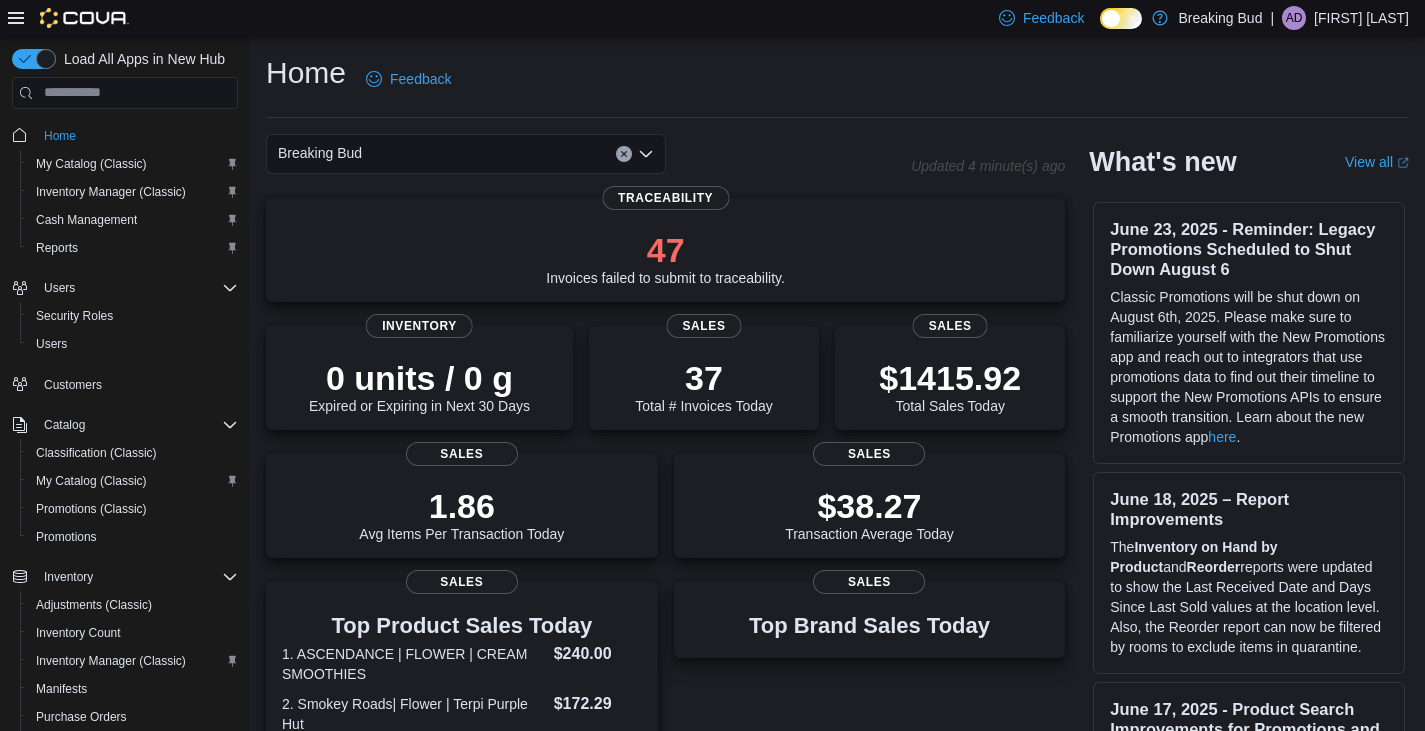 scroll, scrollTop: 0, scrollLeft: 0, axis: both 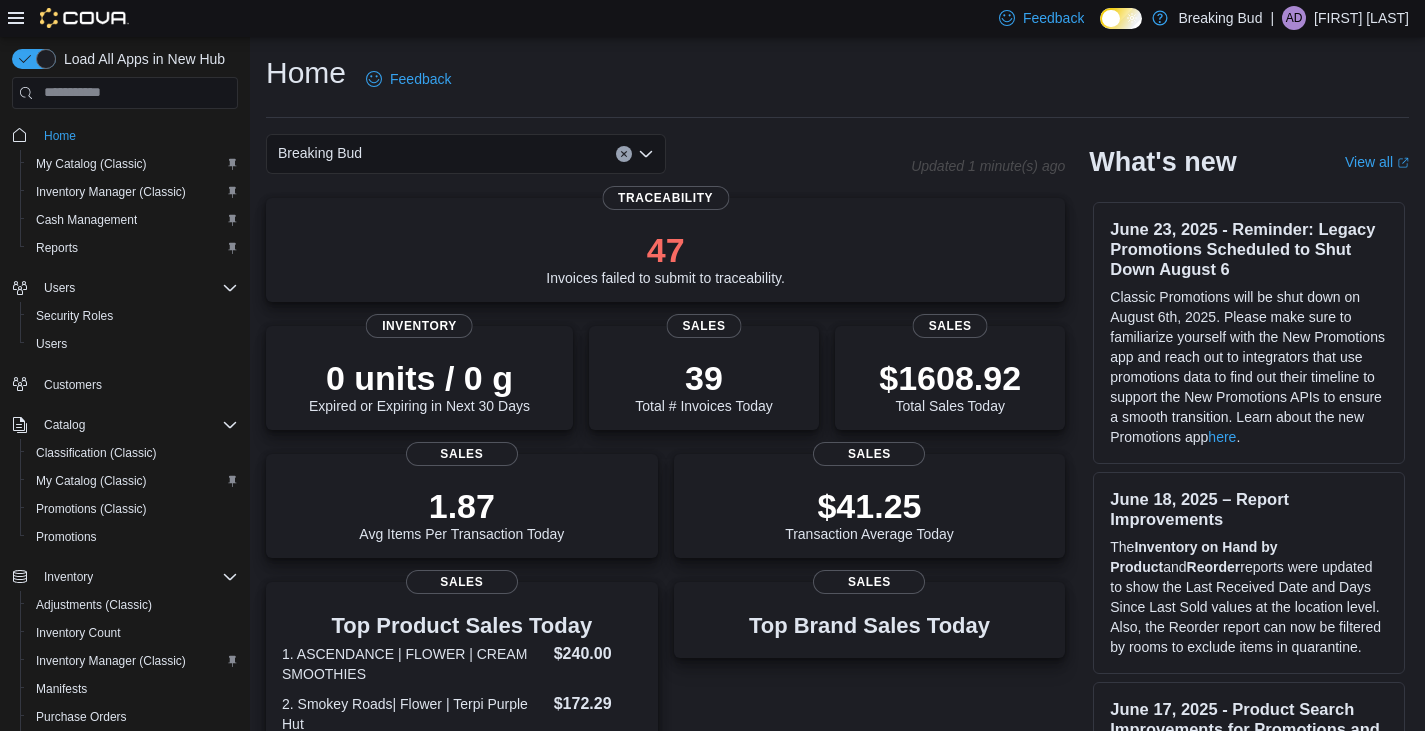 click on "Customers" at bounding box center (125, 384) 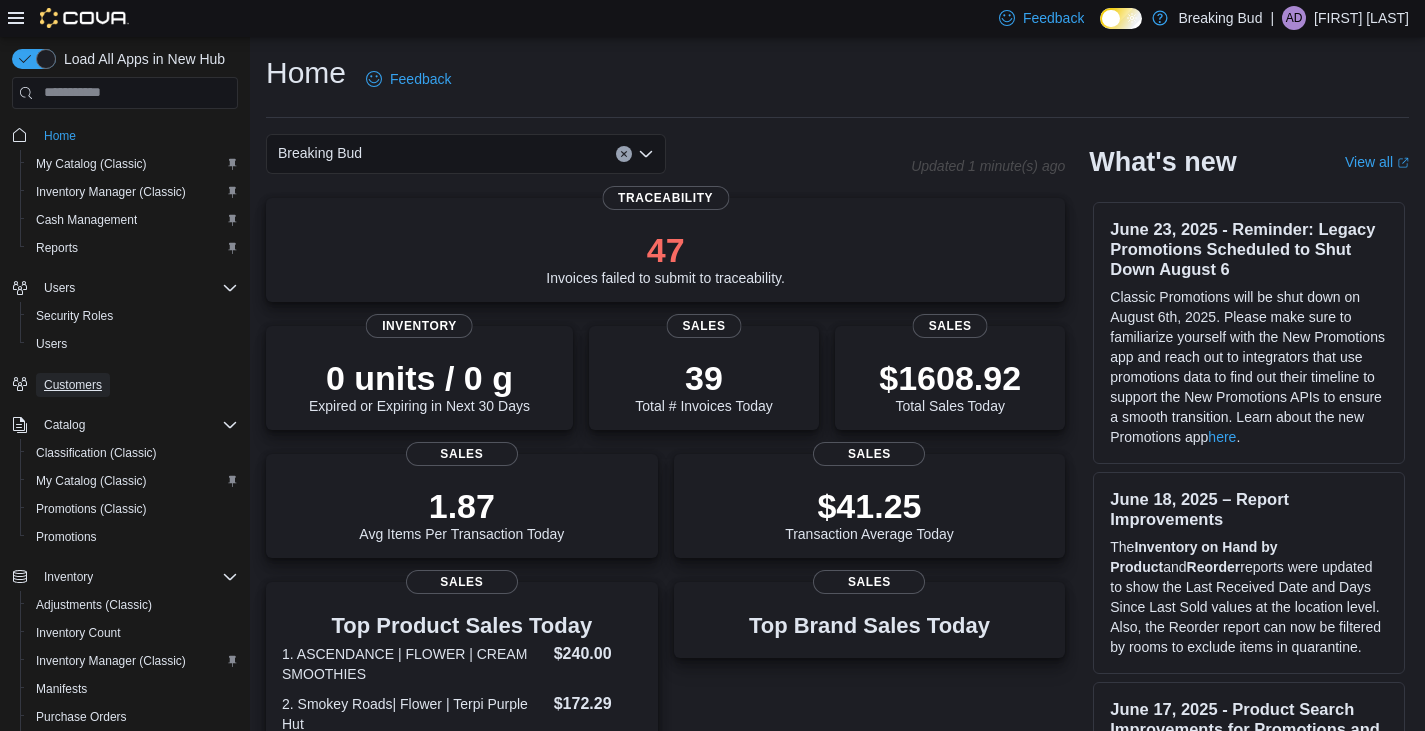 click on "Customers" at bounding box center [73, 385] 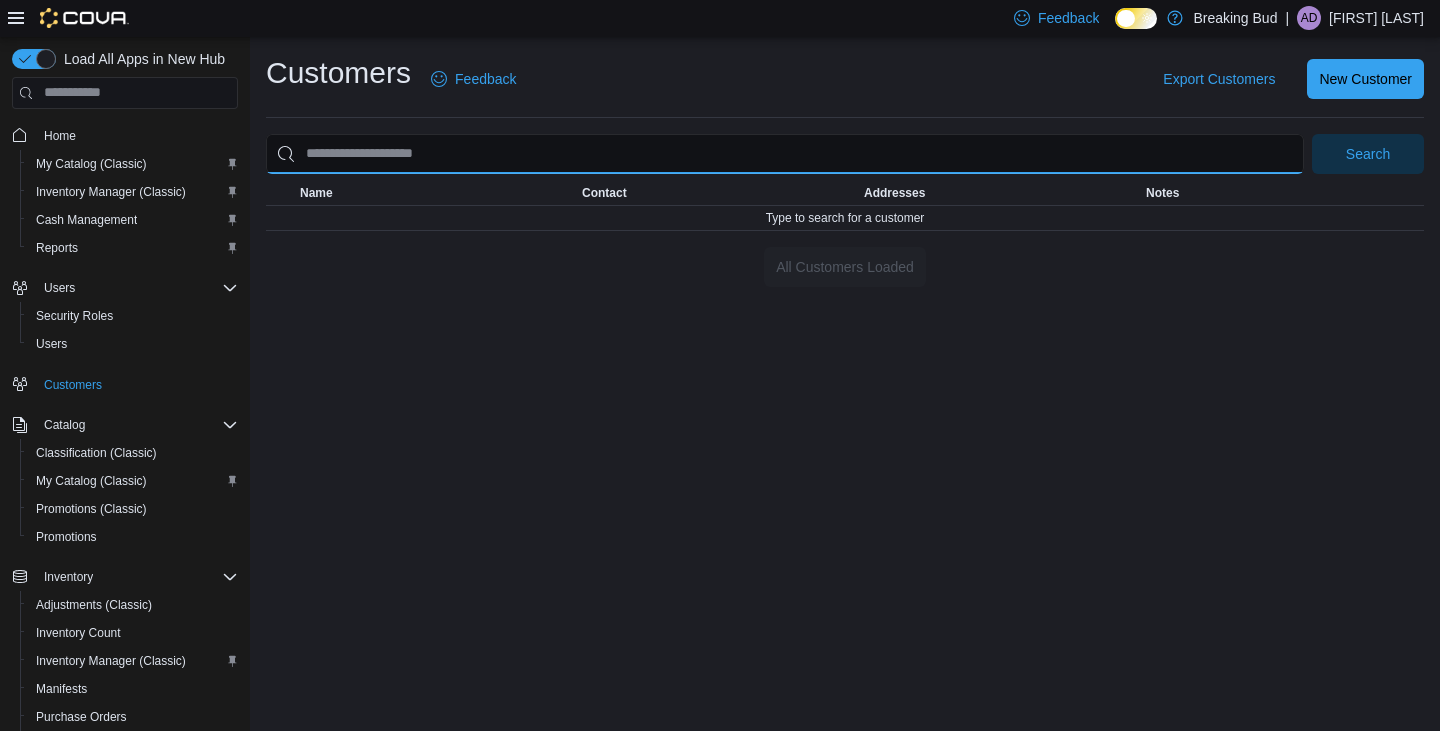 click at bounding box center [785, 154] 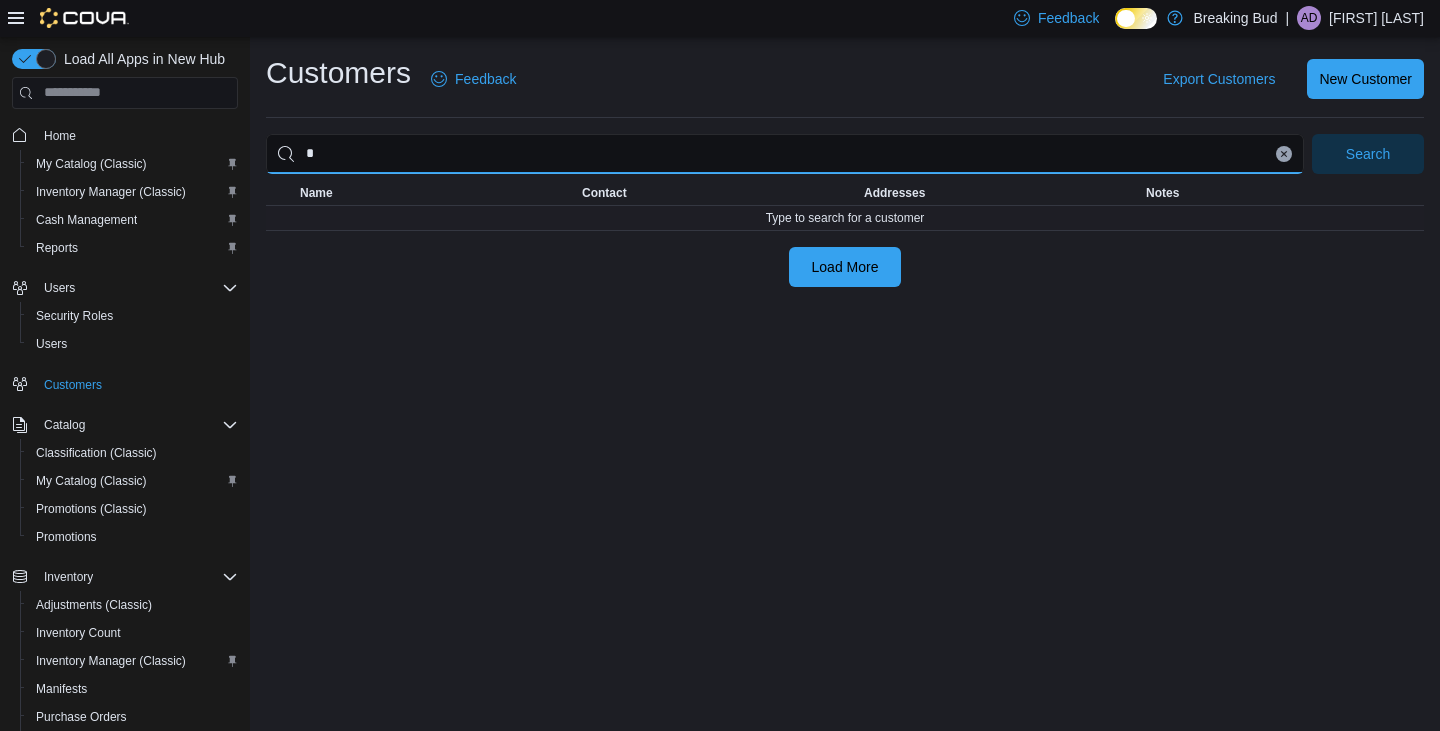 type 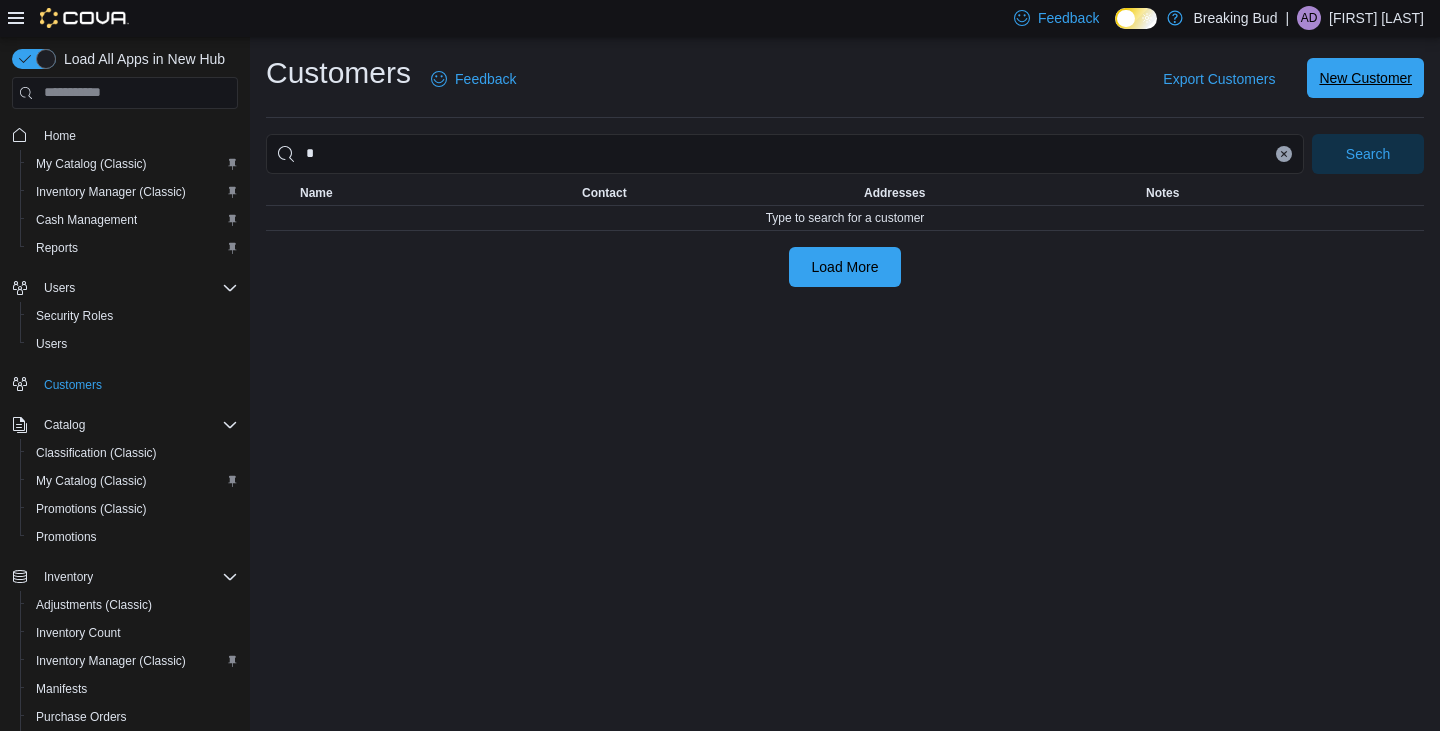 click on "New Customer" at bounding box center [1365, 78] 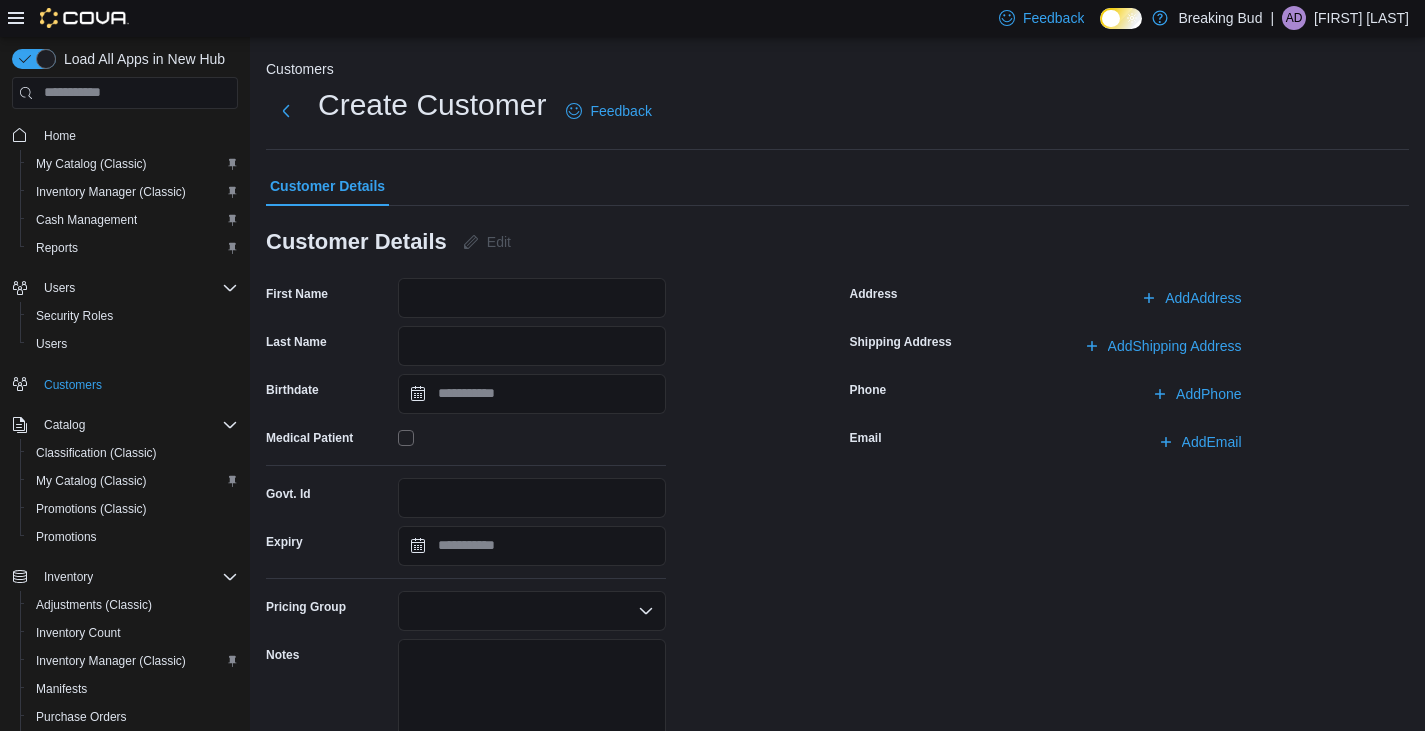 click on "Home   My Catalog (Classic)   Inventory Manager (Classic)   Cash Management   Reports" at bounding box center (125, 191) 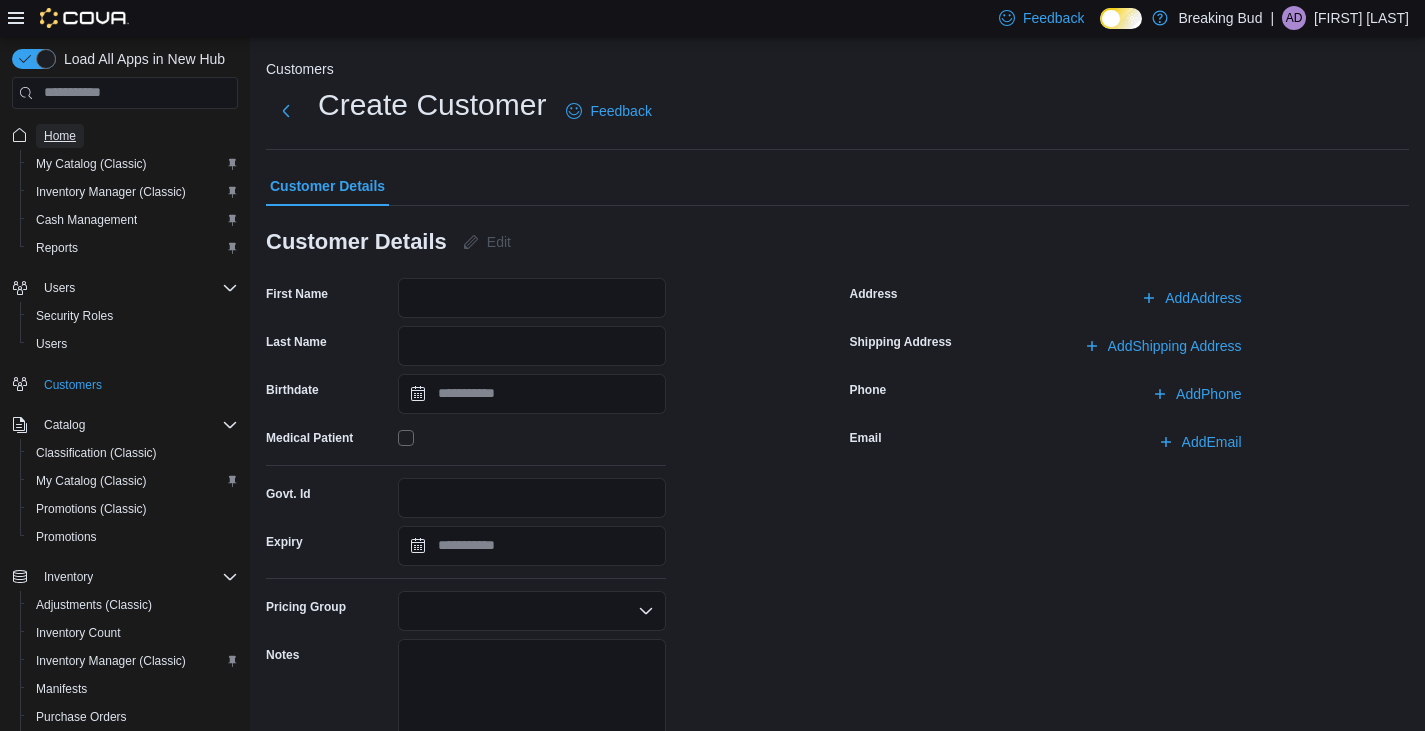 click on "Home" at bounding box center (60, 136) 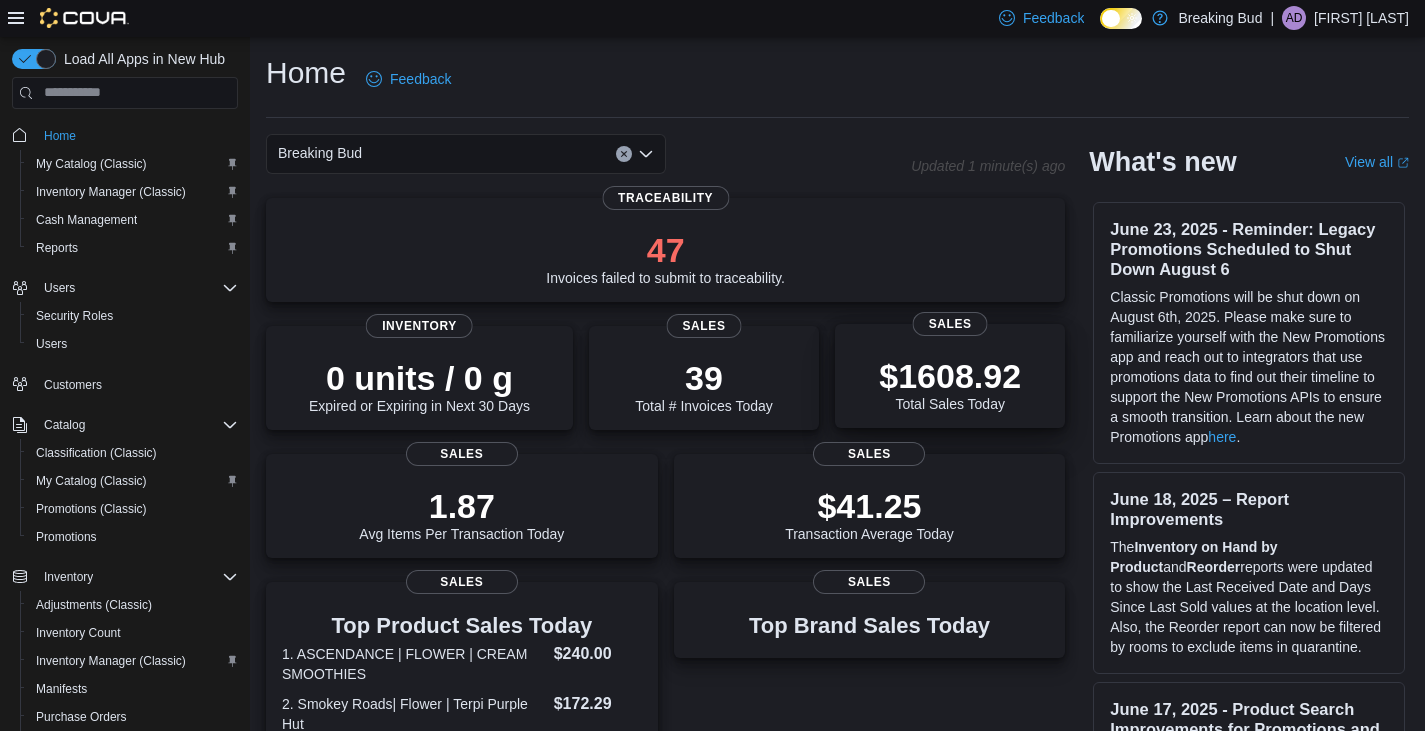 click on "$1608.92 Total Sales Today" at bounding box center (950, 384) 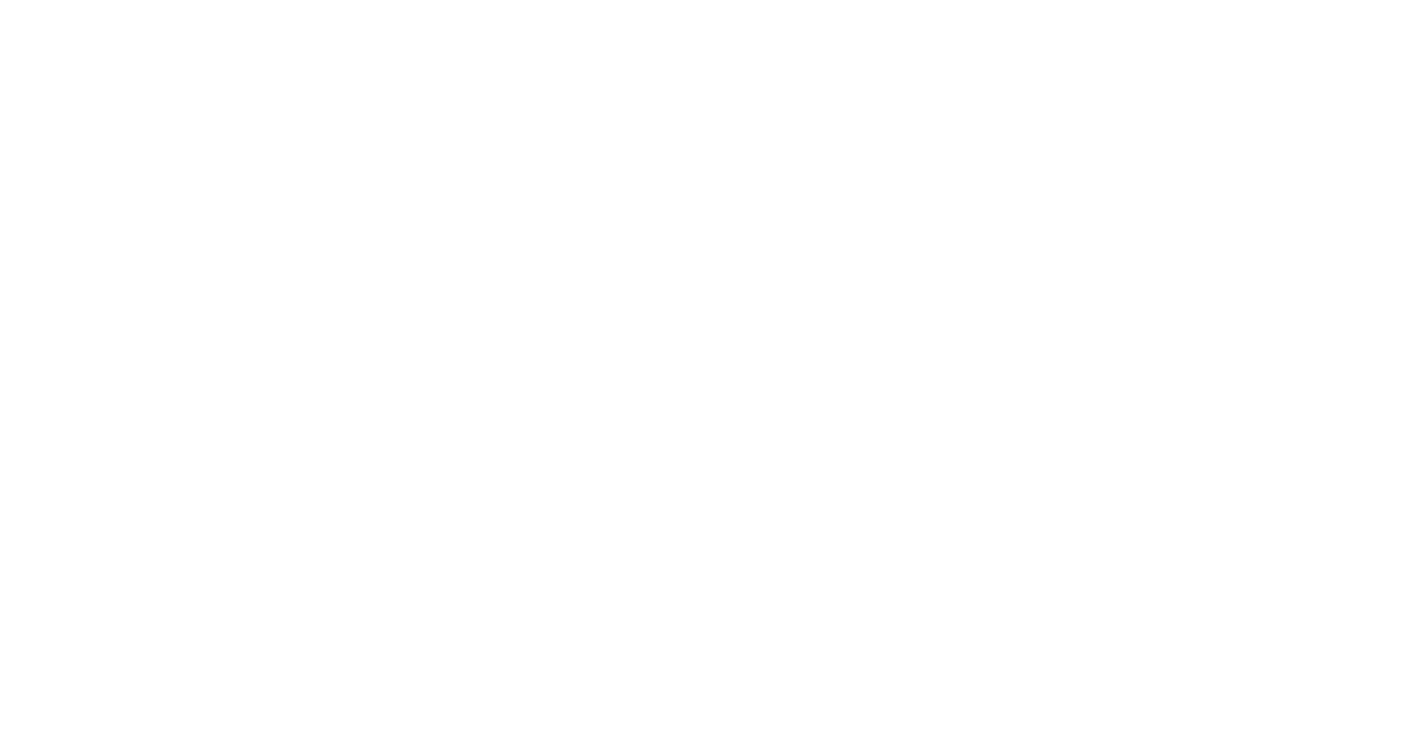 scroll, scrollTop: 0, scrollLeft: 0, axis: both 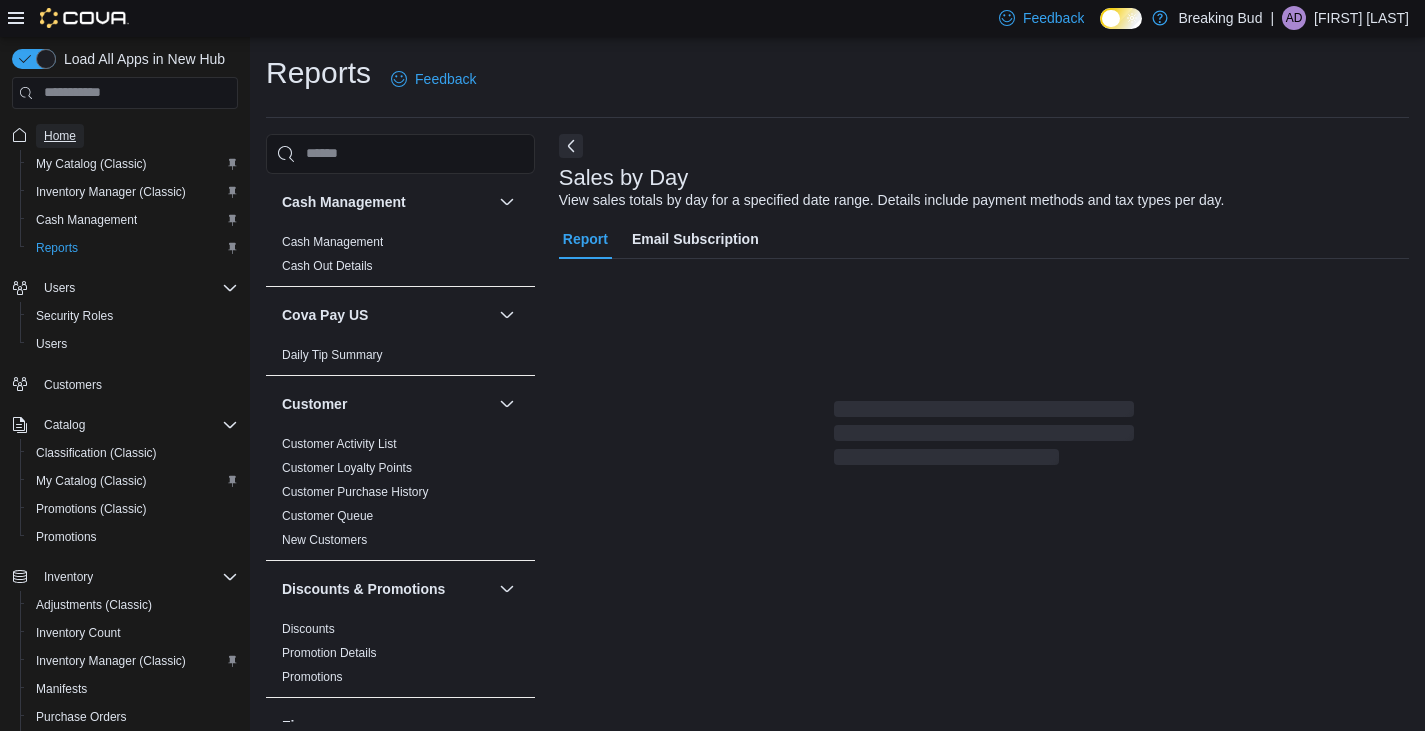 click on "Home" at bounding box center [60, 136] 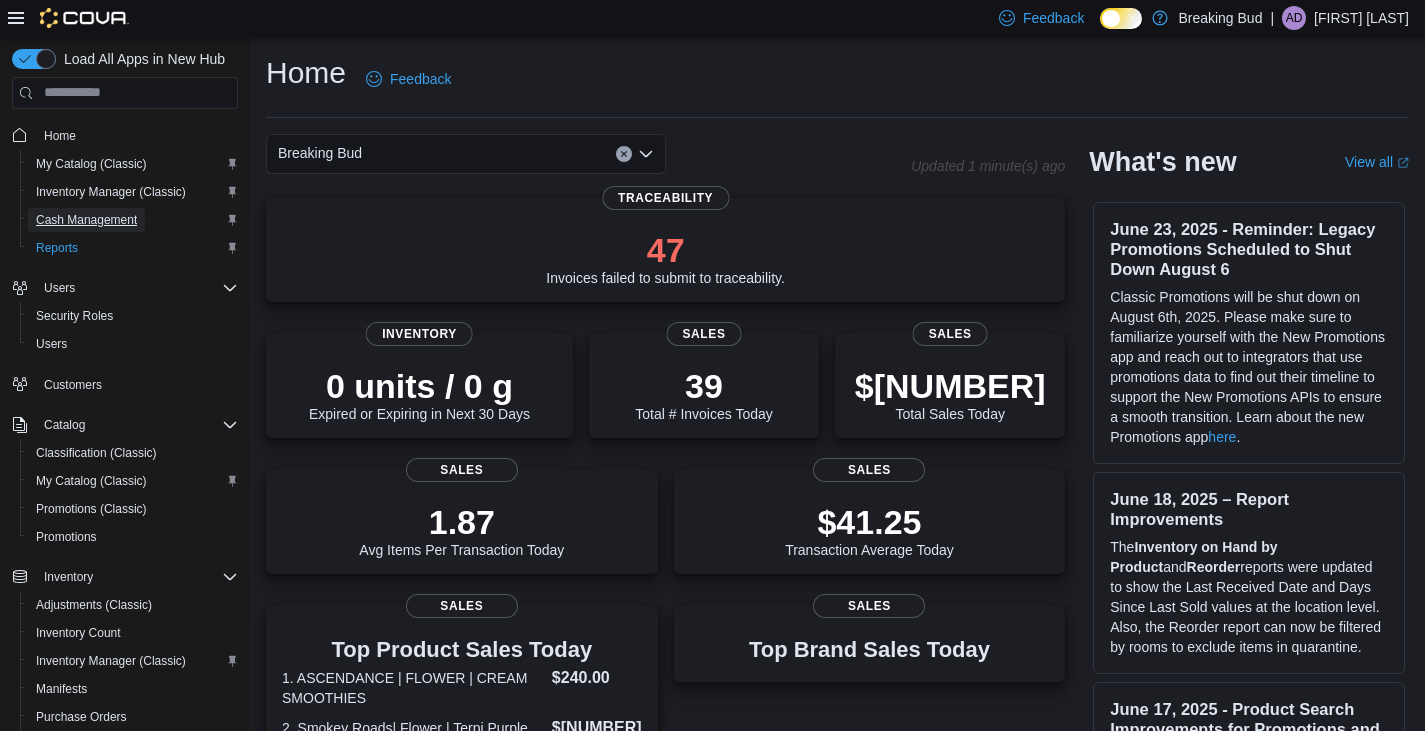 click on "Cash Management" at bounding box center [86, 220] 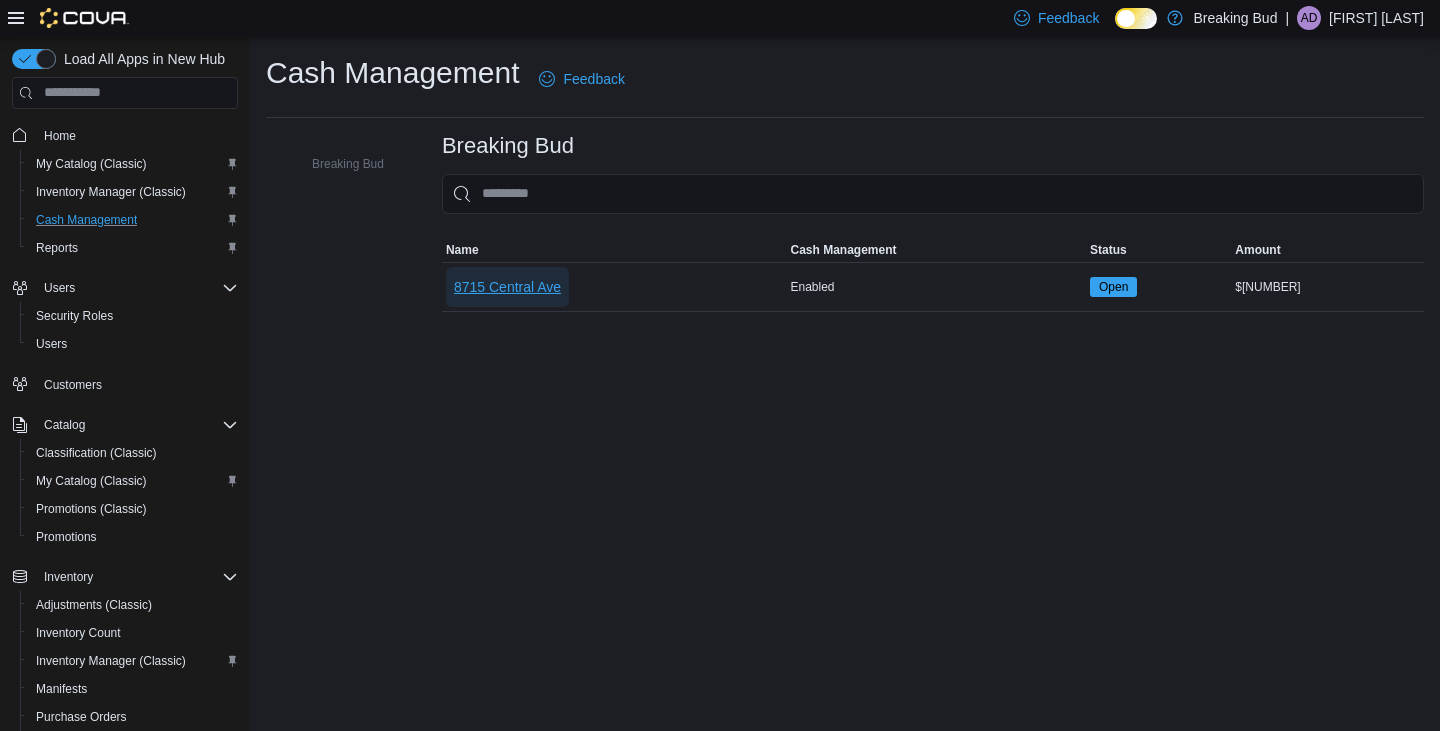 click on "8715 Central Ave" at bounding box center [507, 287] 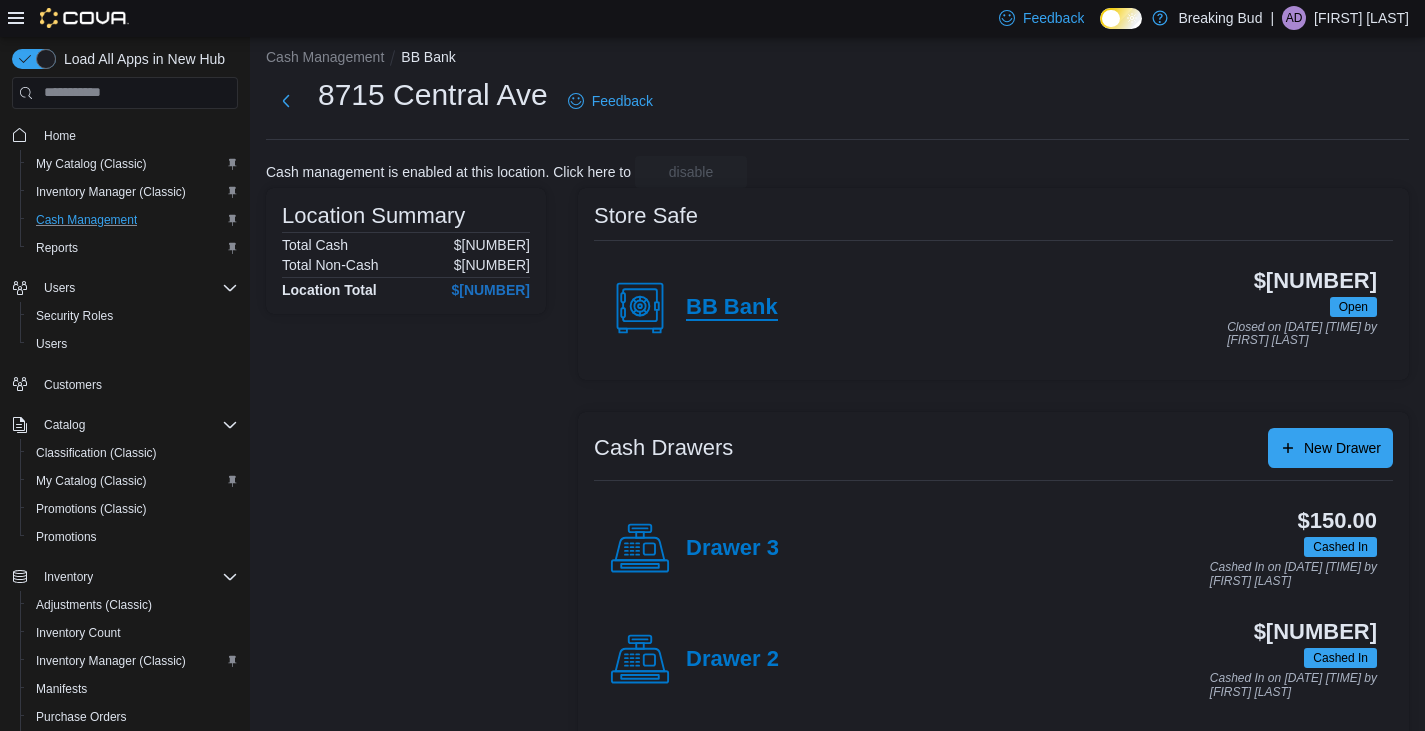 scroll, scrollTop: 0, scrollLeft: 0, axis: both 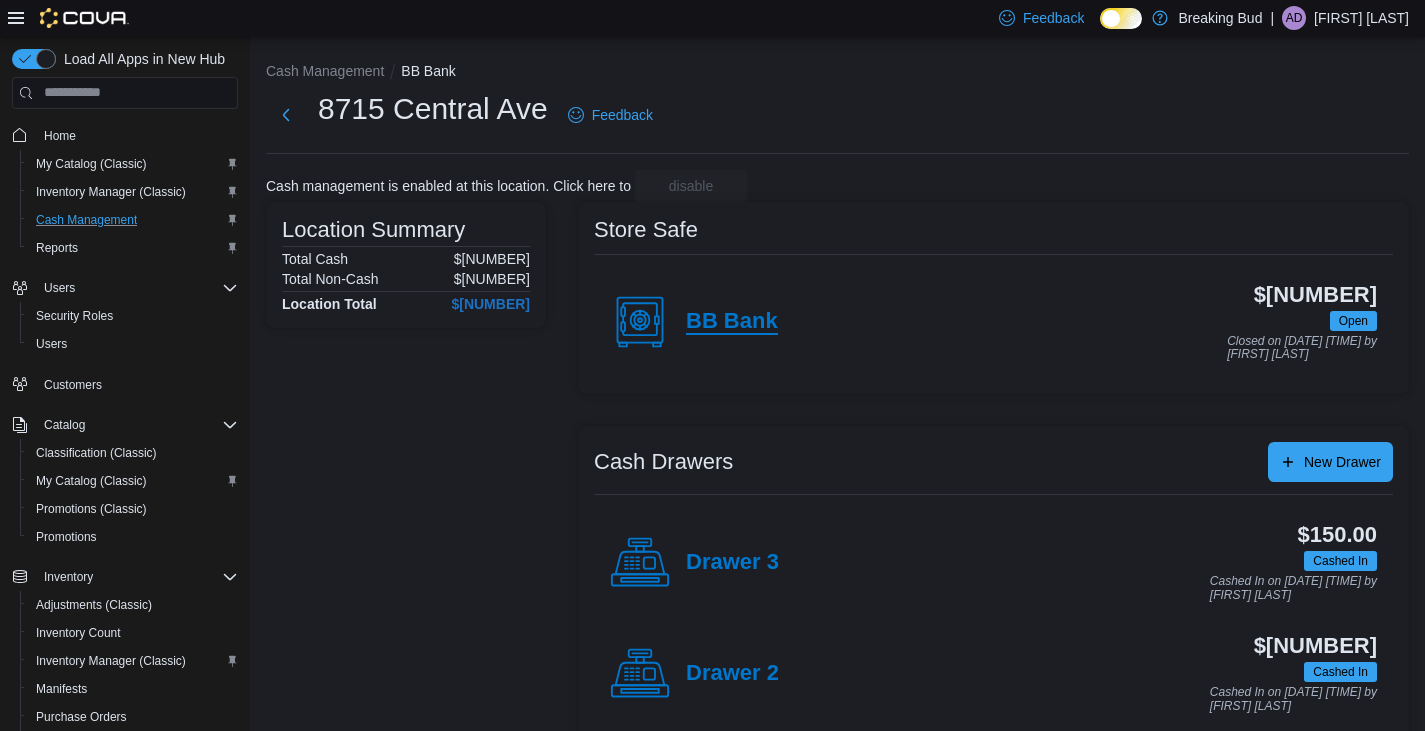 click on "BB Bank" at bounding box center (732, 322) 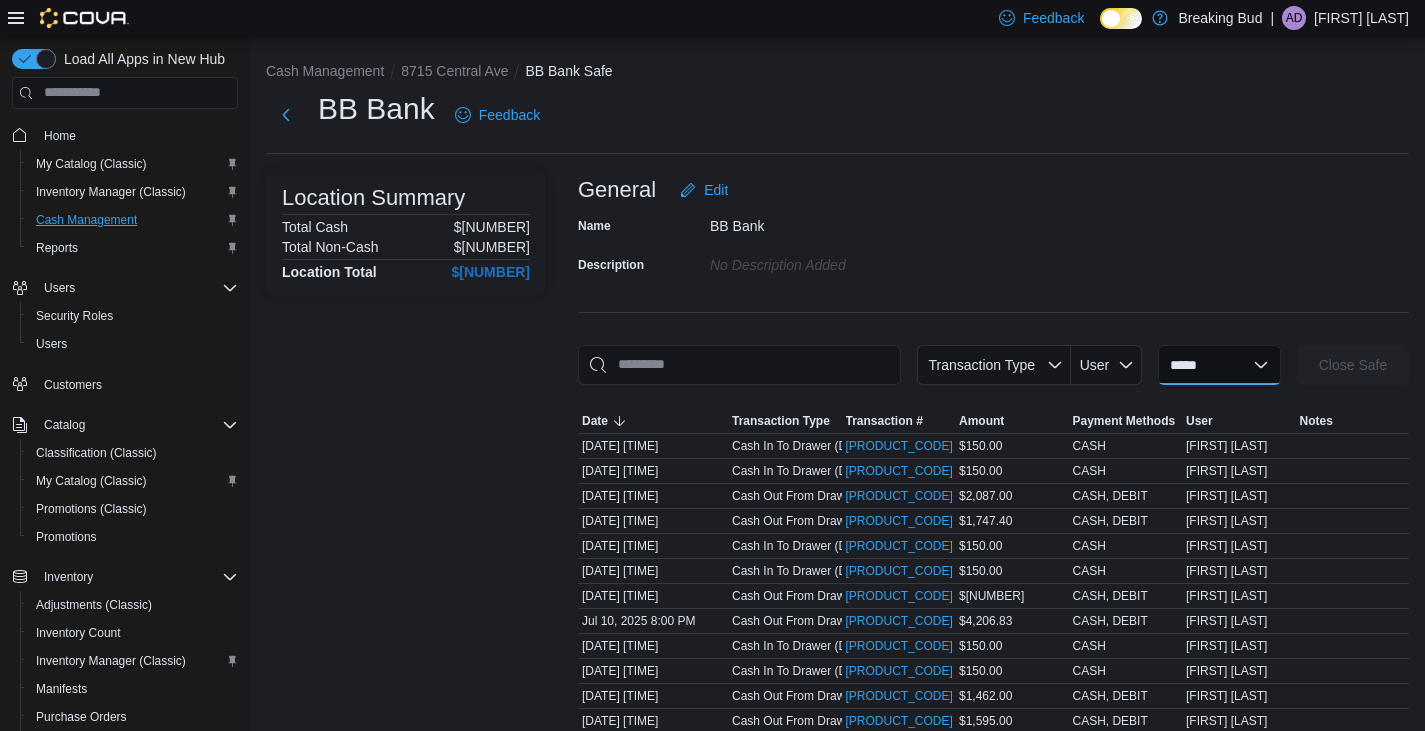 click on "**********" at bounding box center [1219, 365] 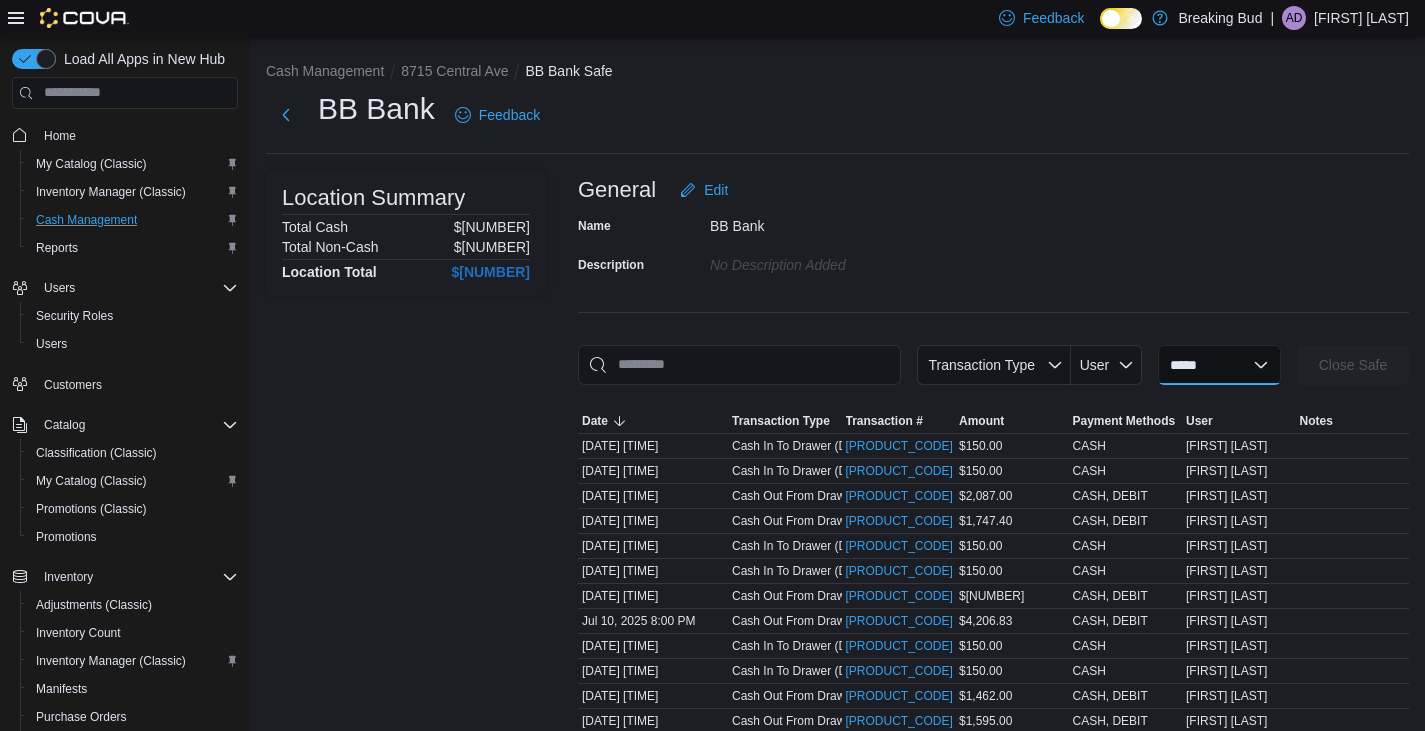 select on "**********" 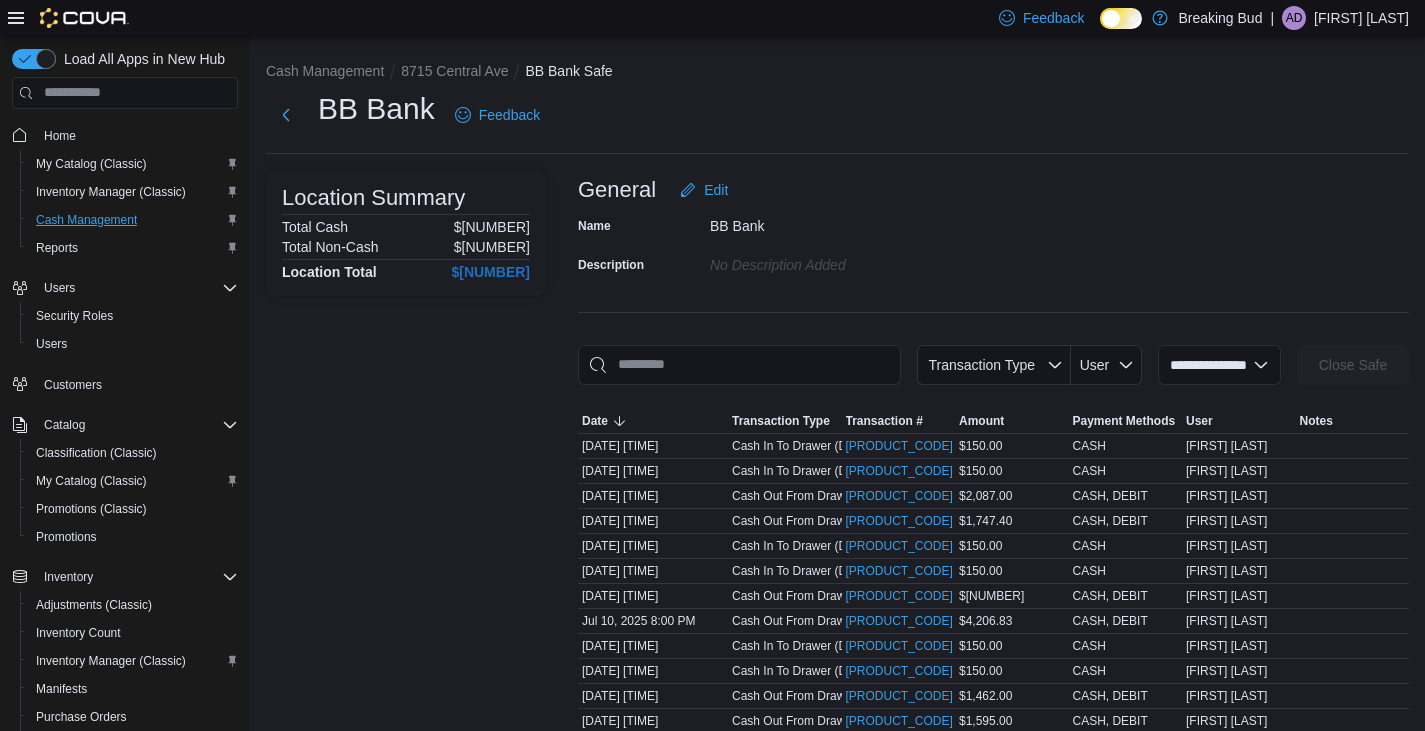 click on "**********" at bounding box center [1219, 365] 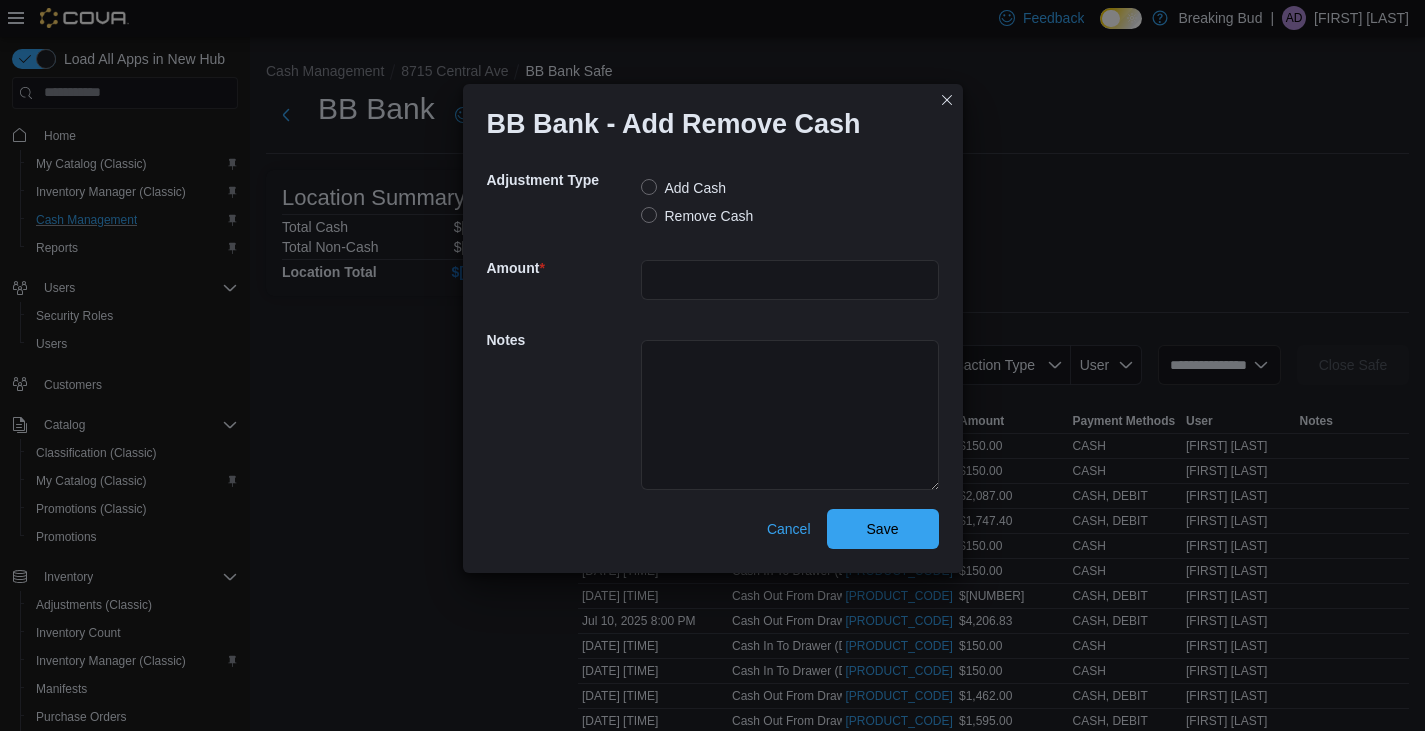click on "Remove Cash" at bounding box center [697, 216] 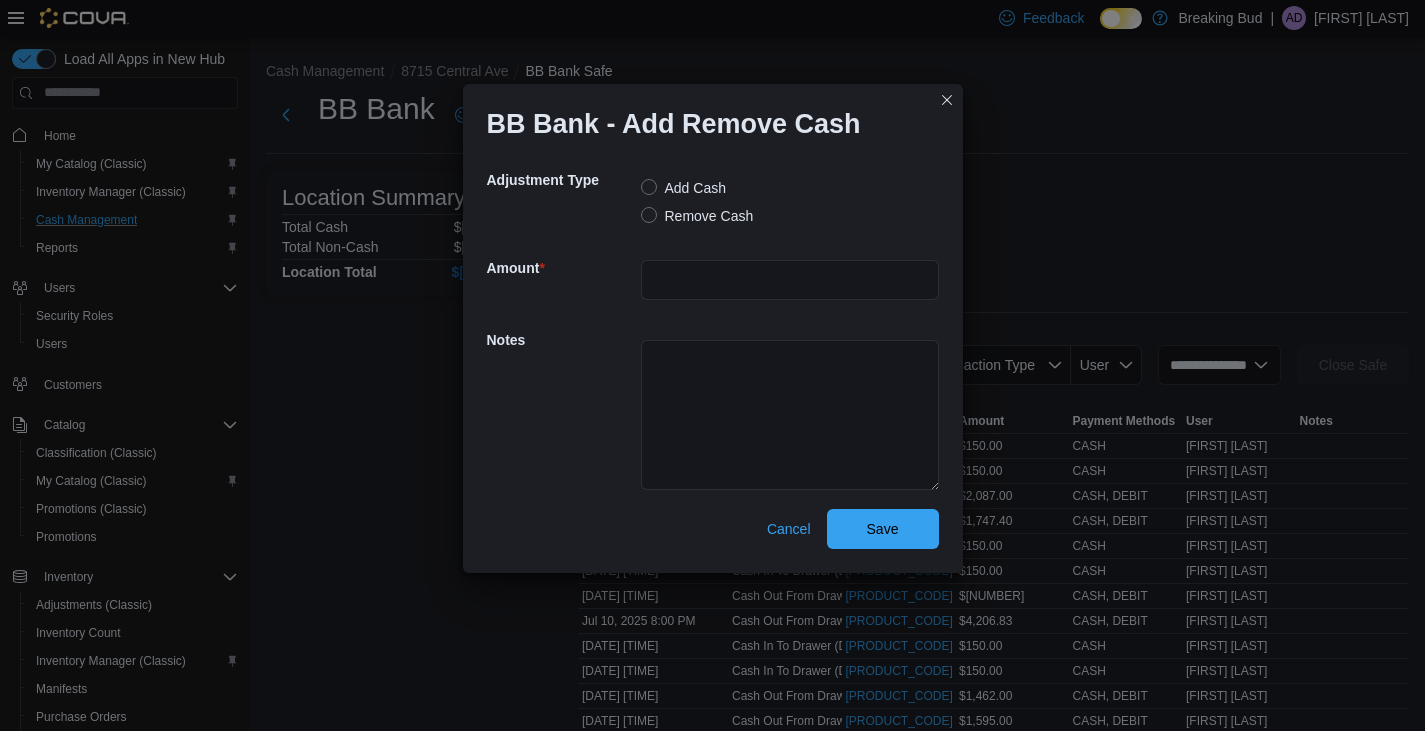 click at bounding box center (790, 280) 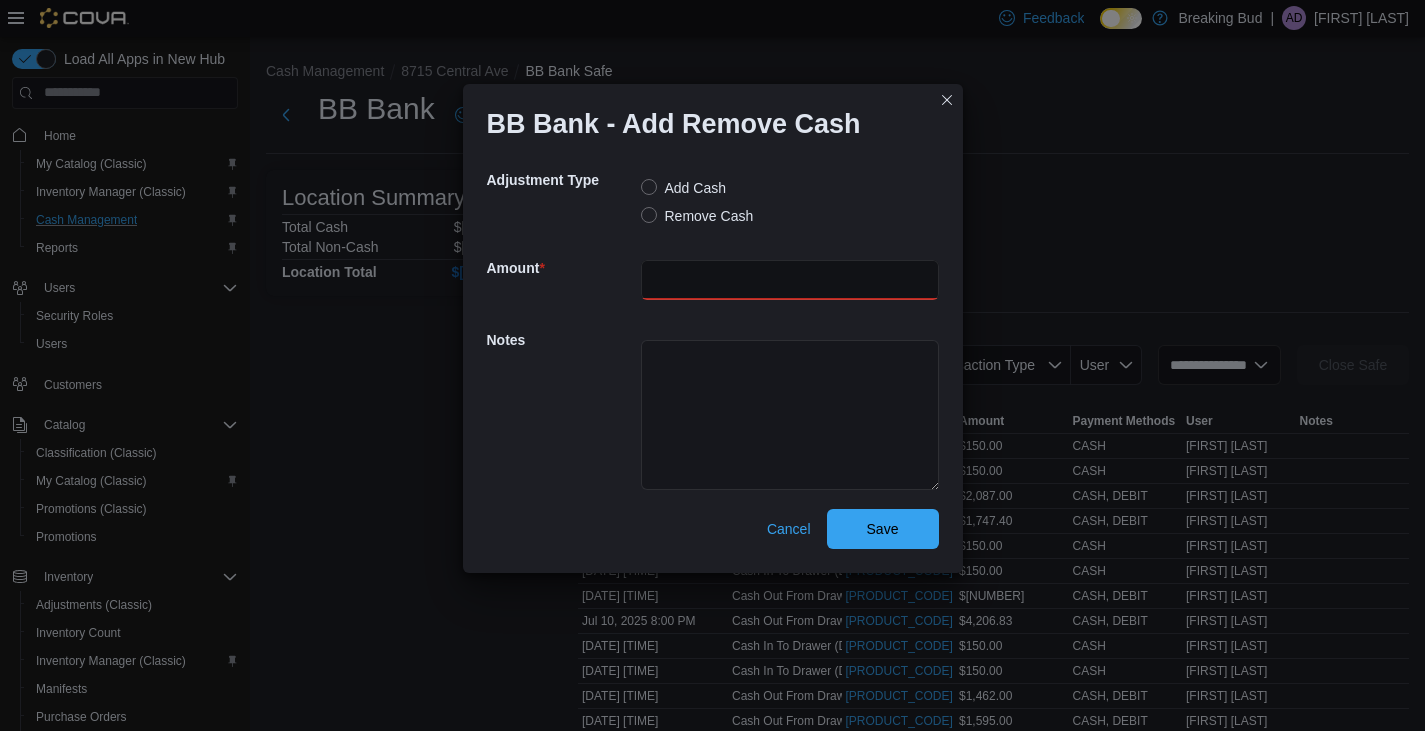 click at bounding box center [790, 280] 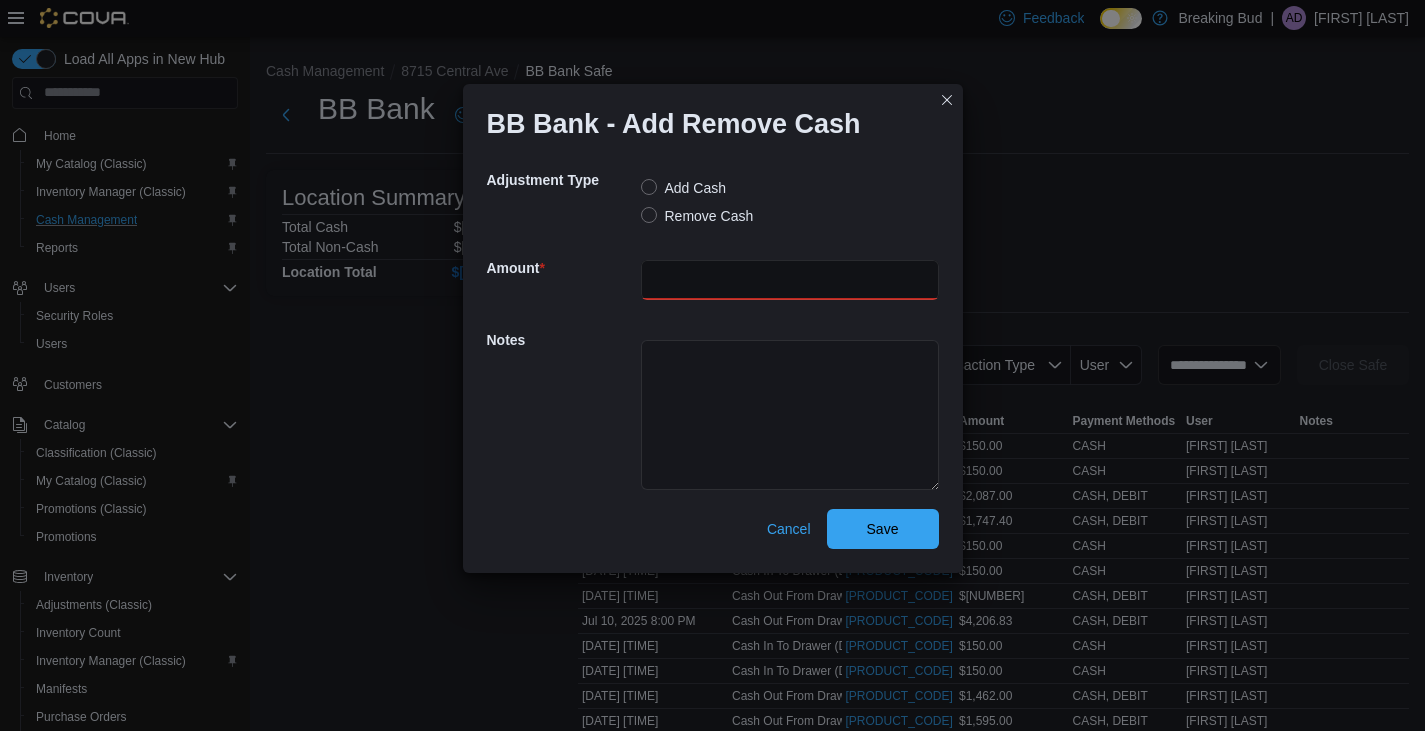 type on "****" 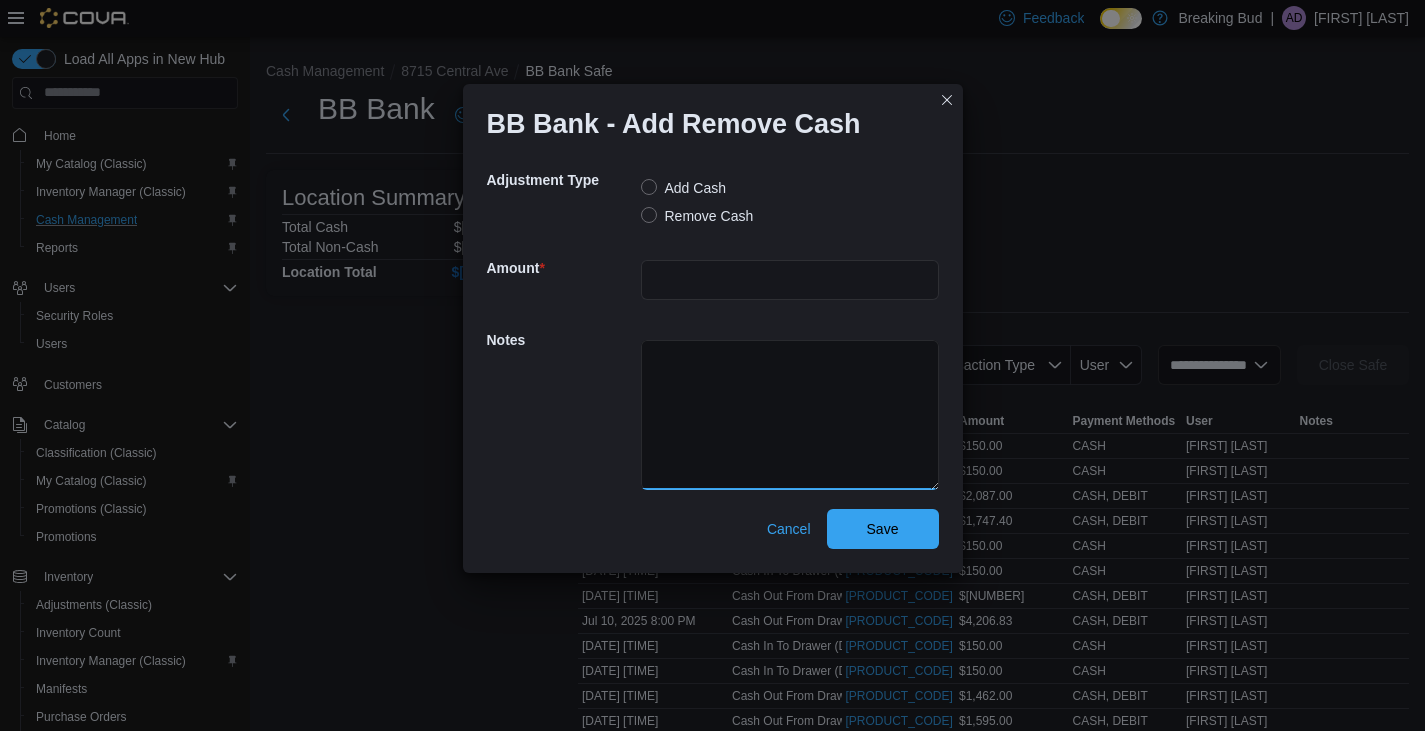 click at bounding box center (790, 415) 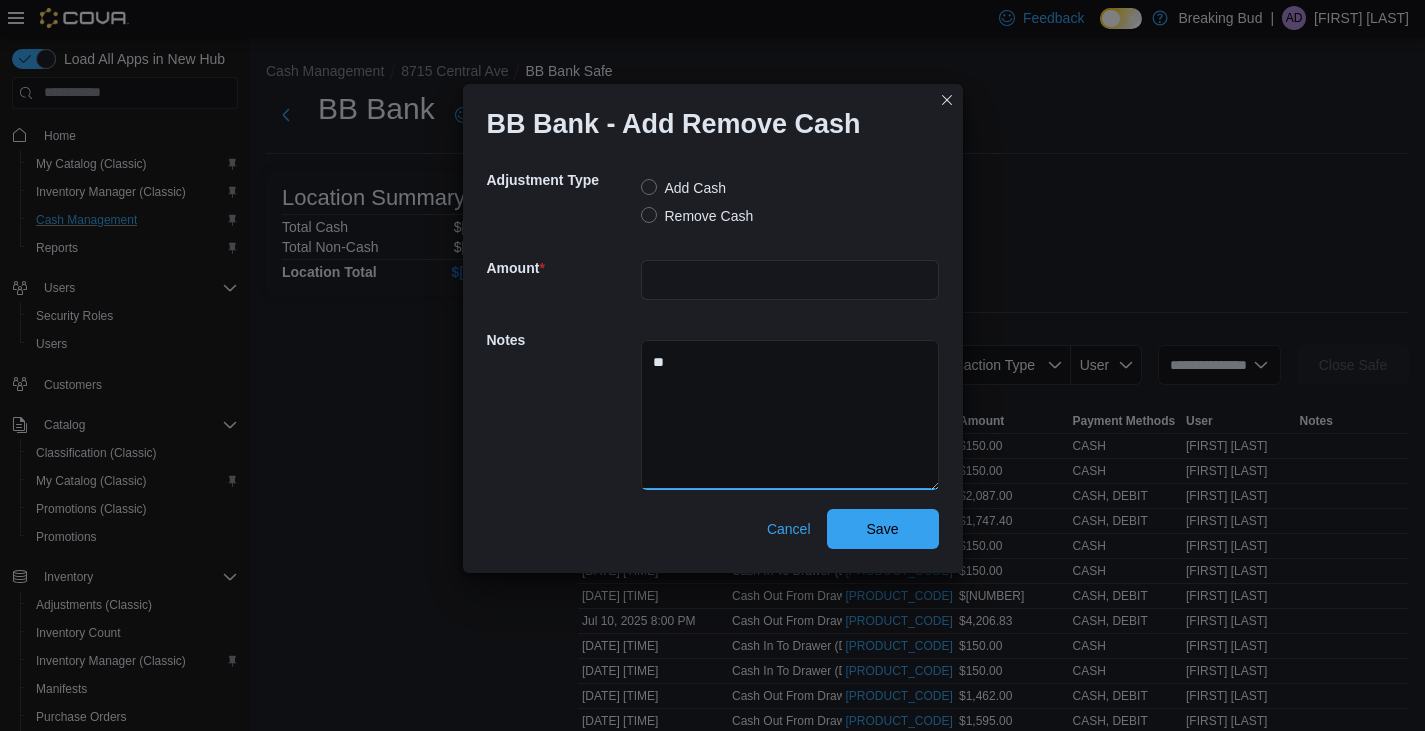type on "*" 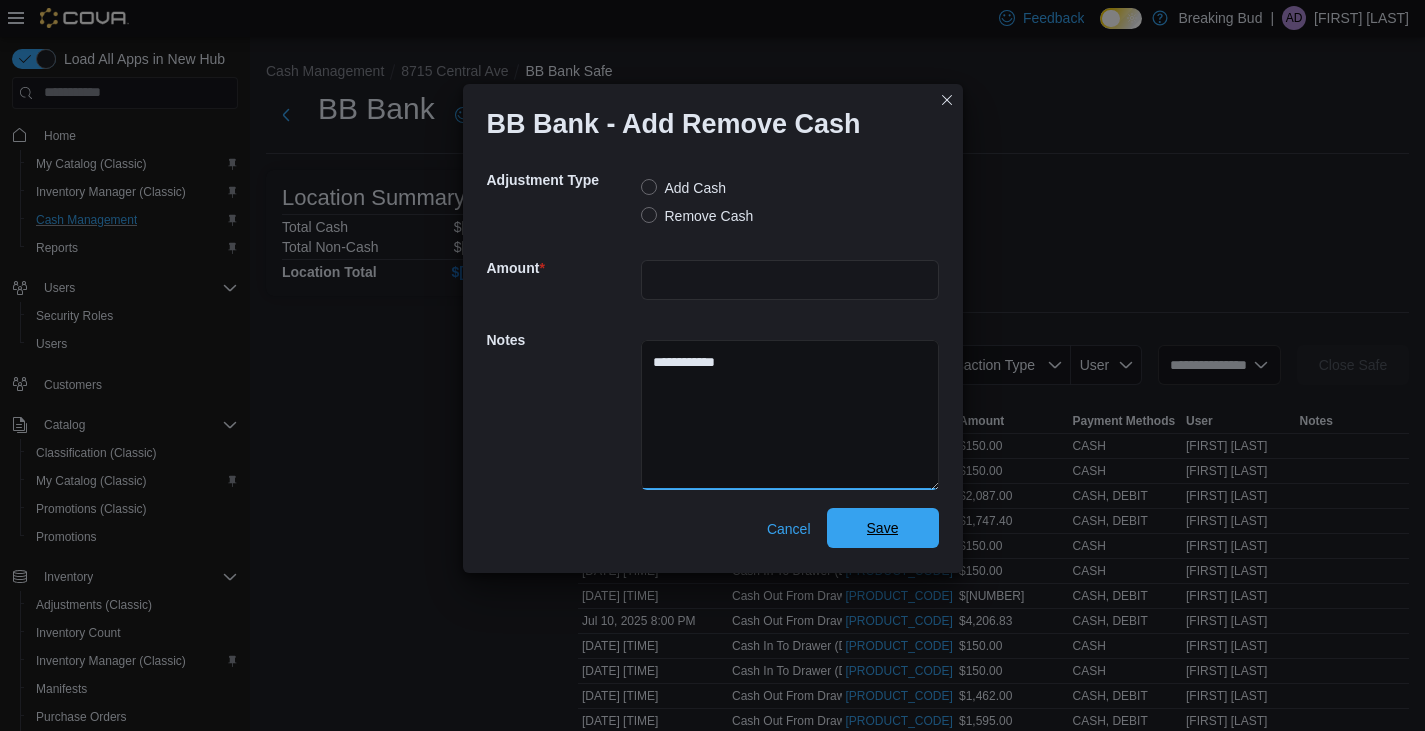 type on "**********" 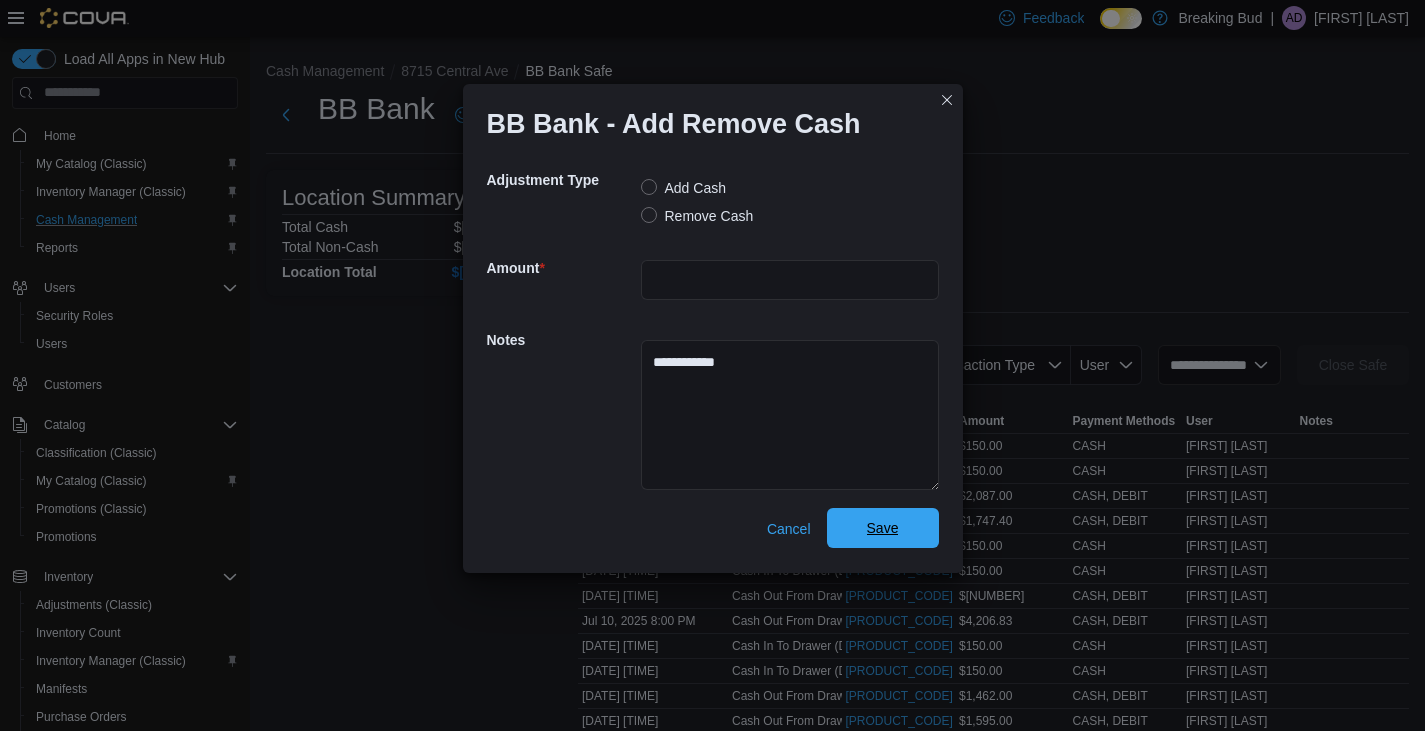 click on "Save" at bounding box center [883, 528] 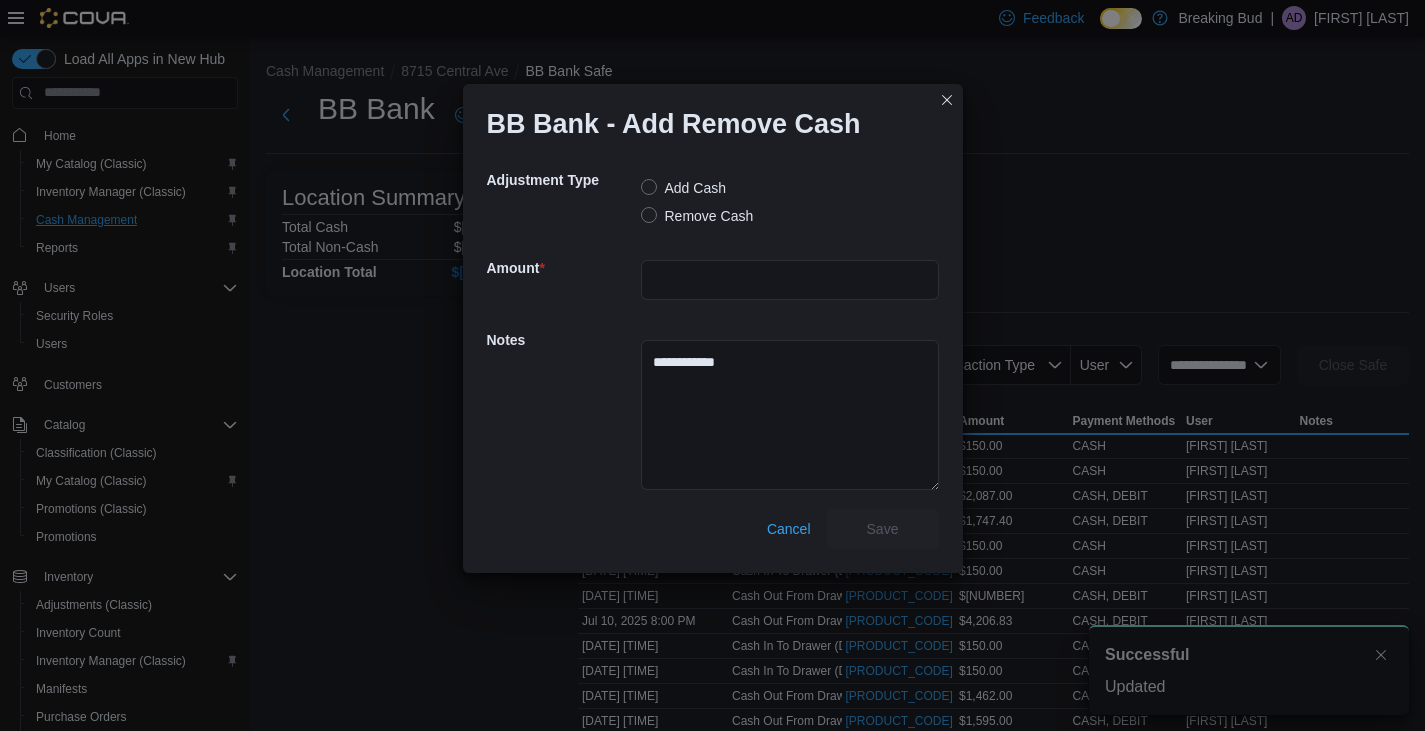scroll, scrollTop: 0, scrollLeft: 0, axis: both 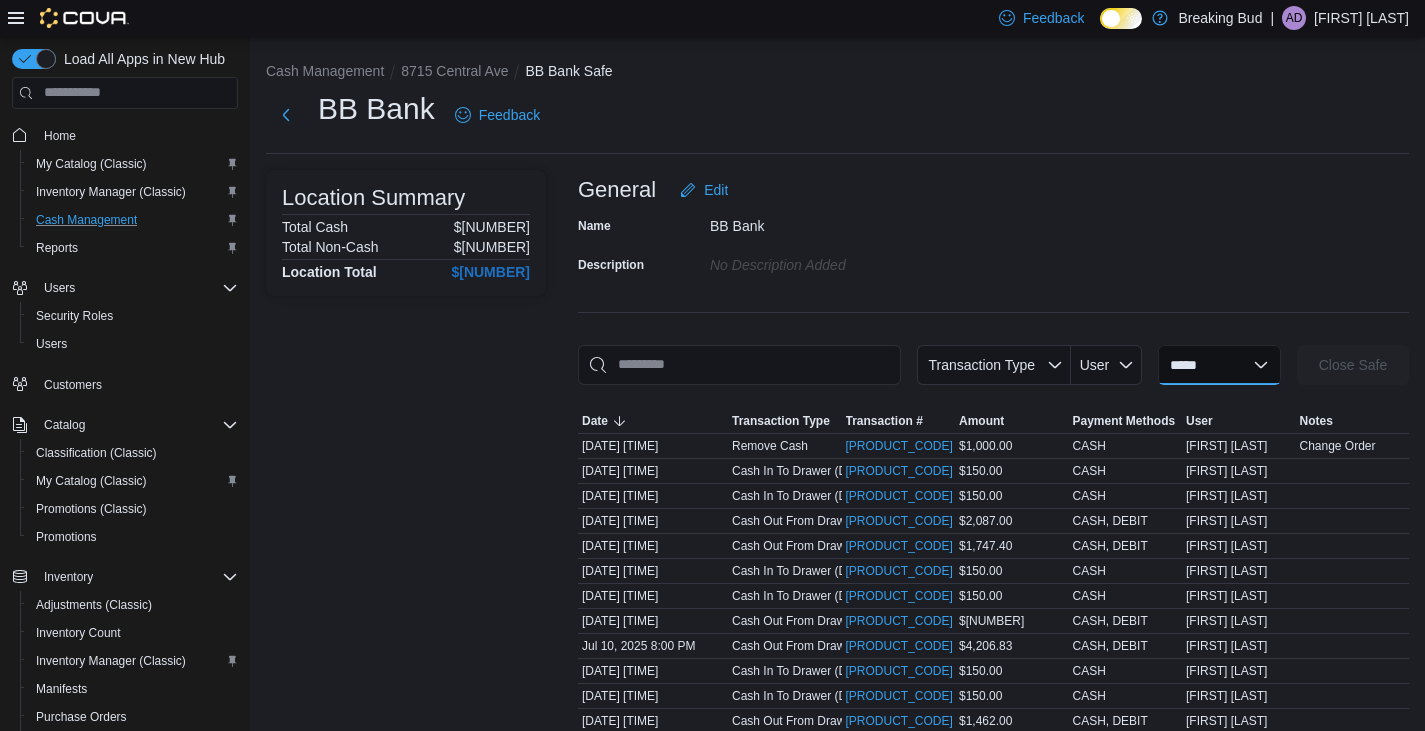 click on "**********" at bounding box center [1219, 365] 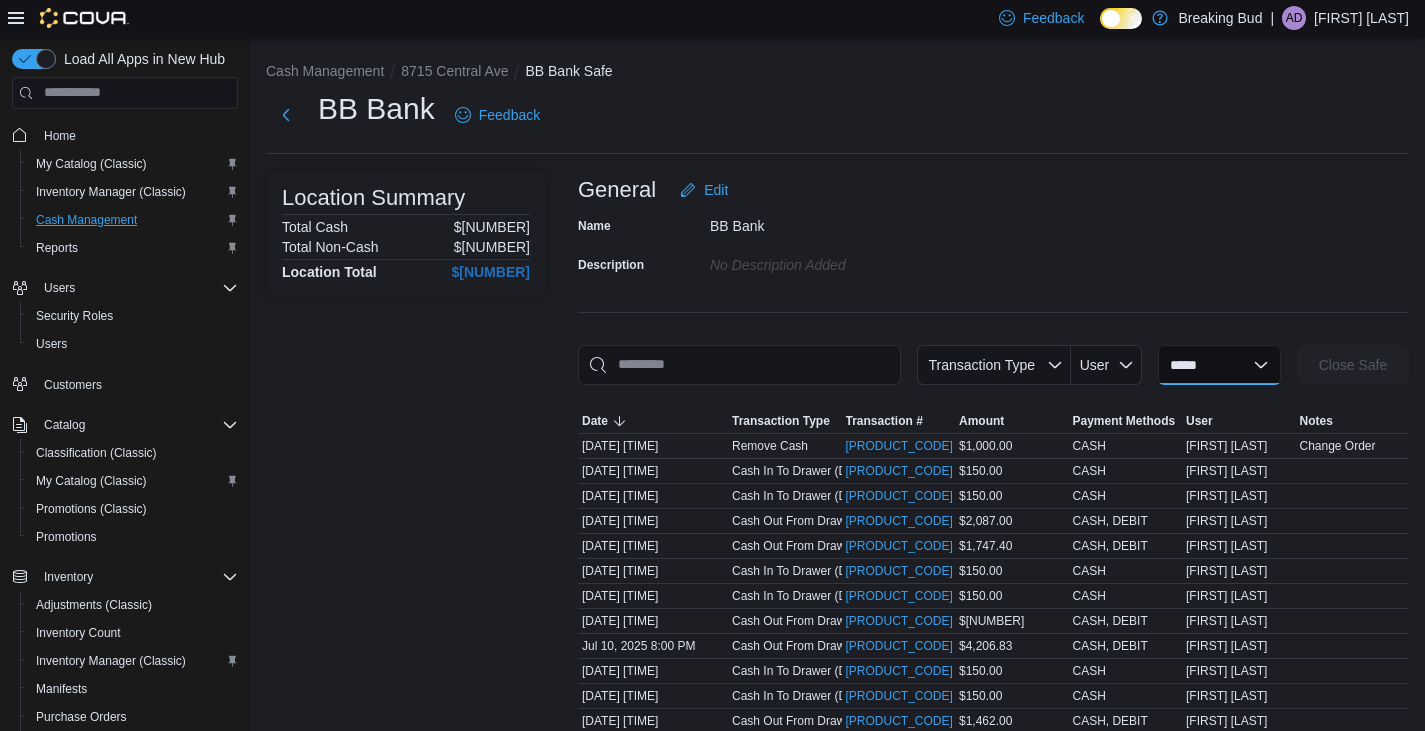 select on "**********" 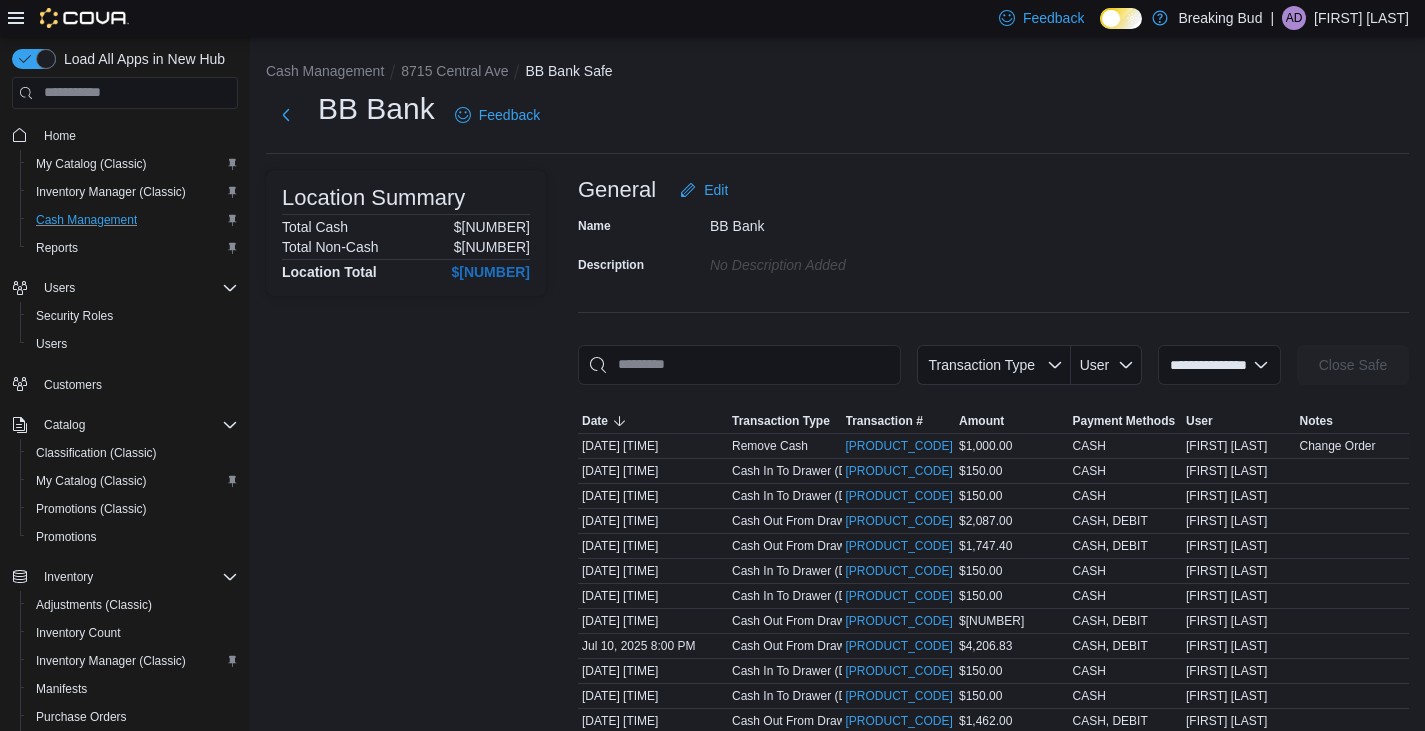 click on "**********" at bounding box center [1219, 365] 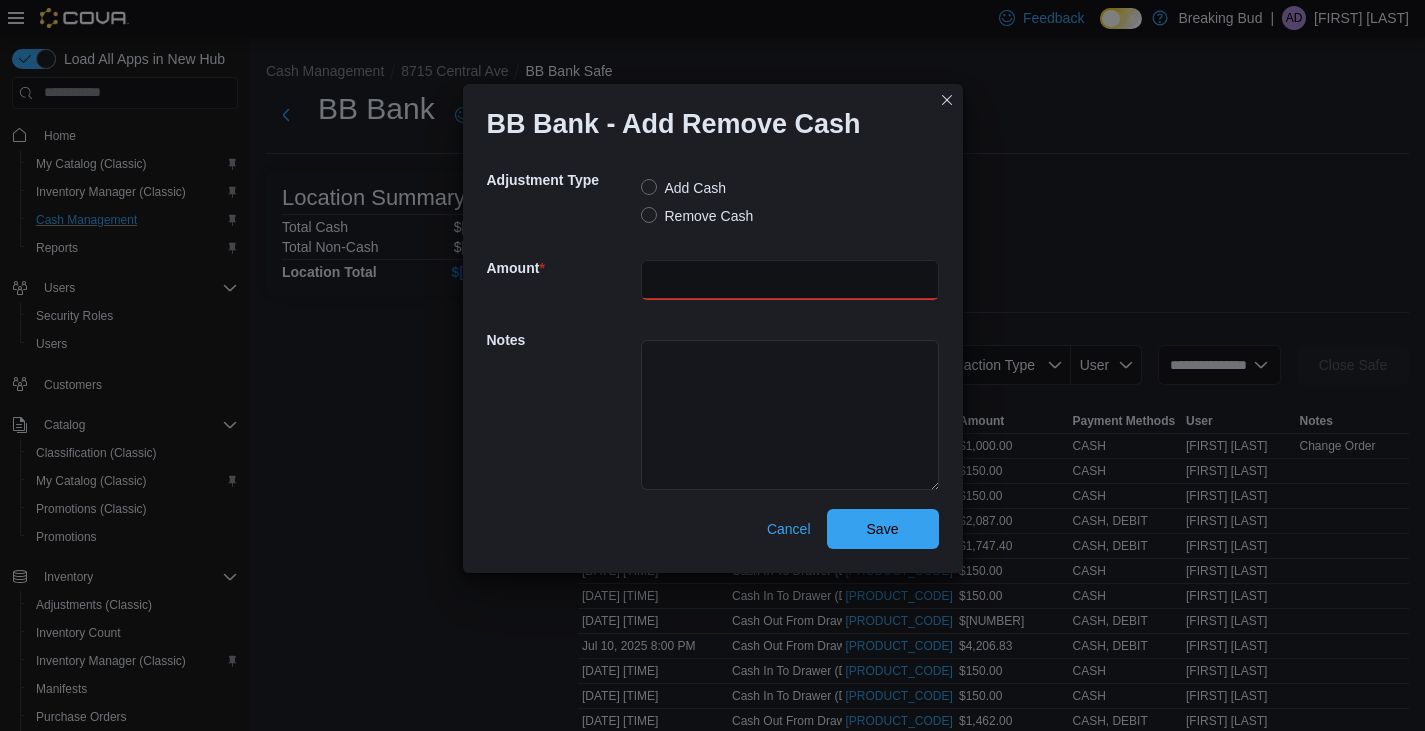 click at bounding box center [790, 280] 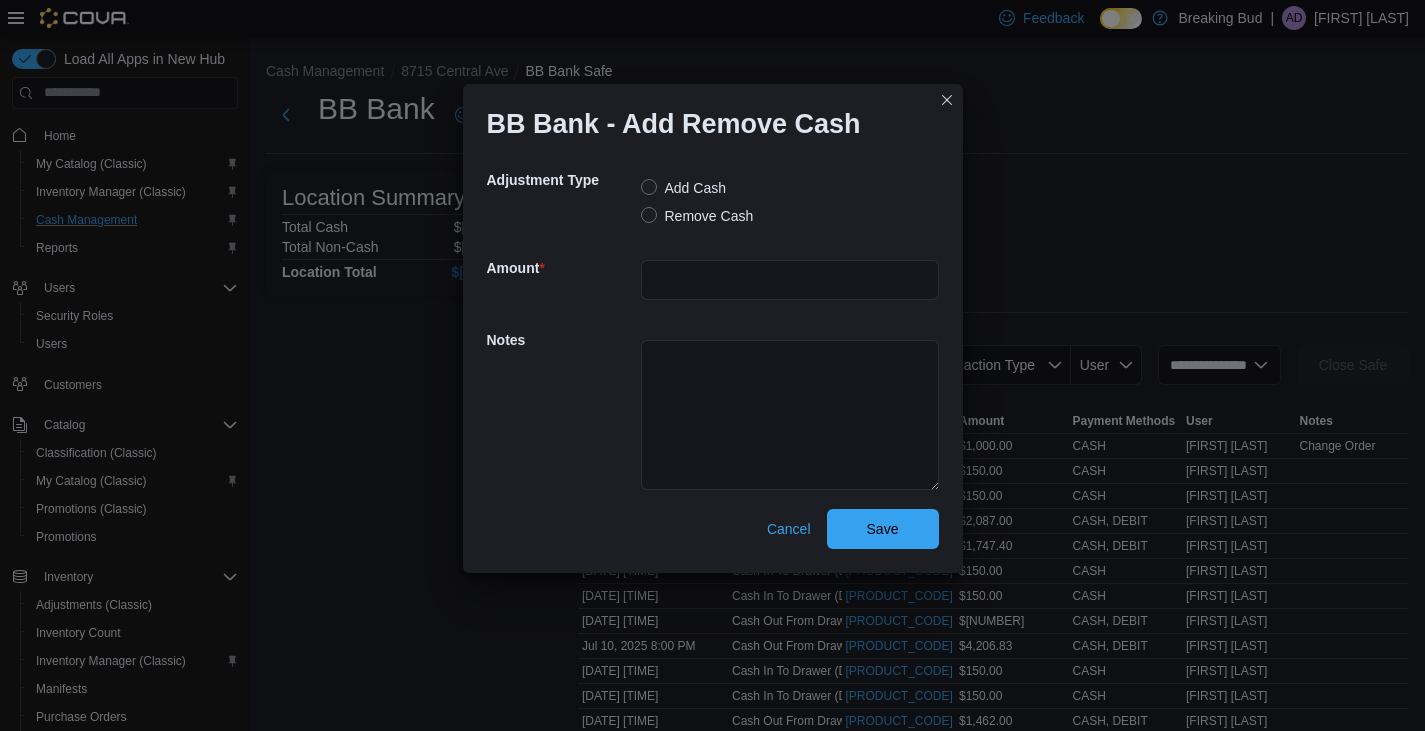 click on "Remove Cash" at bounding box center (697, 216) 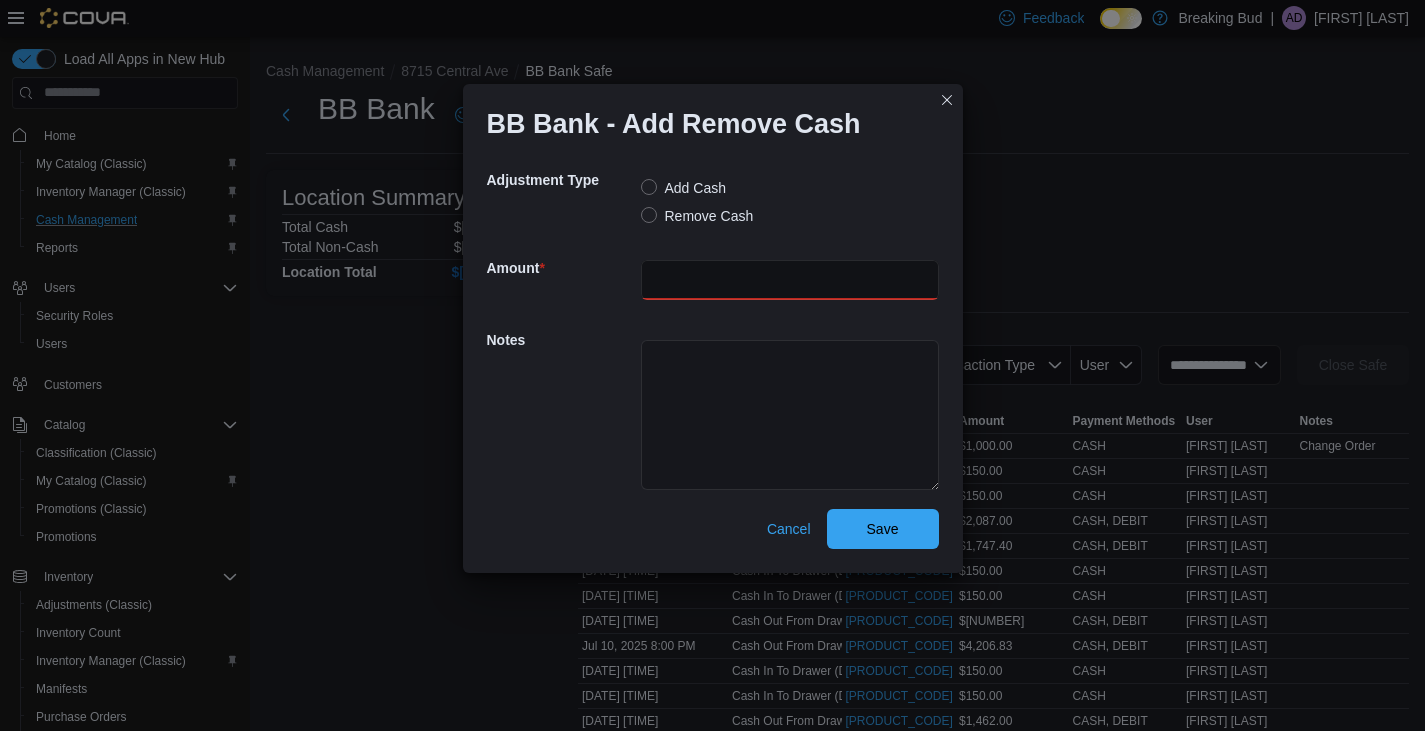 click at bounding box center [790, 280] 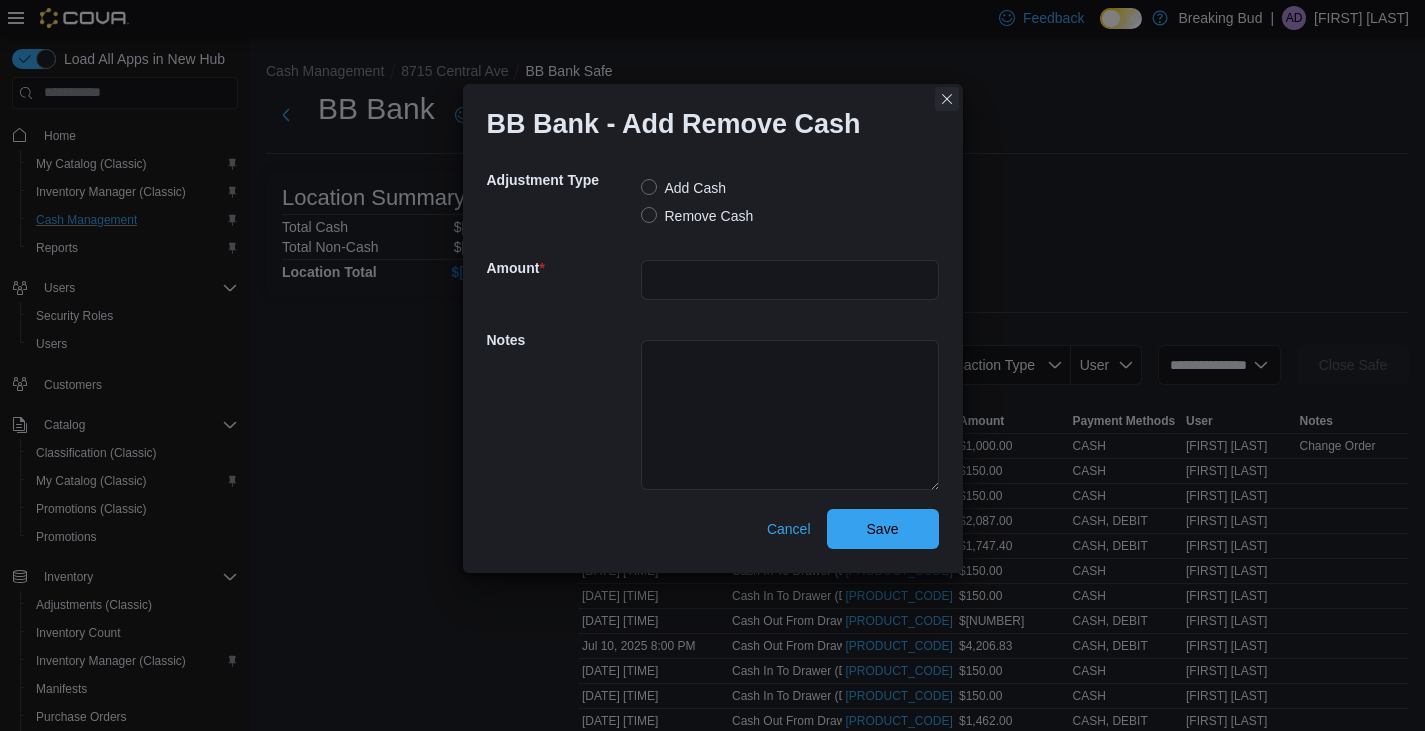 click at bounding box center (947, 99) 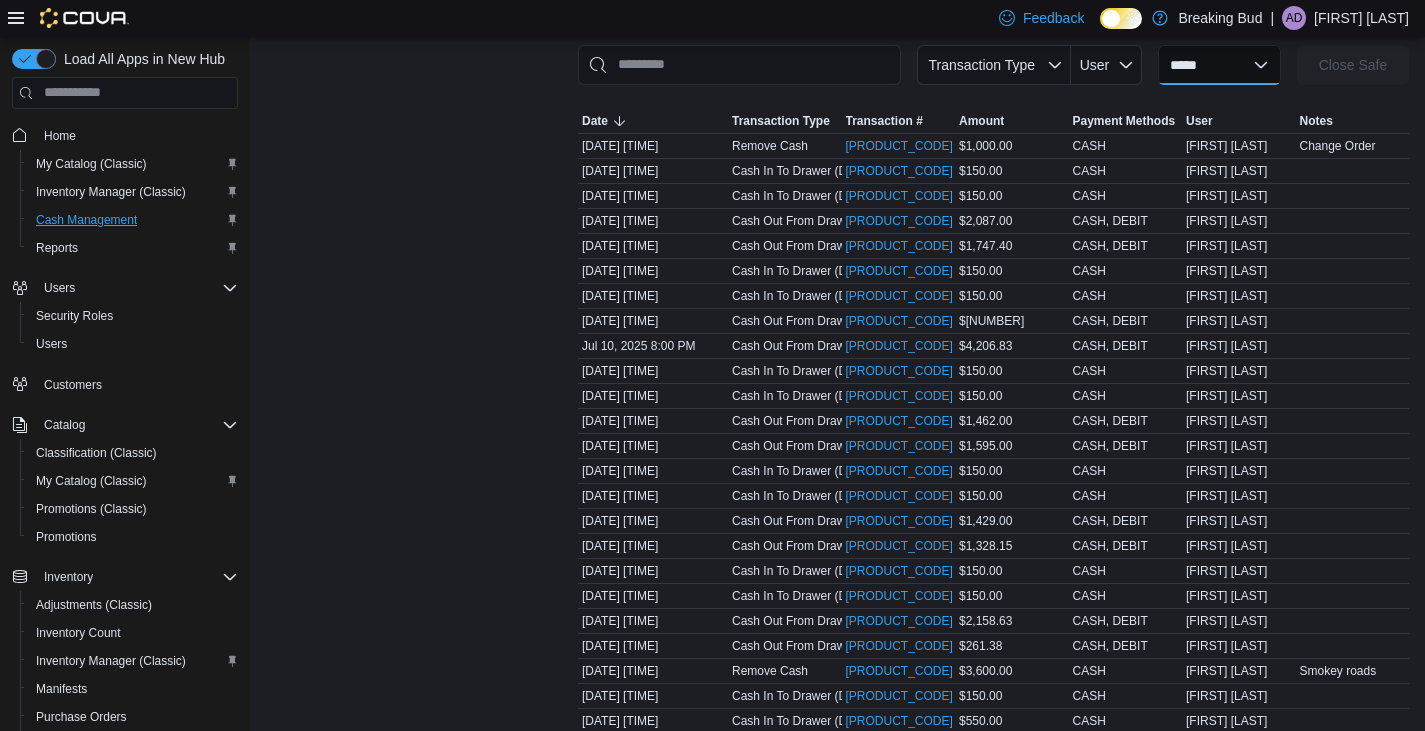 scroll, scrollTop: 0, scrollLeft: 0, axis: both 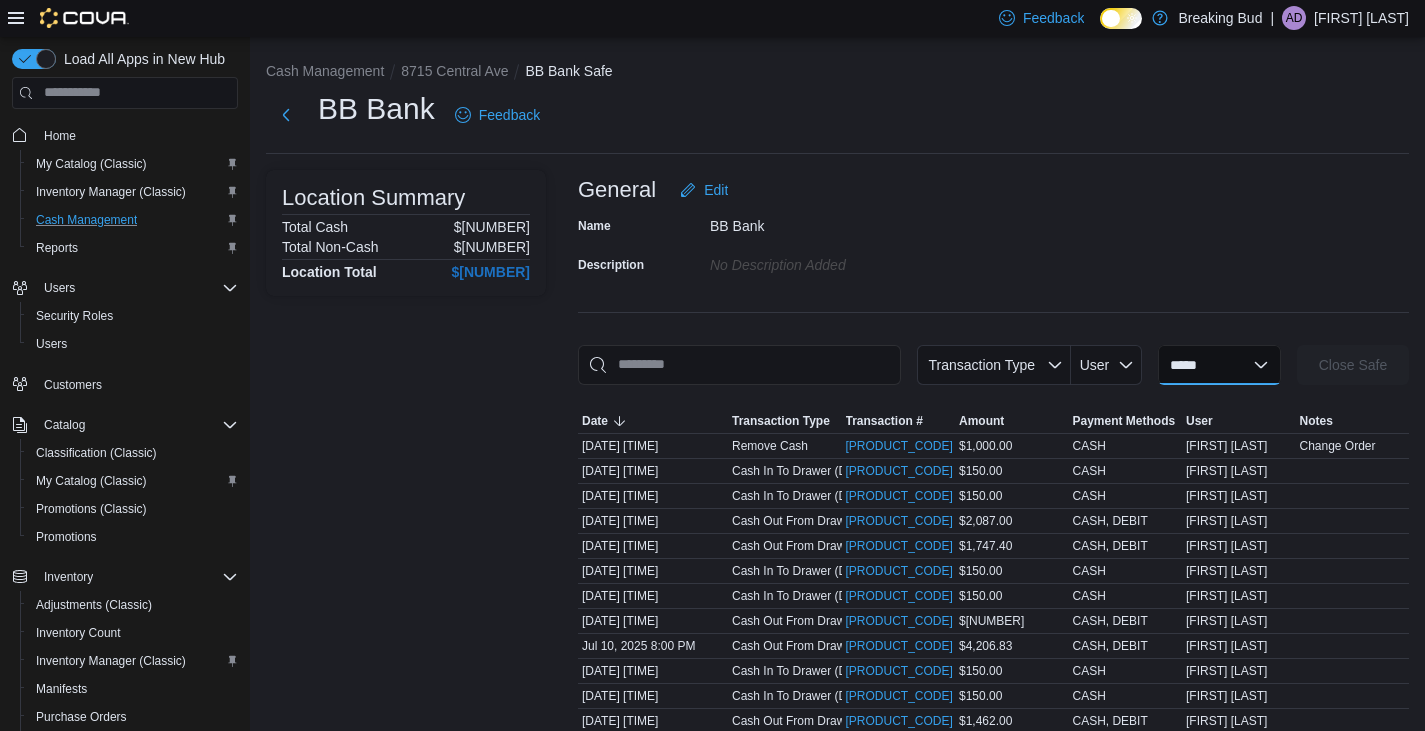 click on "**********" at bounding box center (1219, 365) 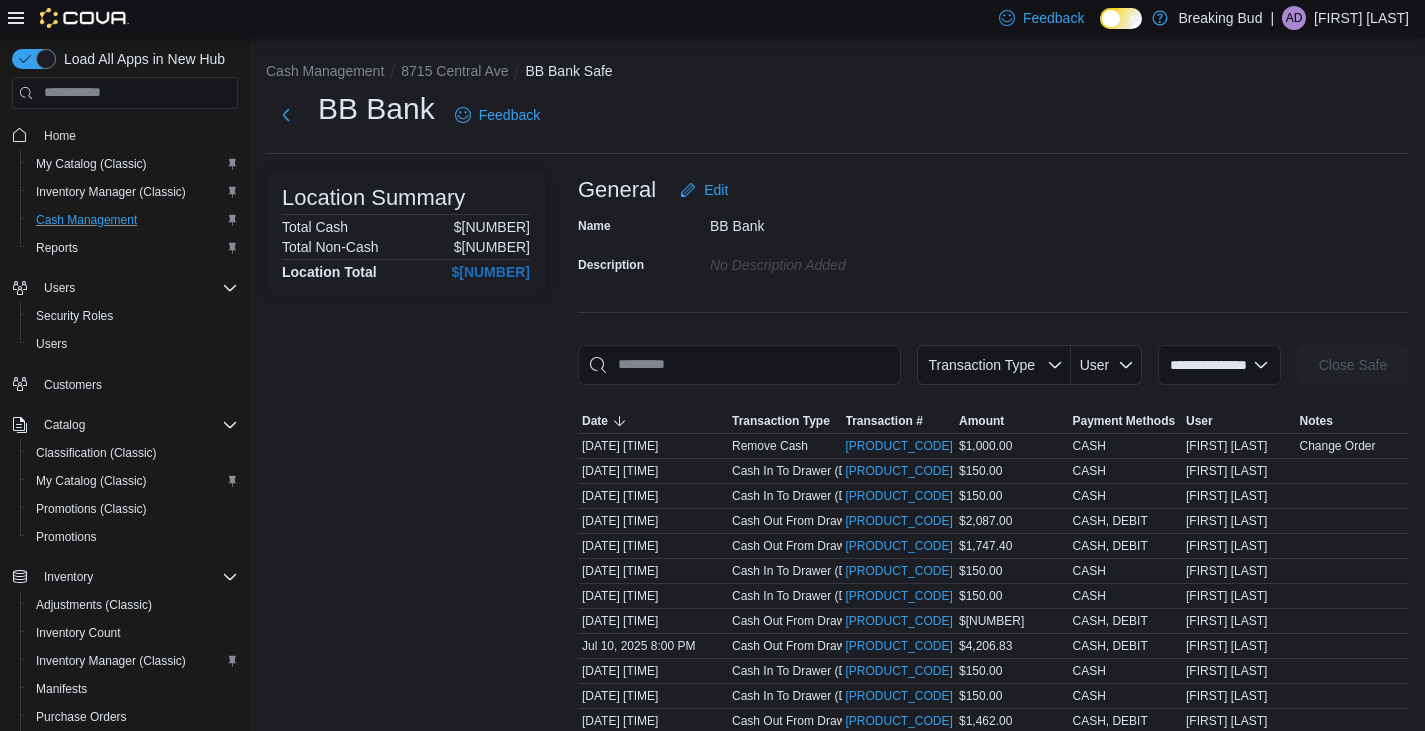 click on "**********" at bounding box center (1219, 365) 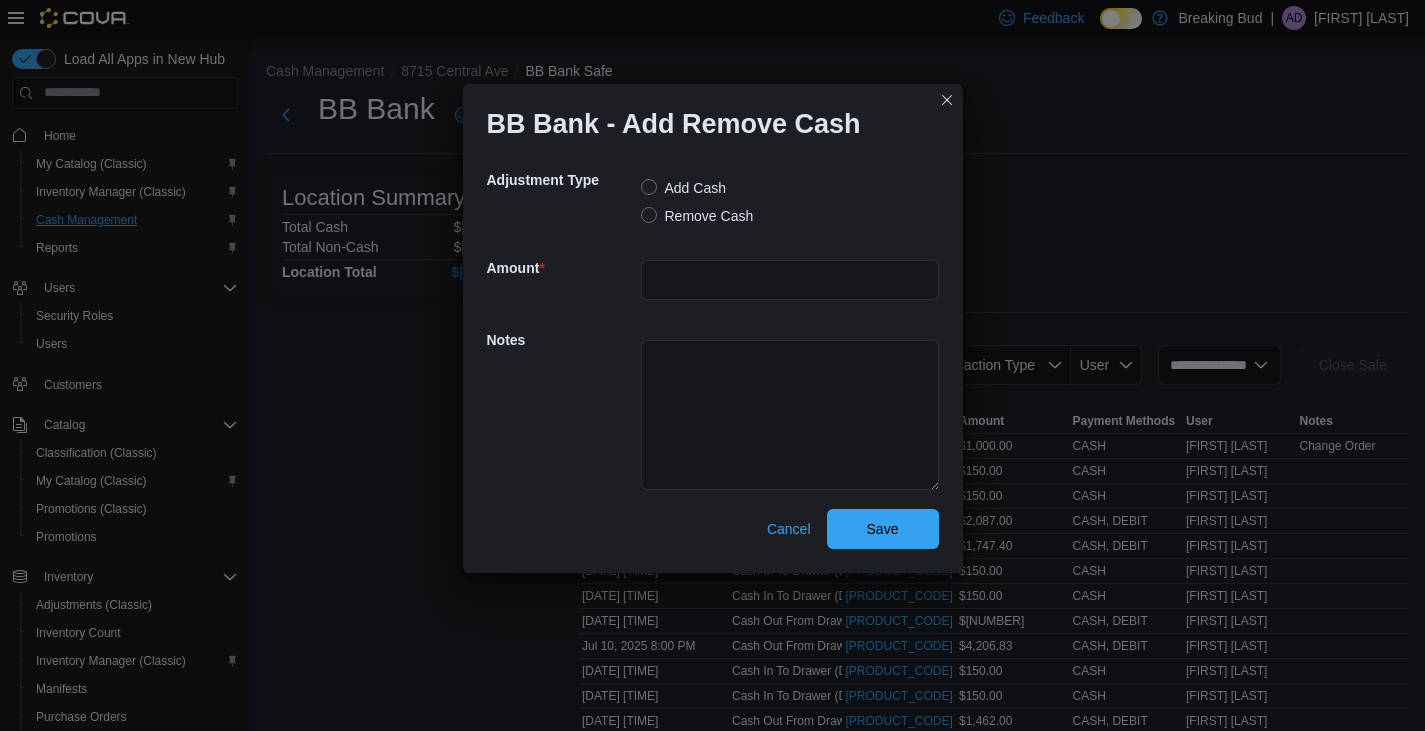 click on "Remove Cash" at bounding box center [697, 216] 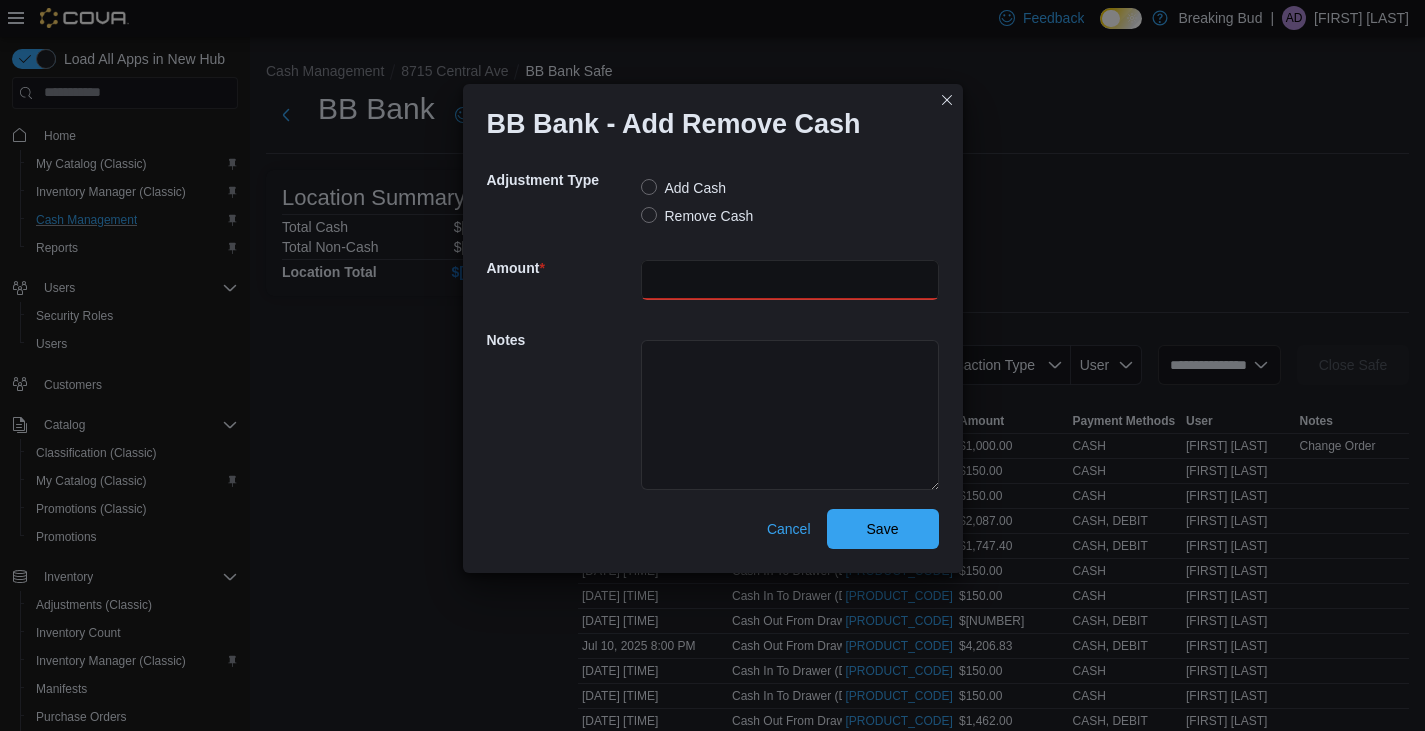 click at bounding box center (790, 280) 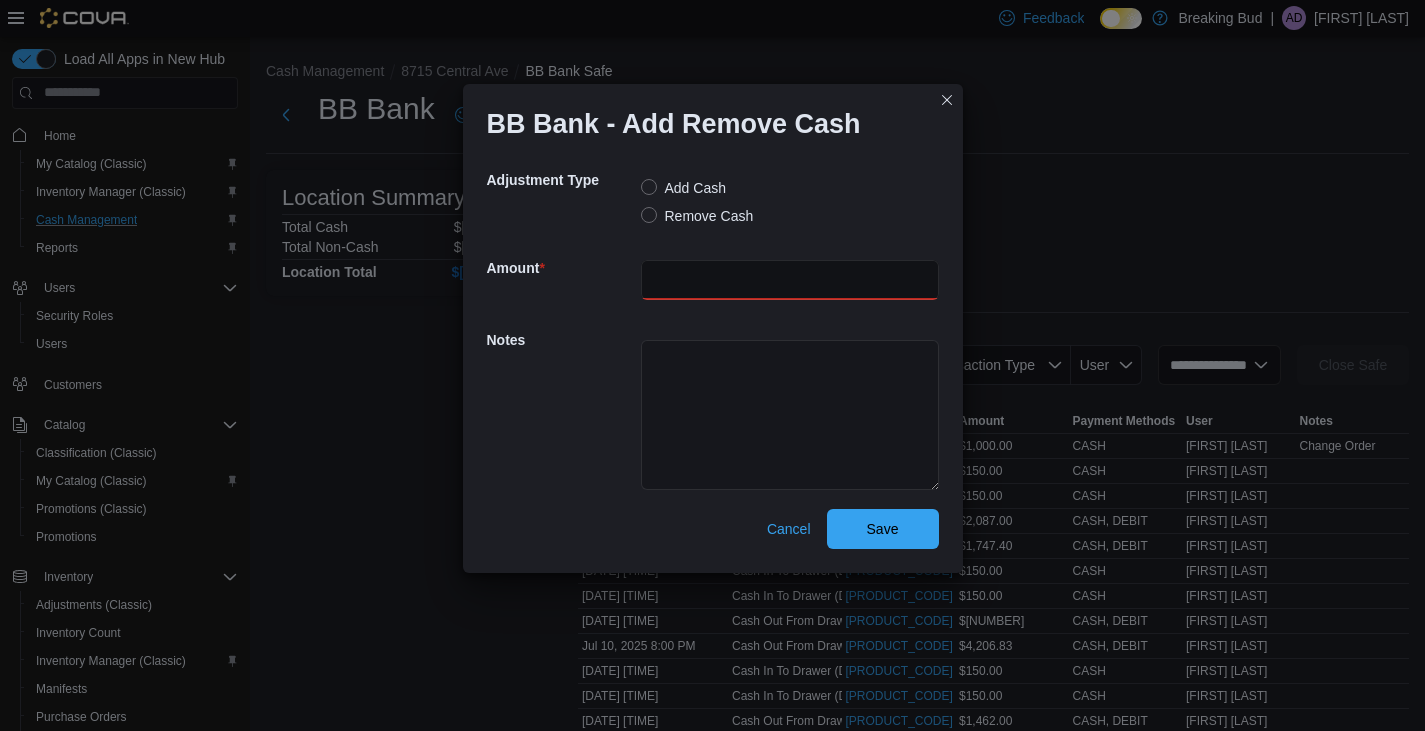 type on "****" 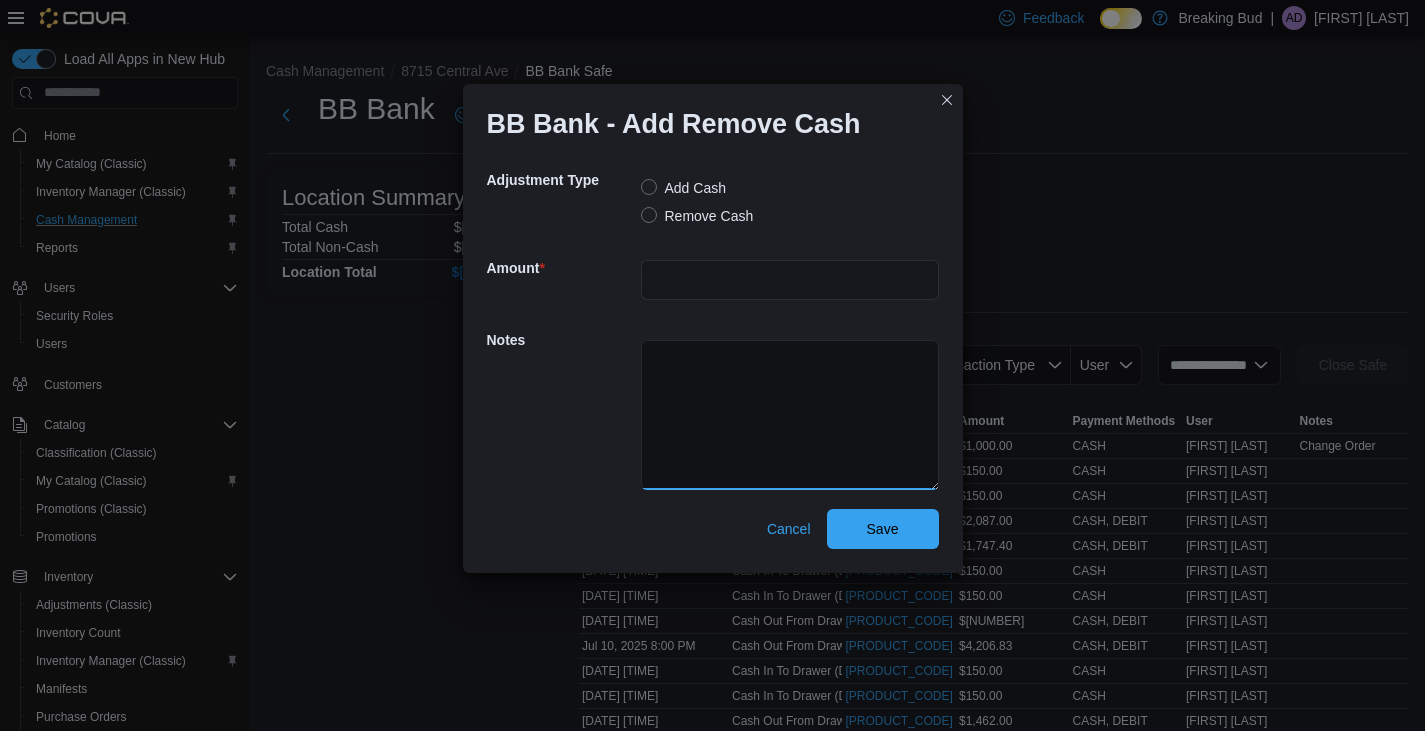 click at bounding box center [790, 415] 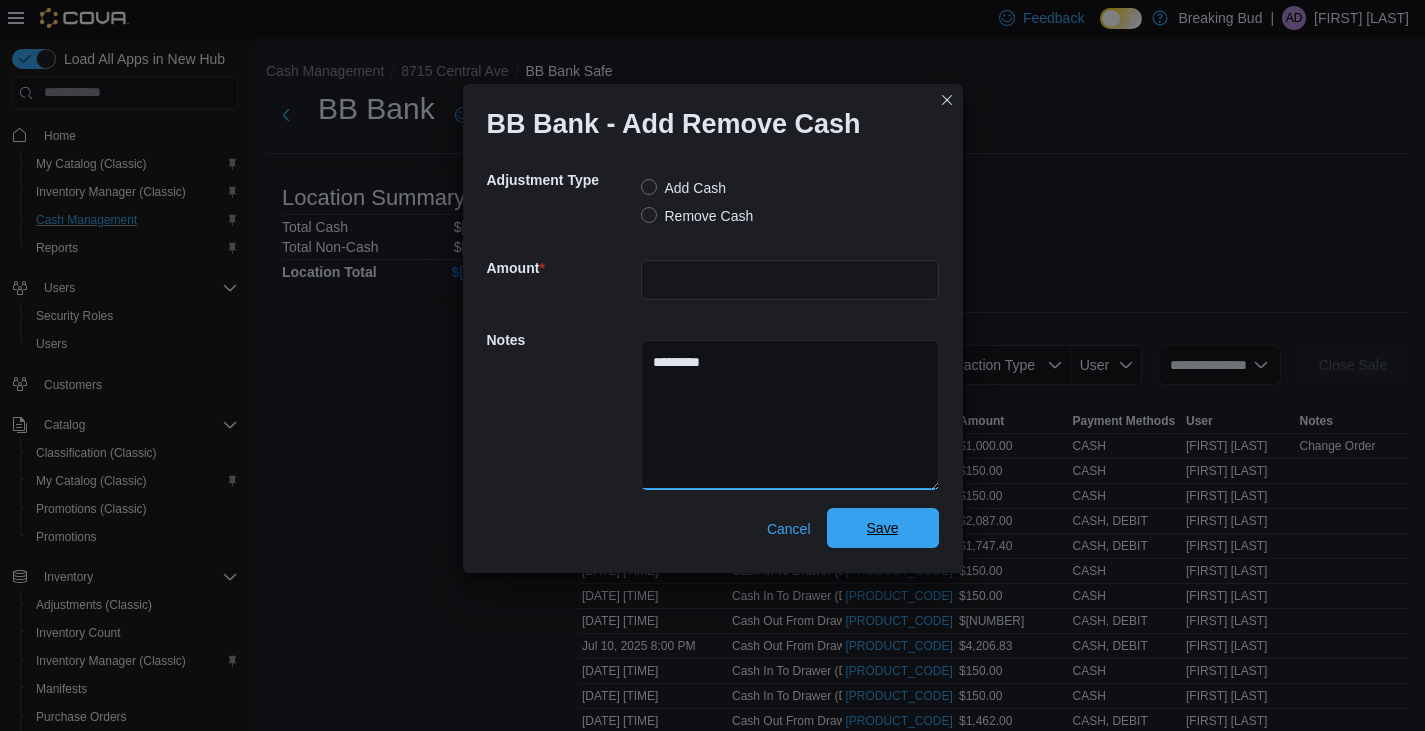type on "*********" 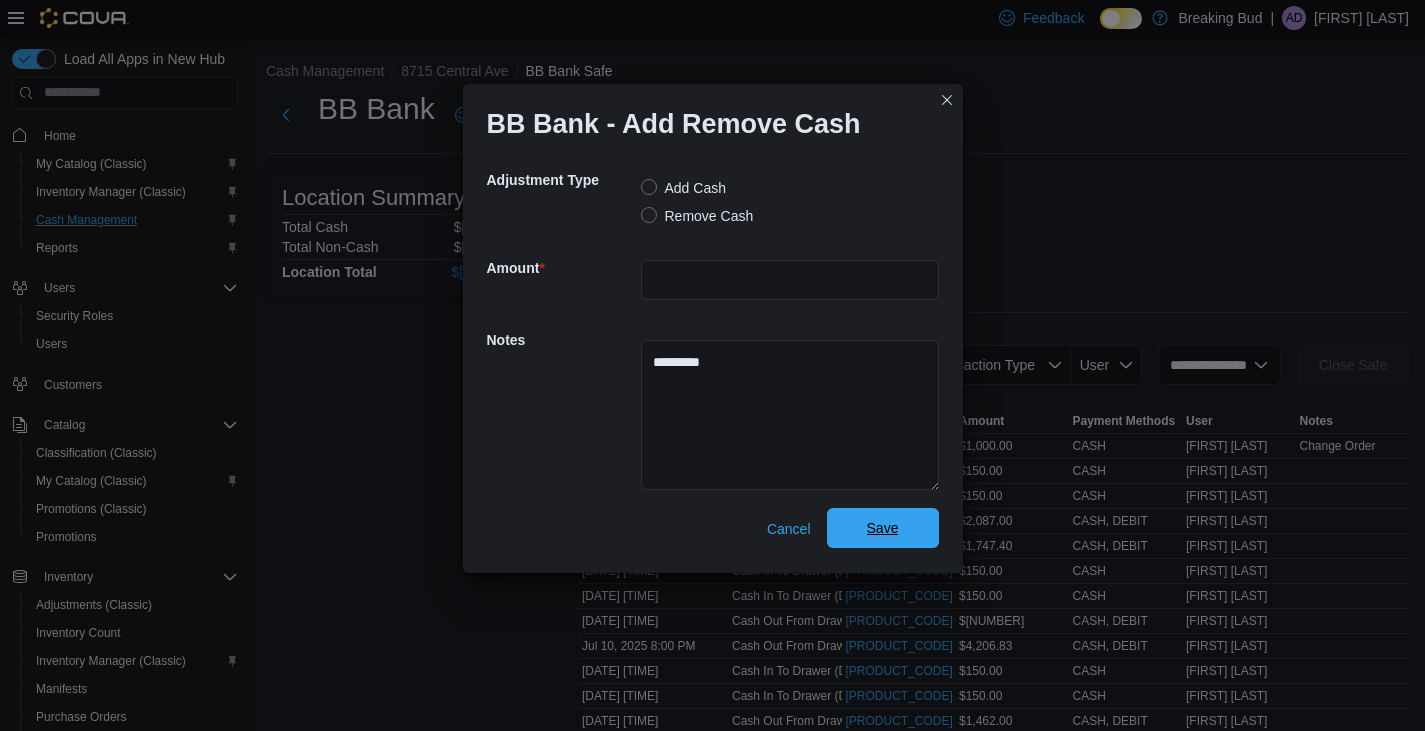 click on "Save" at bounding box center [883, 528] 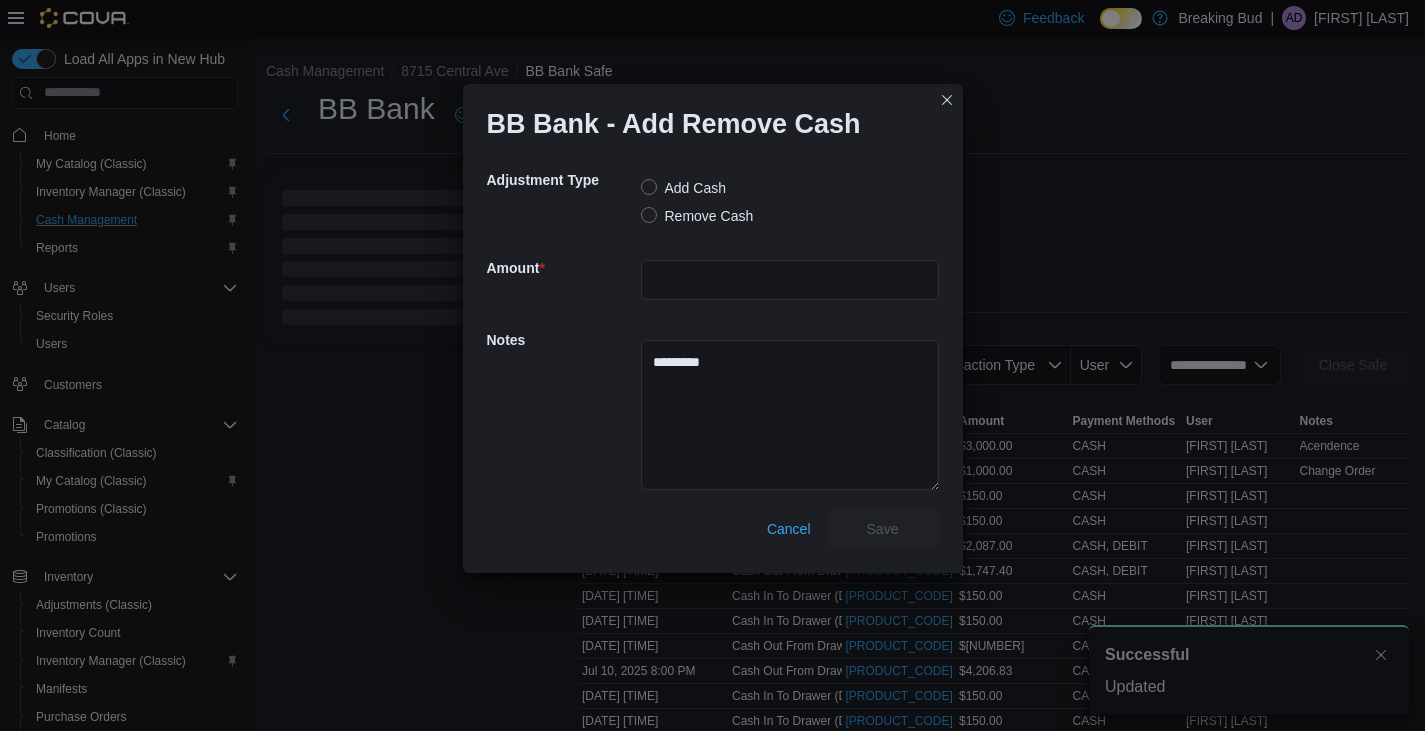scroll, scrollTop: 0, scrollLeft: 0, axis: both 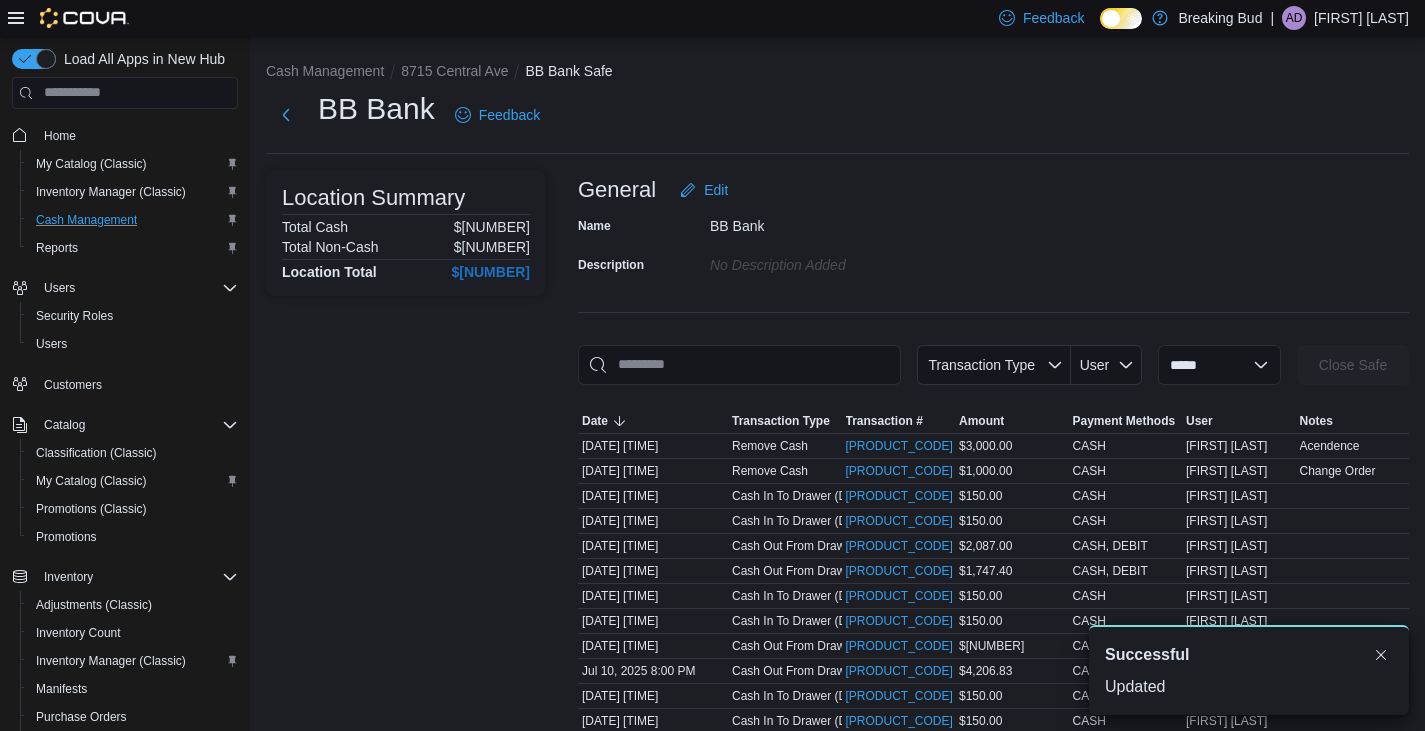 click on "BB Bank
Feedback" at bounding box center [837, 115] 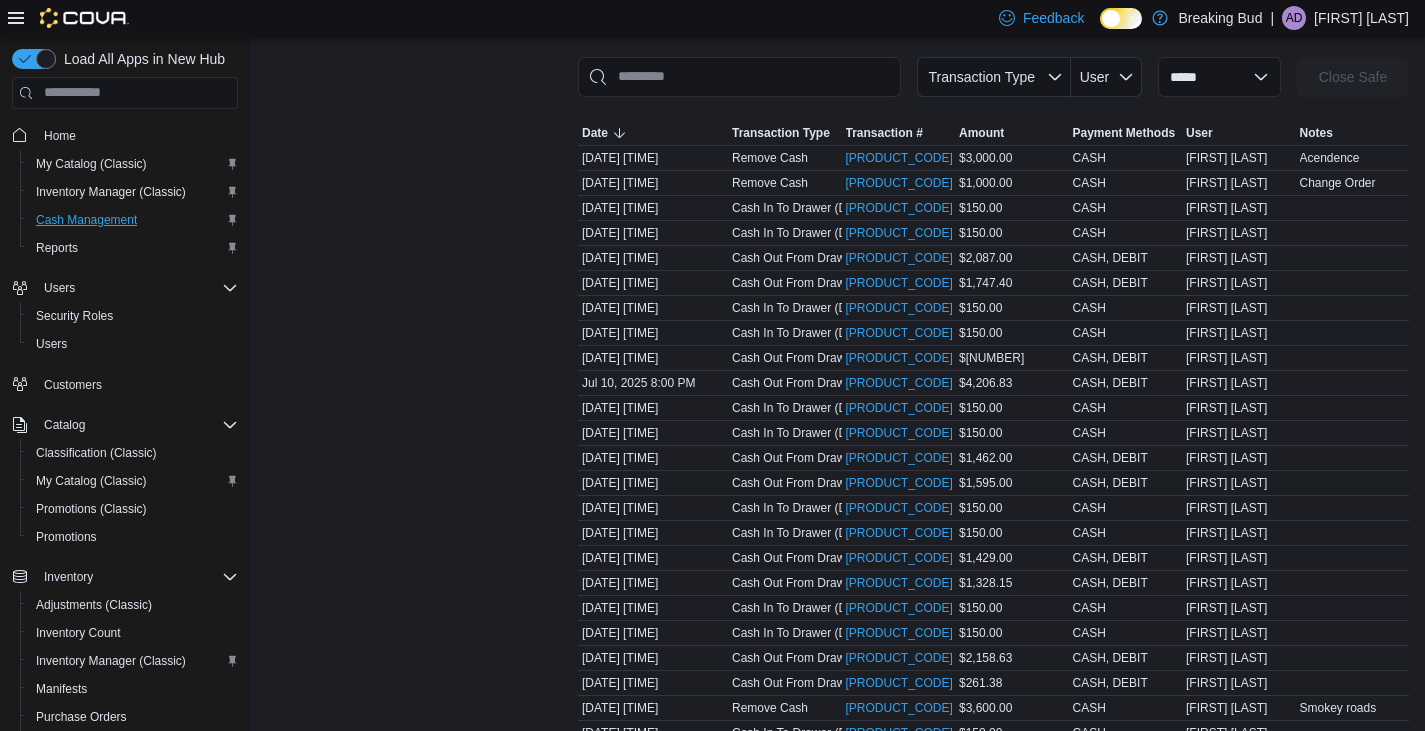 scroll, scrollTop: 100, scrollLeft: 0, axis: vertical 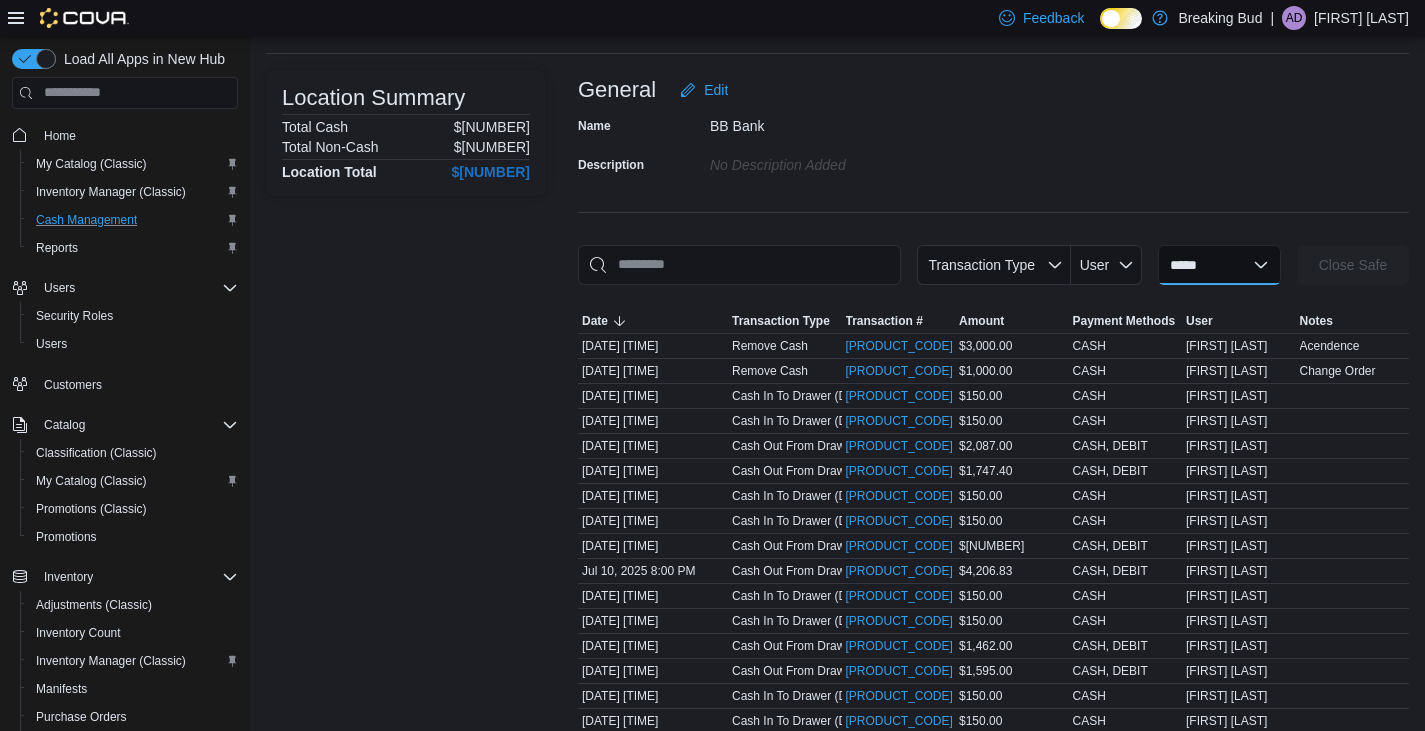 click on "**********" at bounding box center [1219, 265] 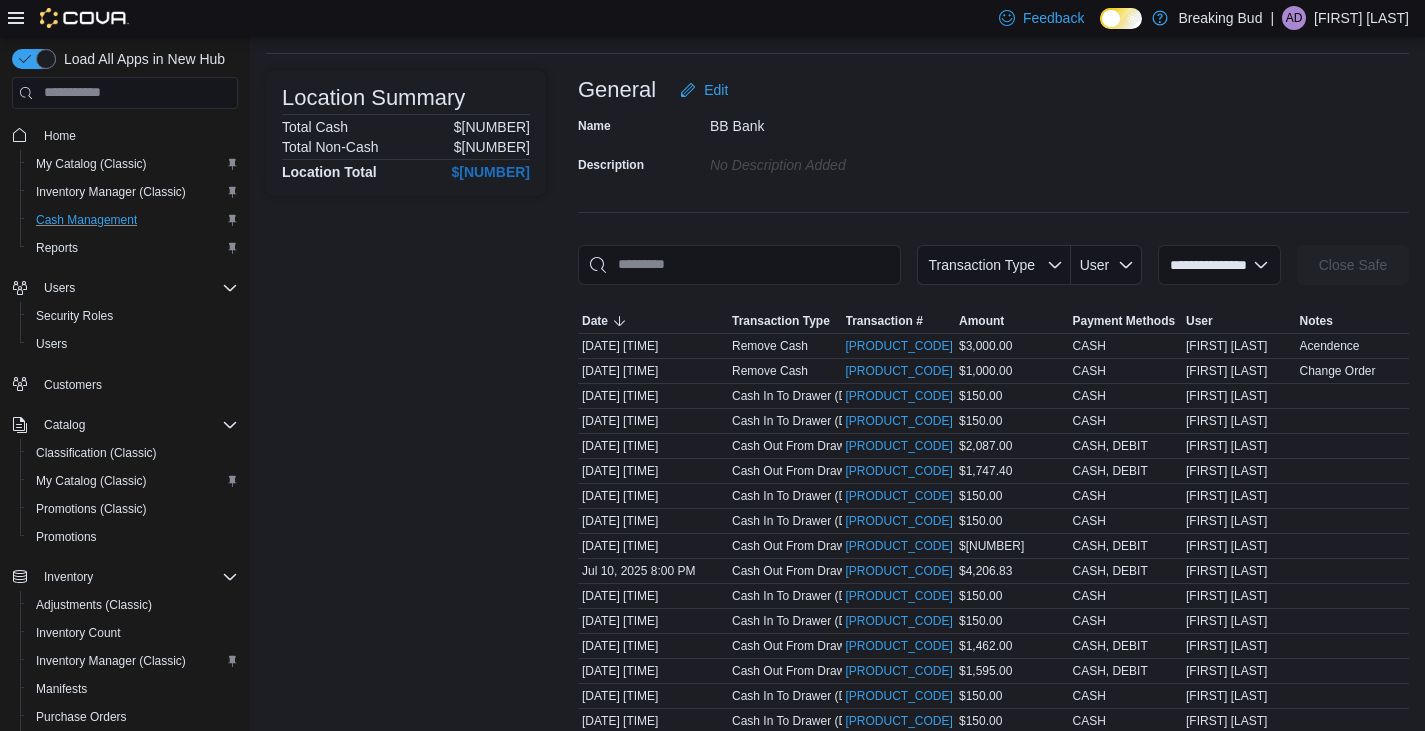 click on "**********" at bounding box center [1219, 265] 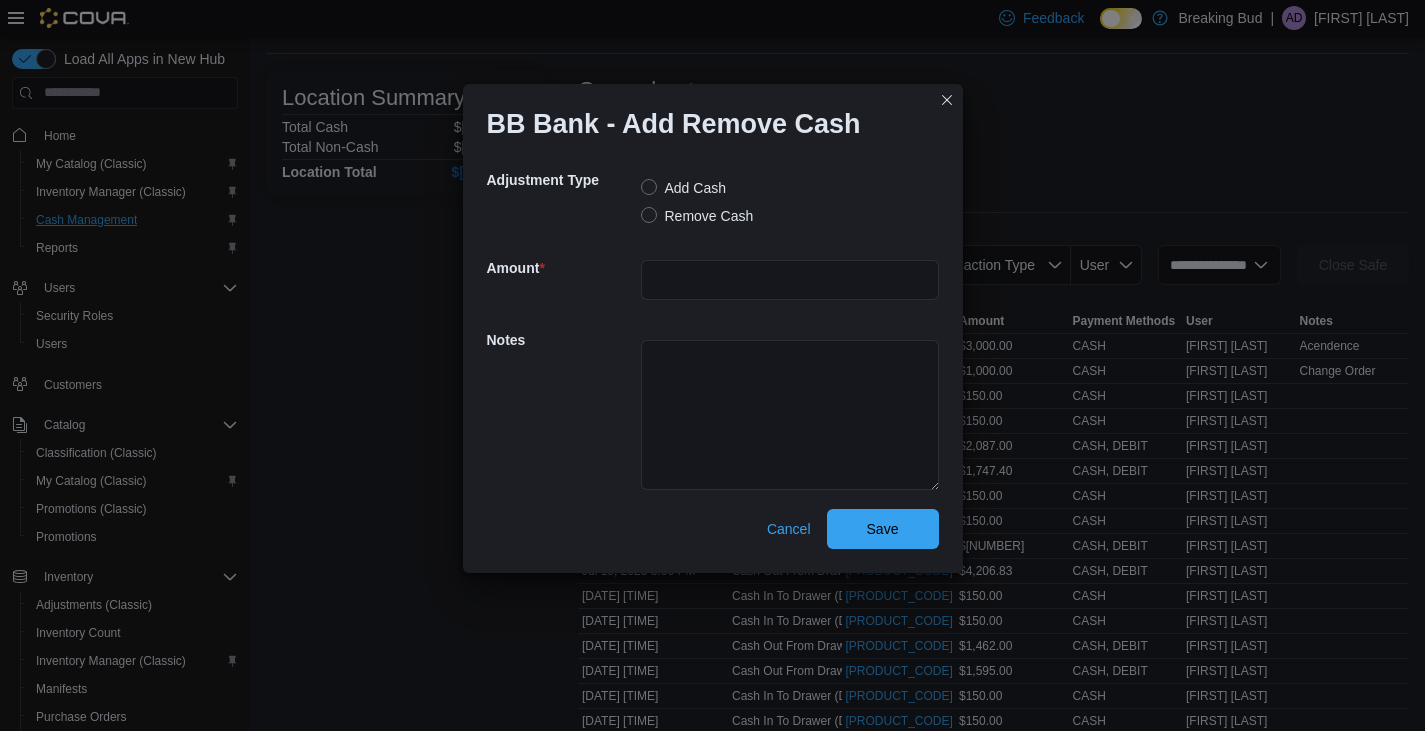 click on "Remove Cash" at bounding box center (697, 216) 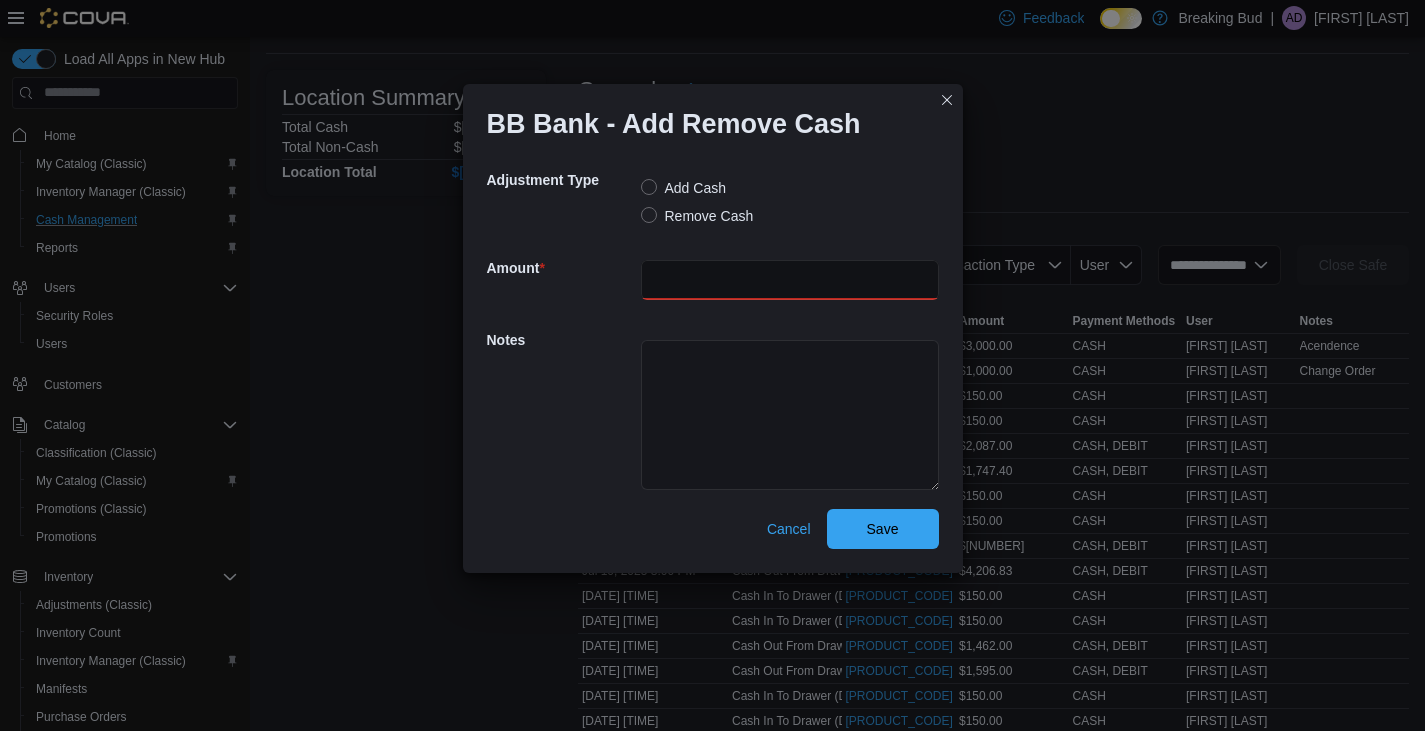 click at bounding box center [790, 280] 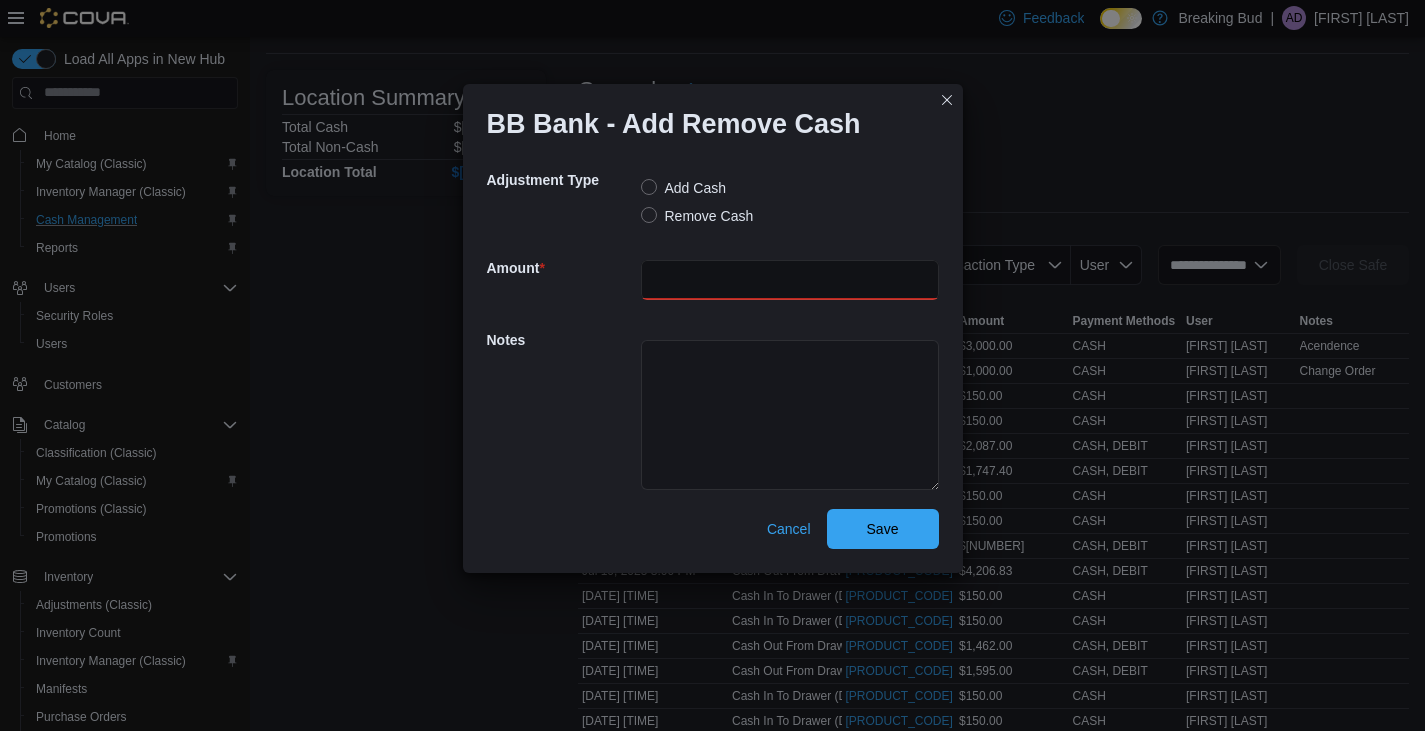 type on "****" 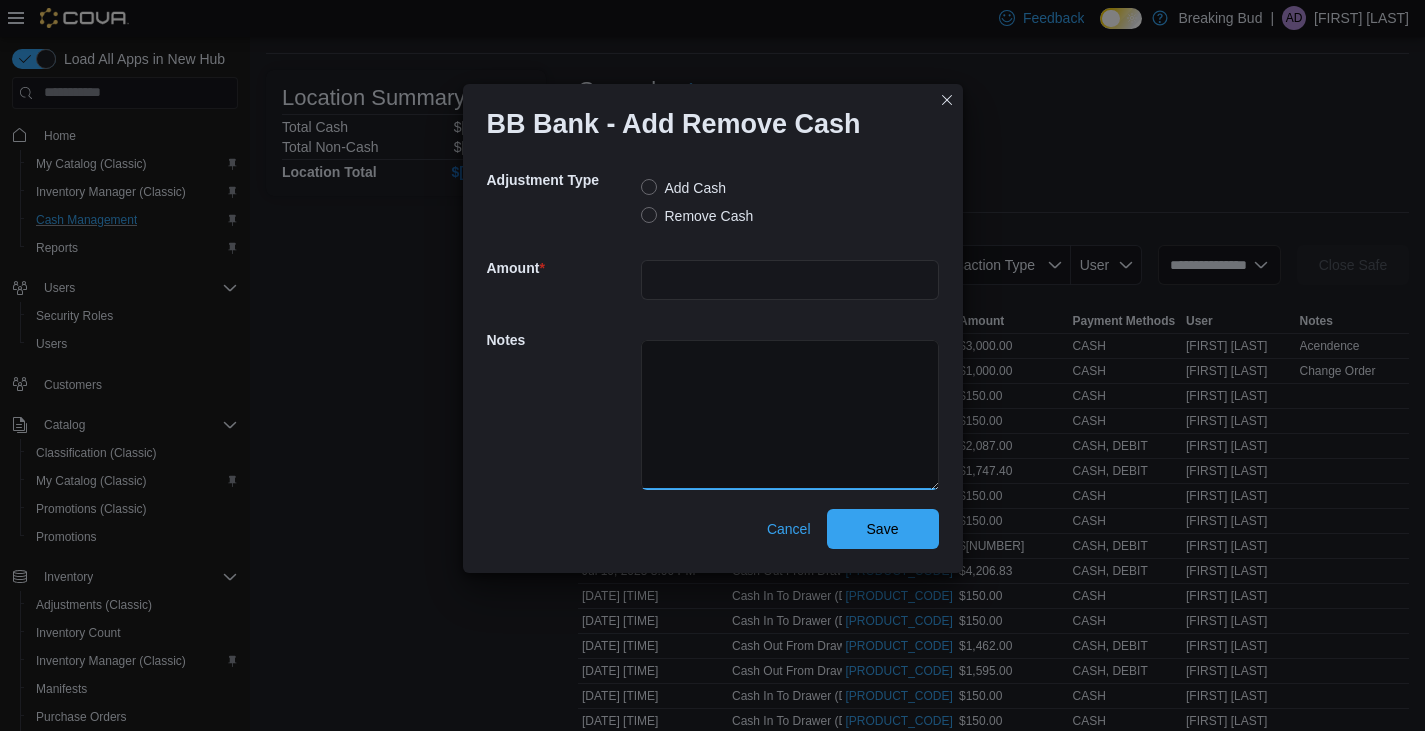 click at bounding box center [790, 415] 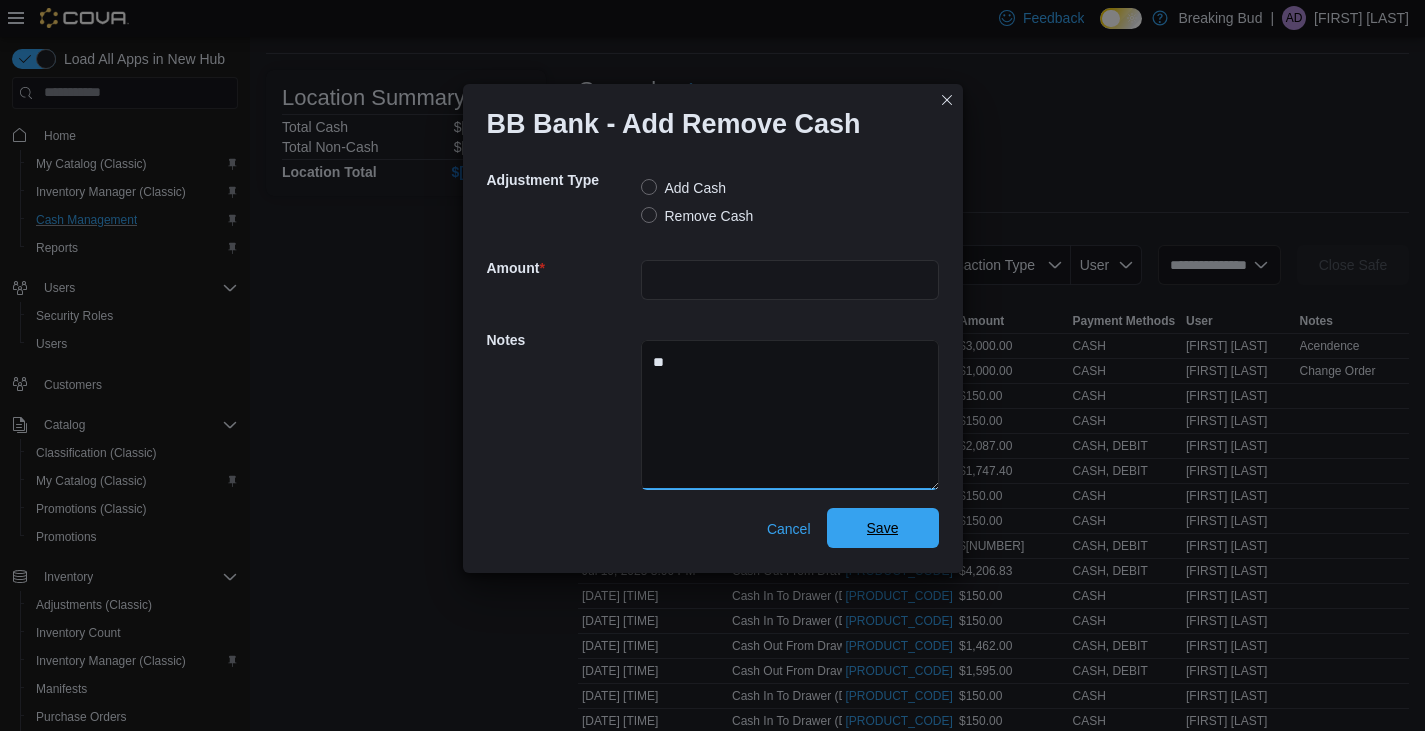 type on "*" 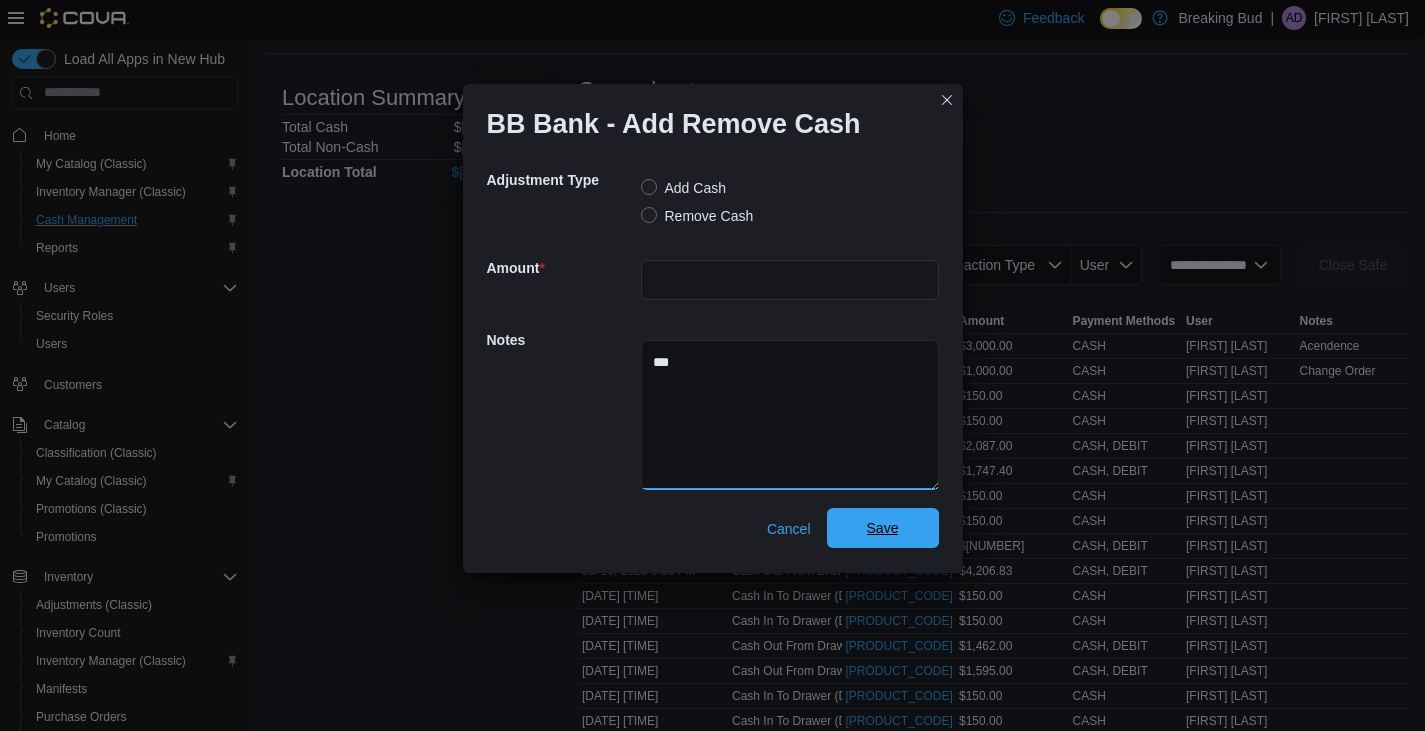 type on "***" 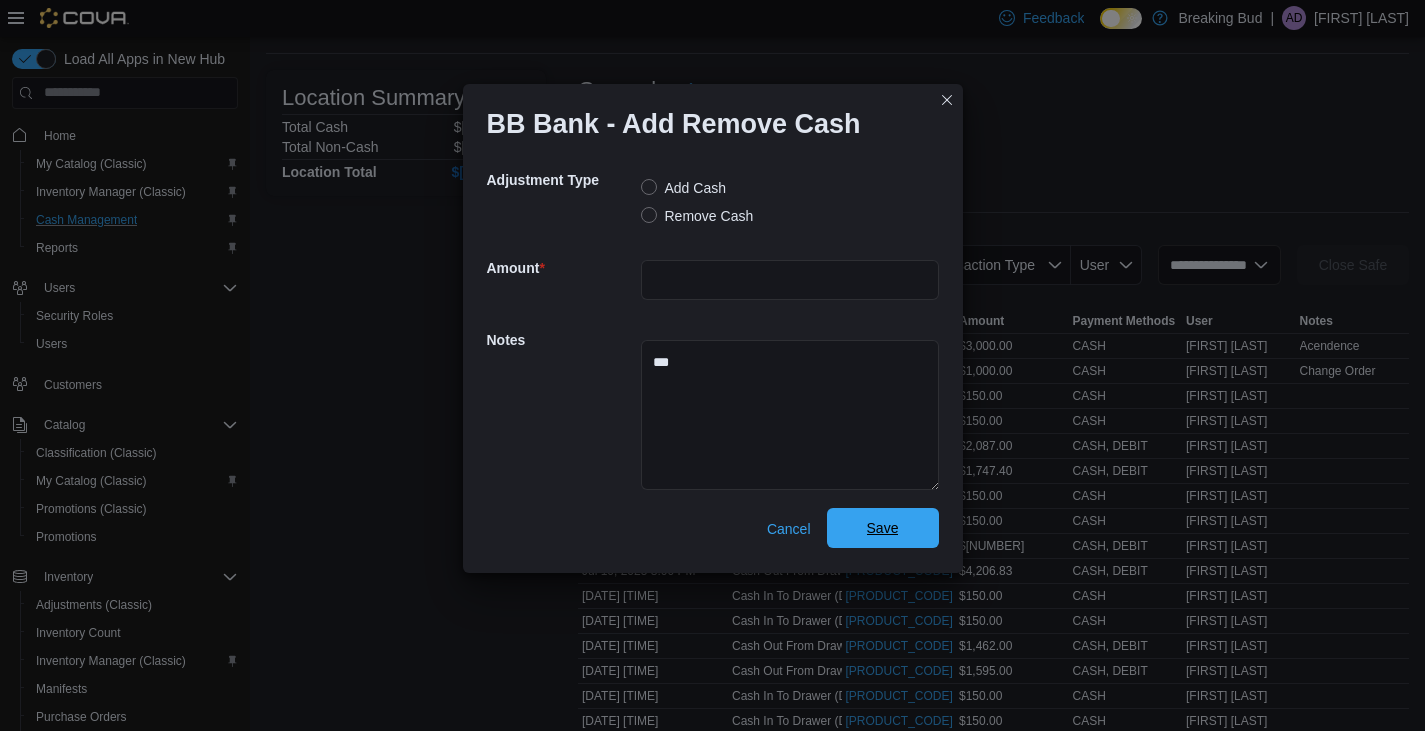 click on "Save" at bounding box center (883, 528) 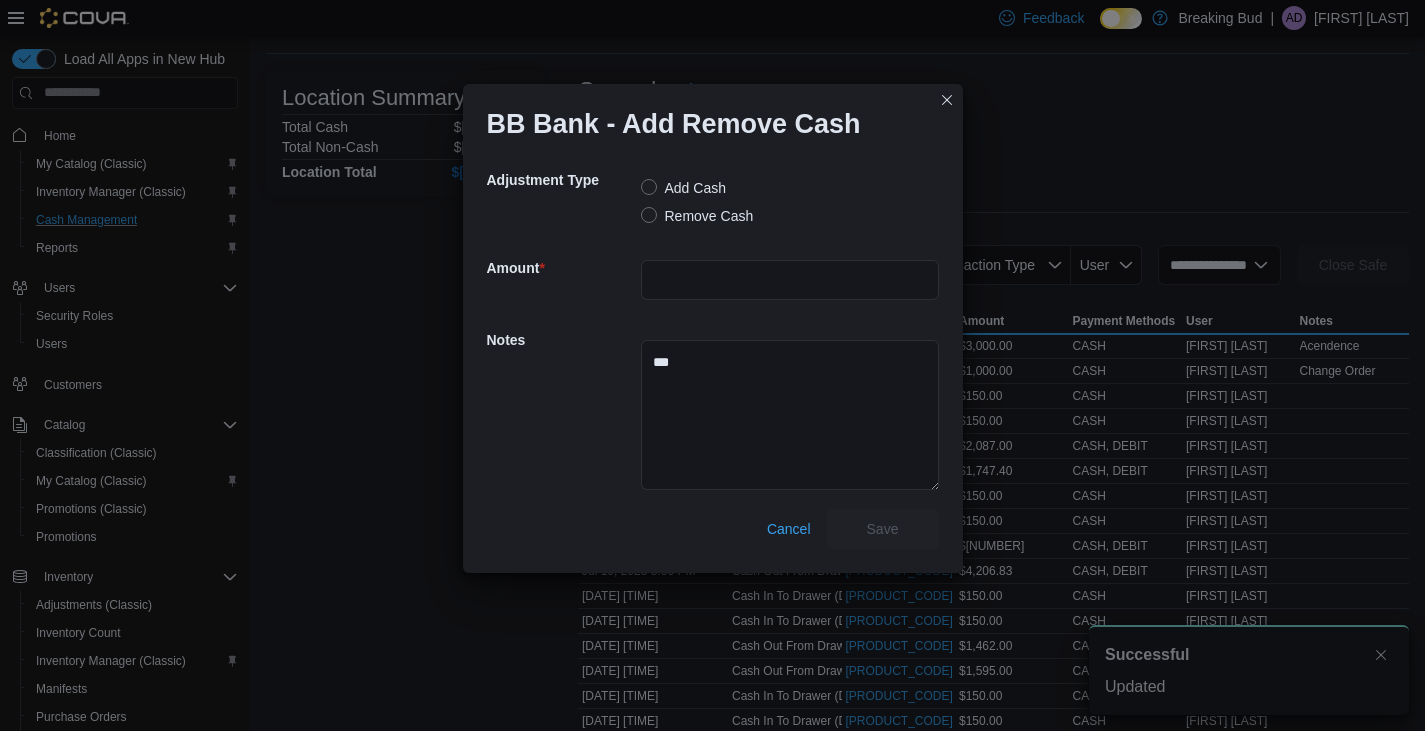scroll, scrollTop: 0, scrollLeft: 0, axis: both 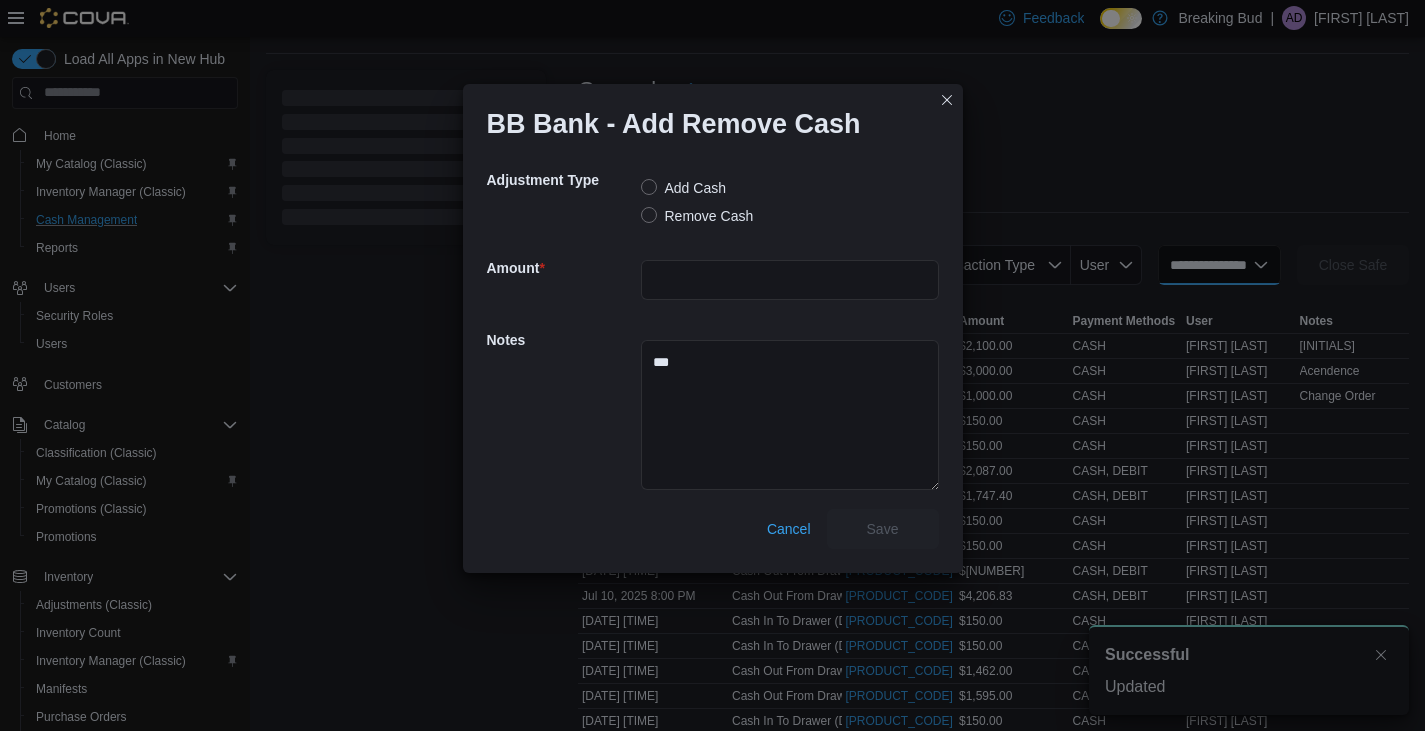 select 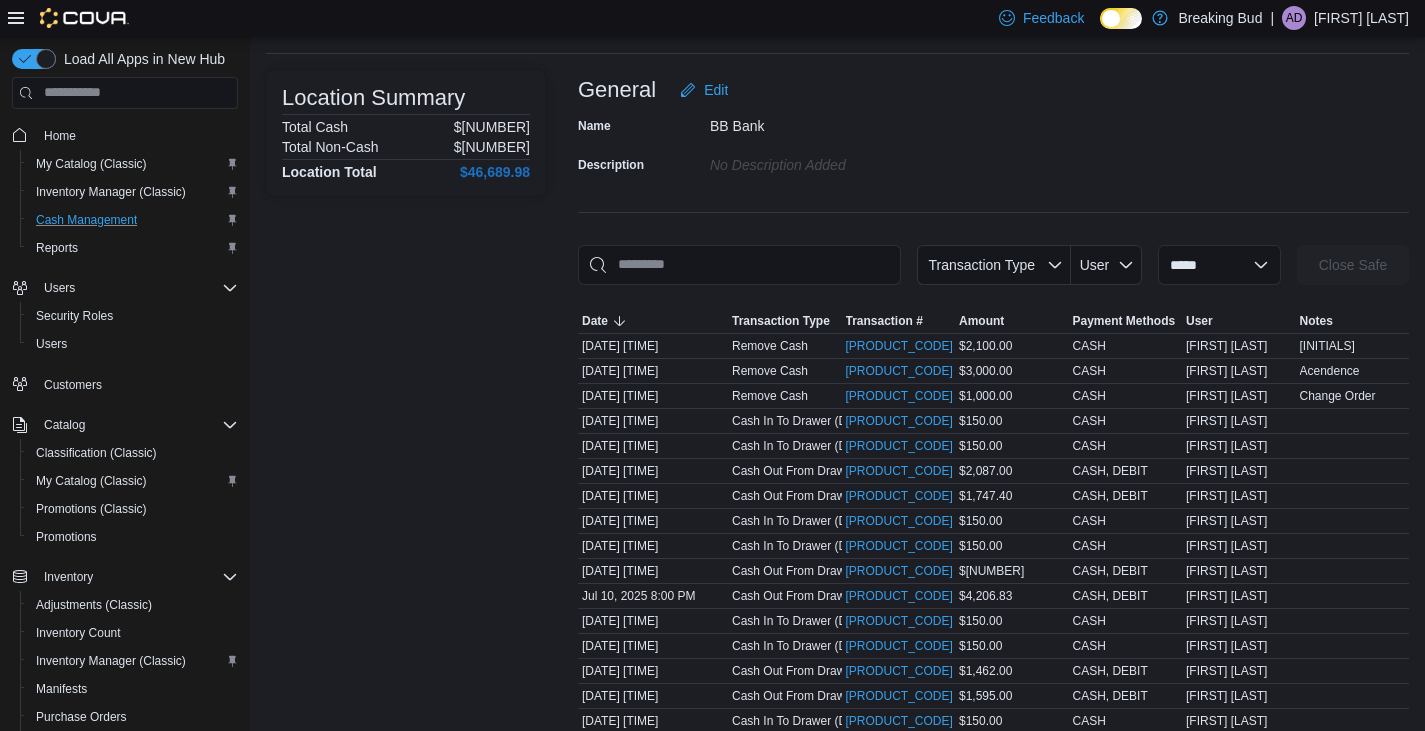 click on "$5,415.80" at bounding box center [492, 127] 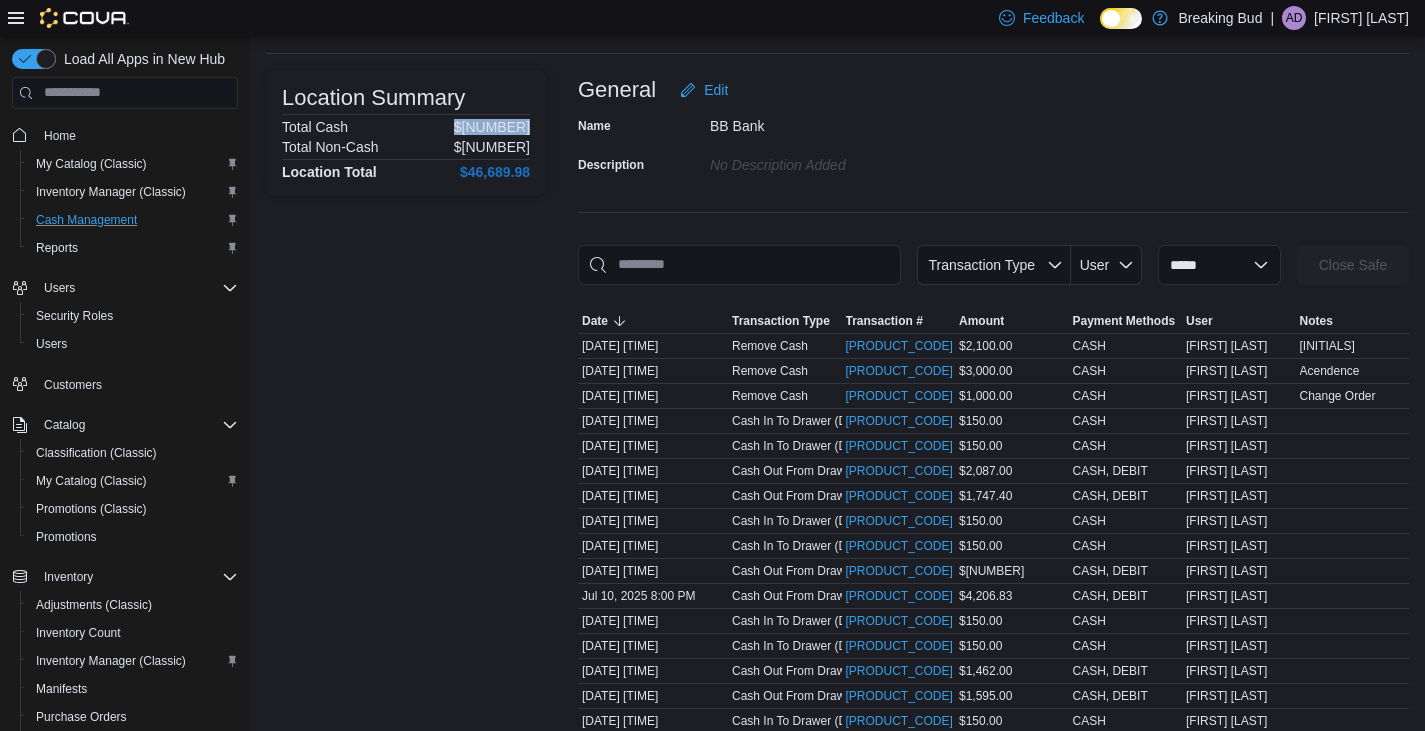 drag, startPoint x: 461, startPoint y: 124, endPoint x: 539, endPoint y: 124, distance: 78 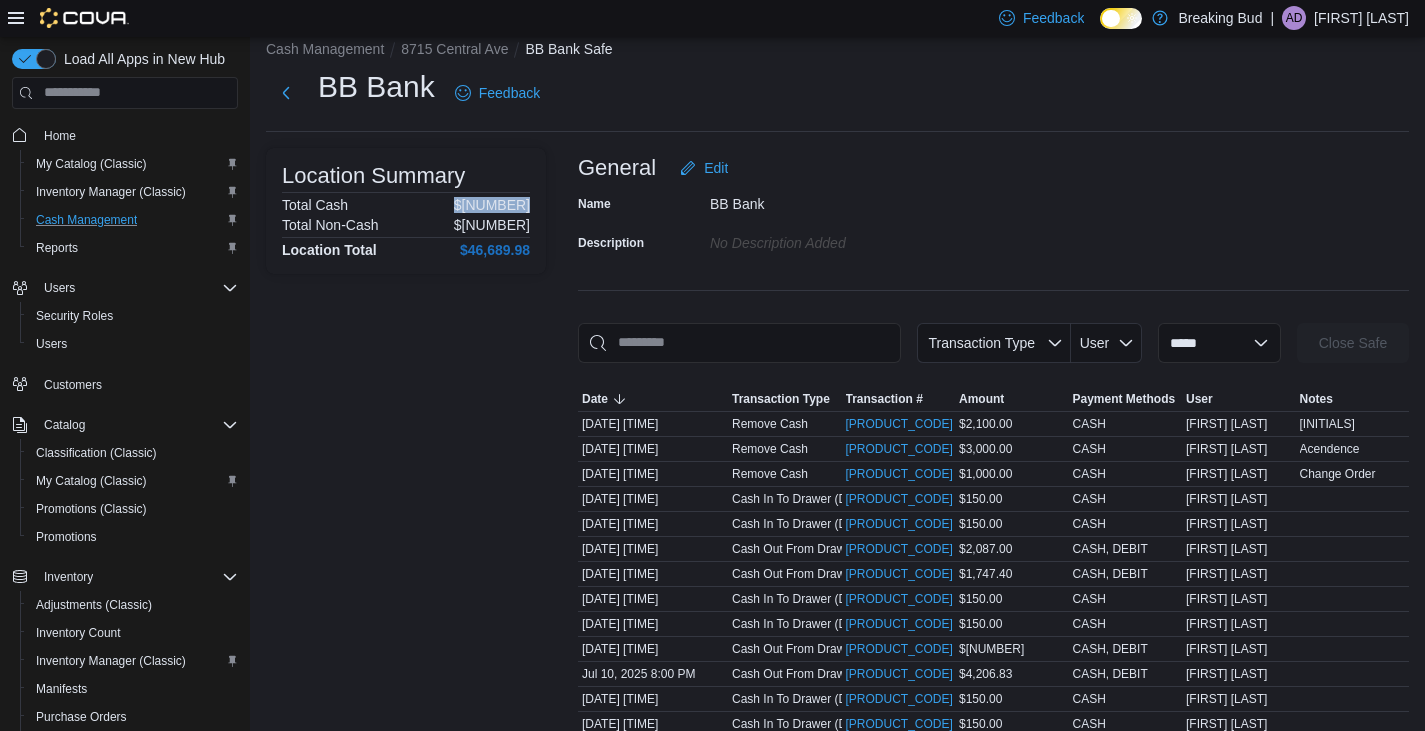 scroll, scrollTop: 0, scrollLeft: 0, axis: both 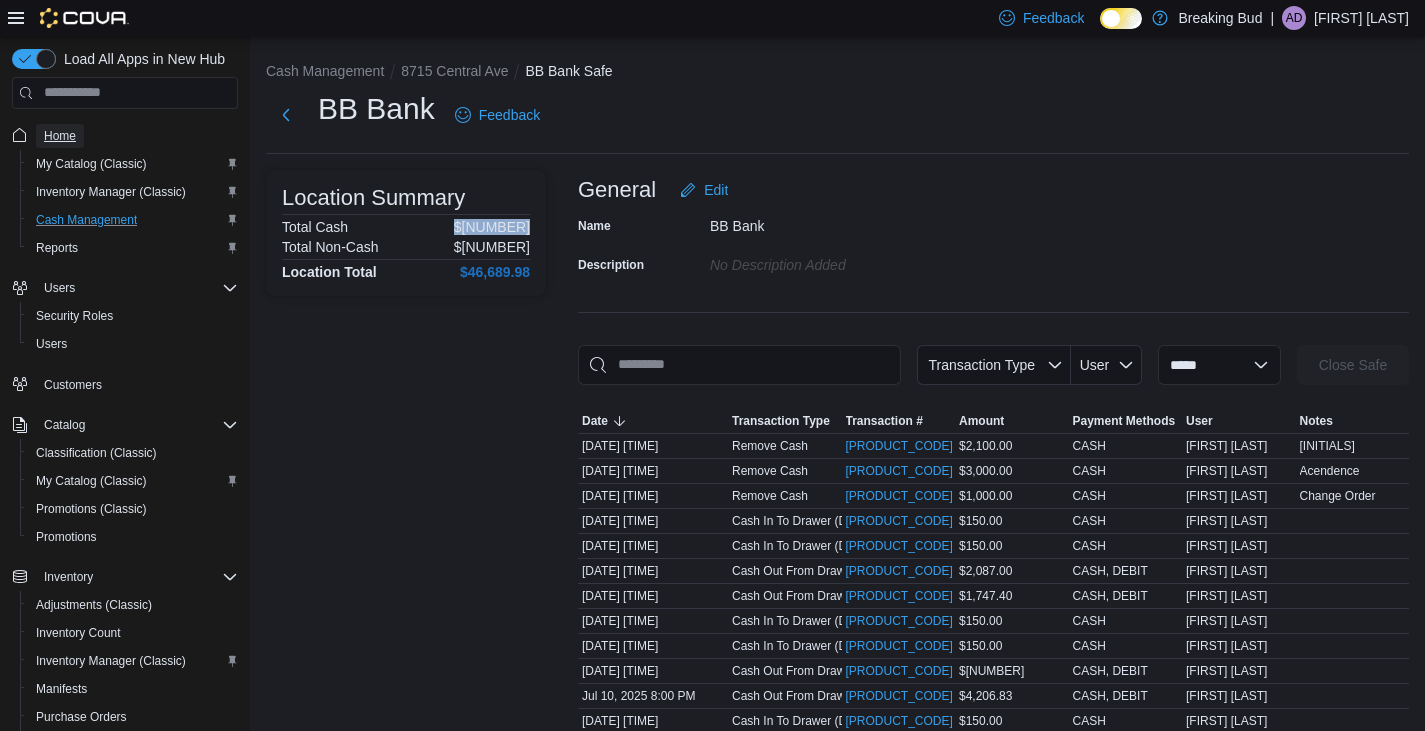 click on "Home" at bounding box center [60, 136] 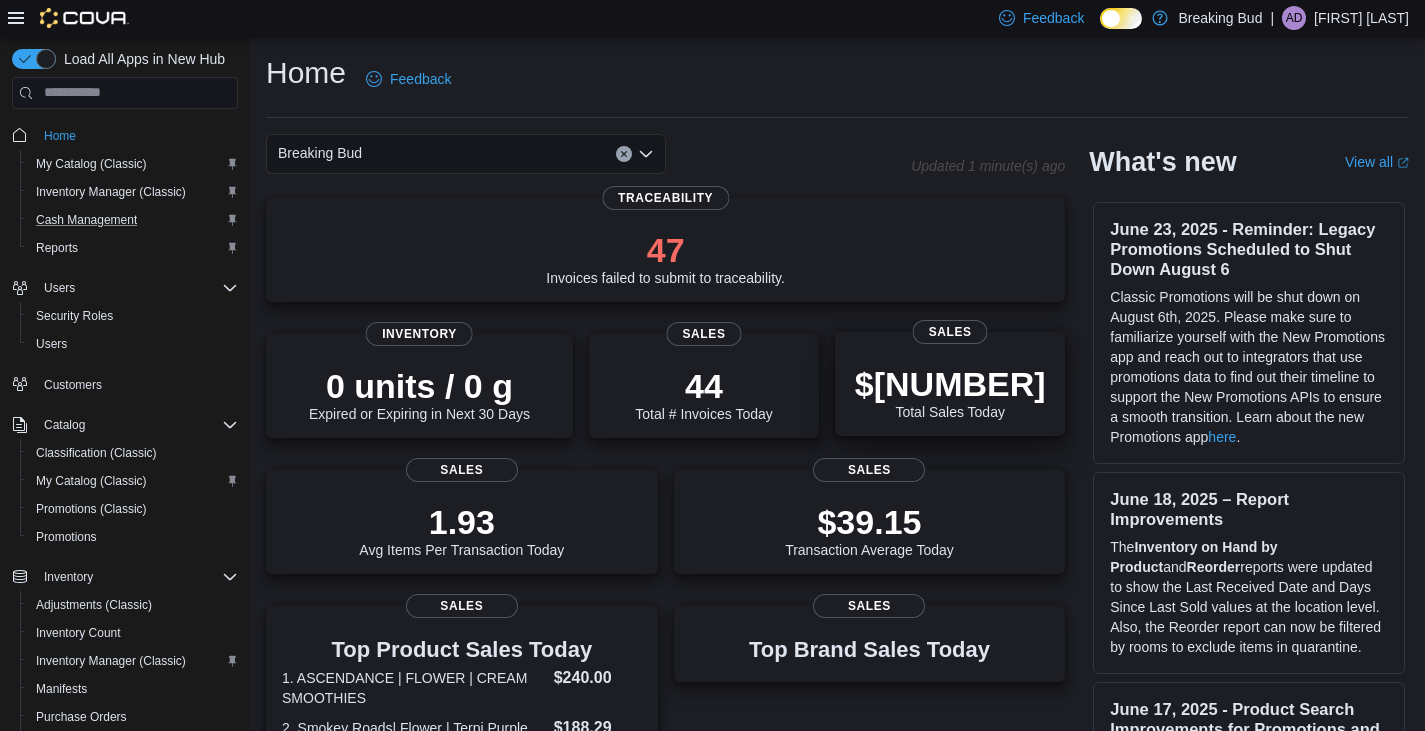 click on "$1722.51" at bounding box center (950, 384) 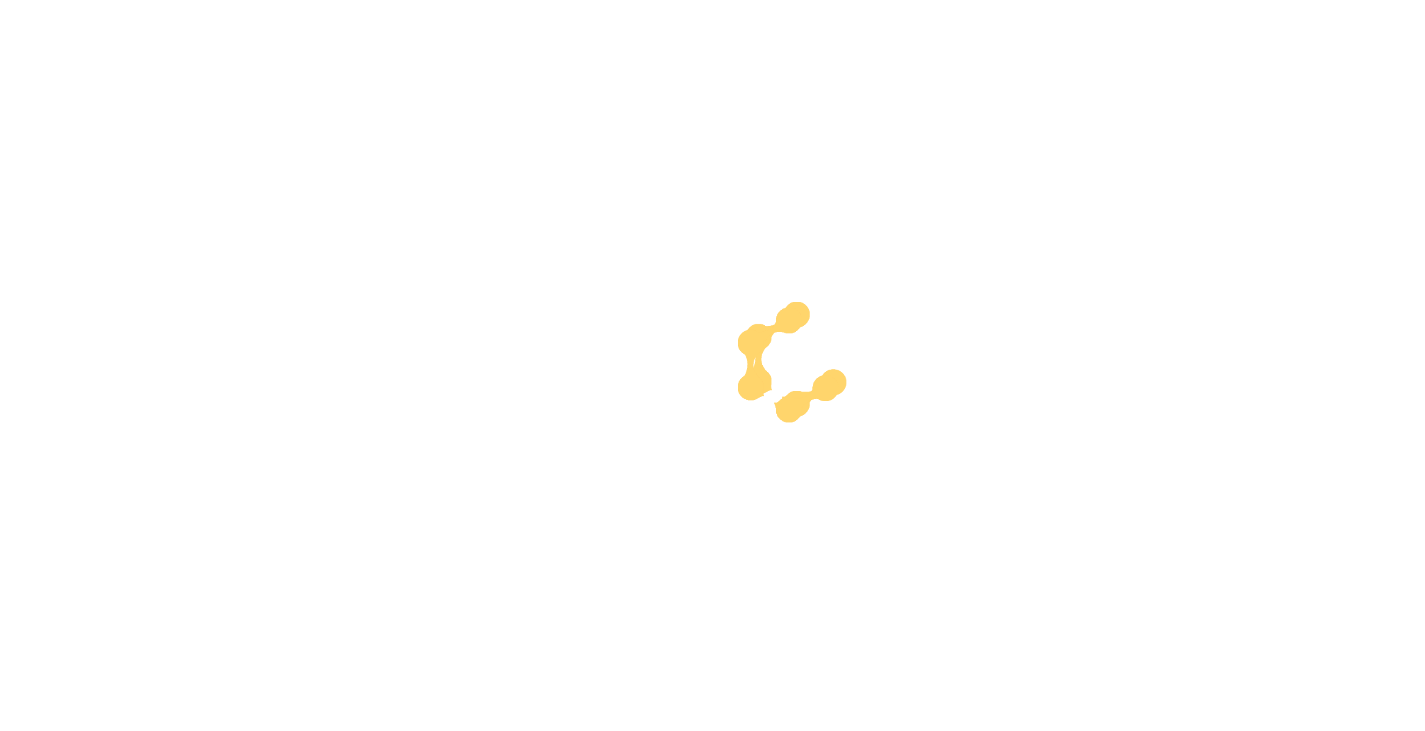 scroll, scrollTop: 0, scrollLeft: 0, axis: both 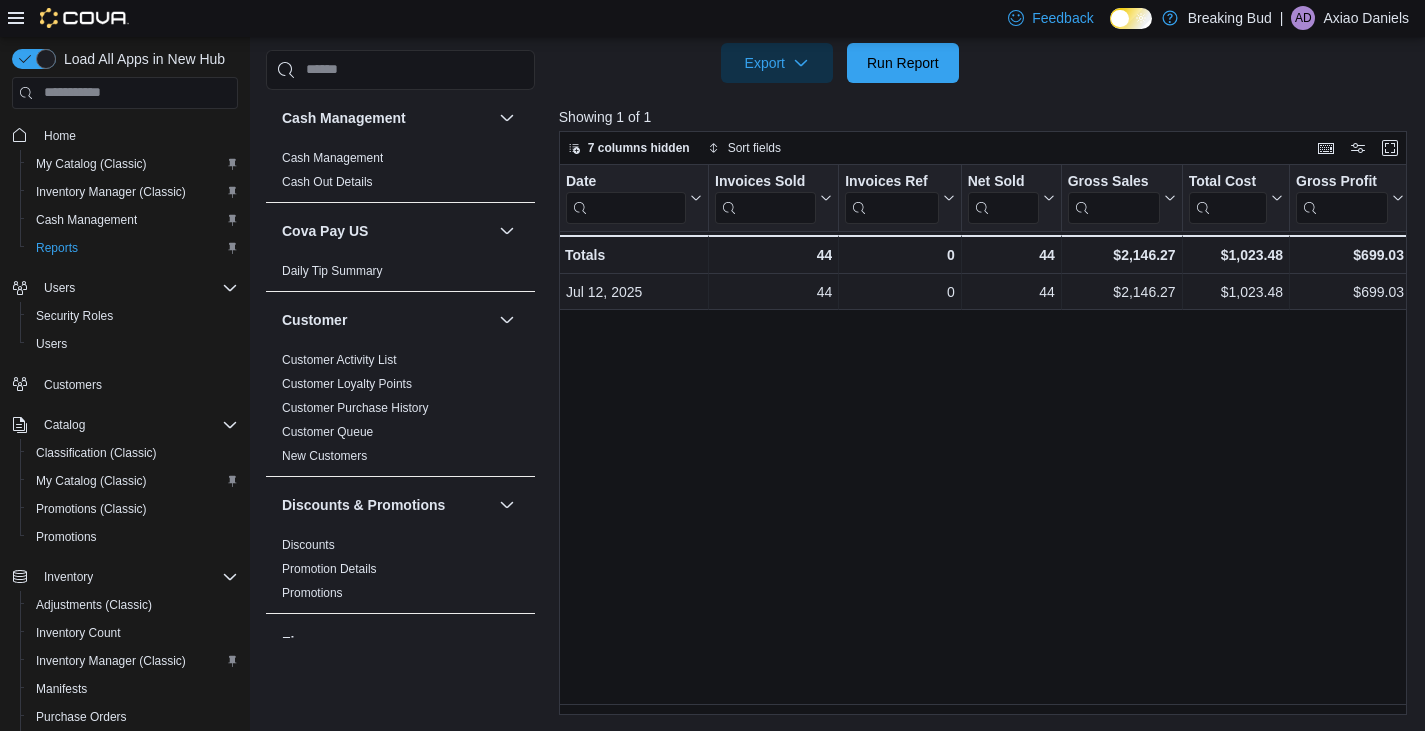 drag, startPoint x: 828, startPoint y: 704, endPoint x: 898, endPoint y: 700, distance: 70.11419 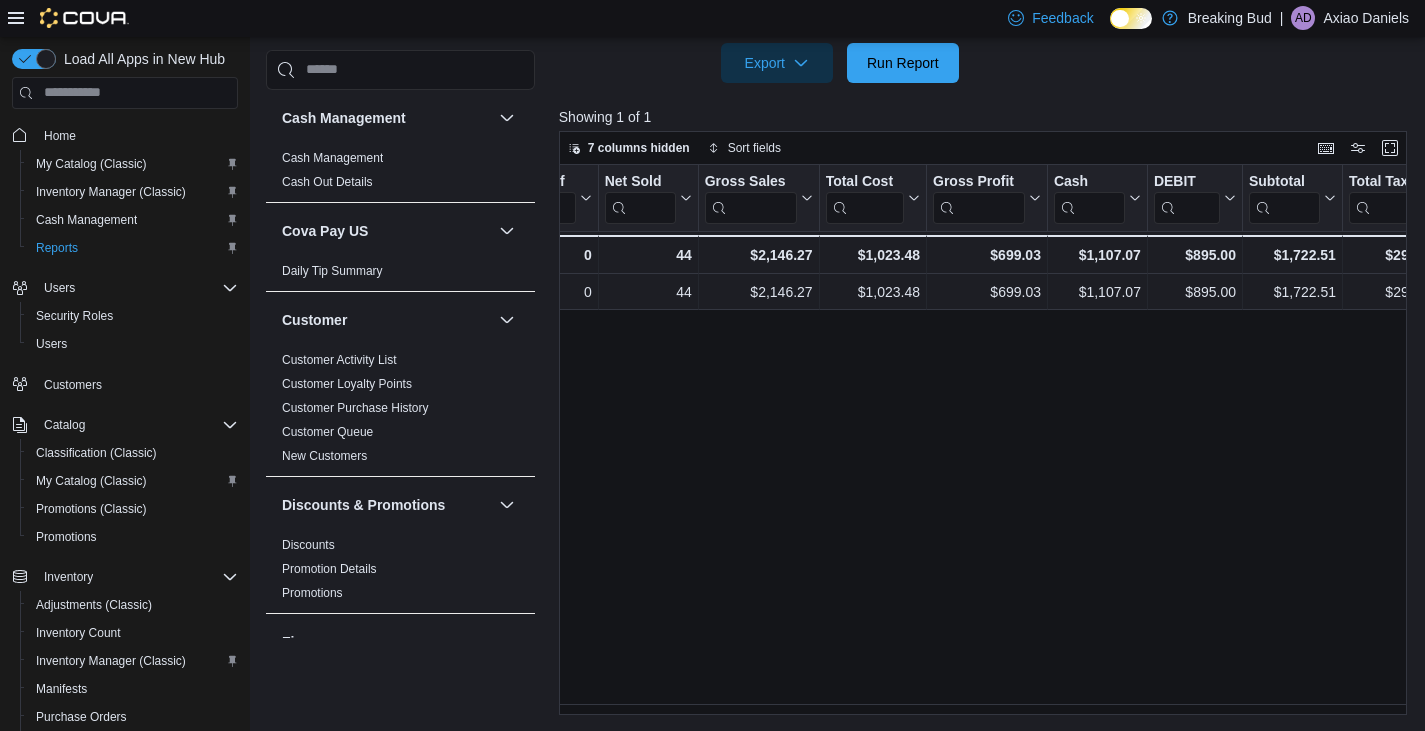 scroll, scrollTop: 0, scrollLeft: 443, axis: horizontal 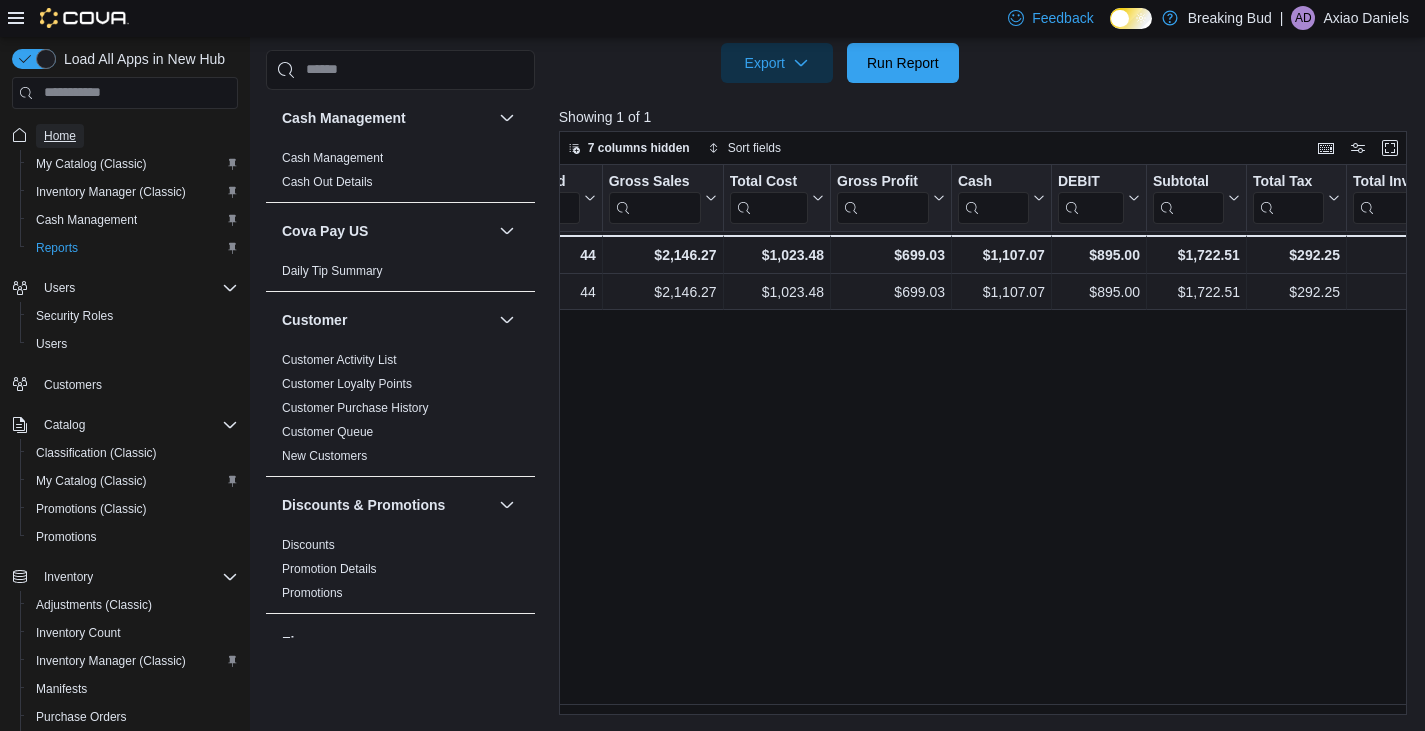 click on "Home" at bounding box center (60, 136) 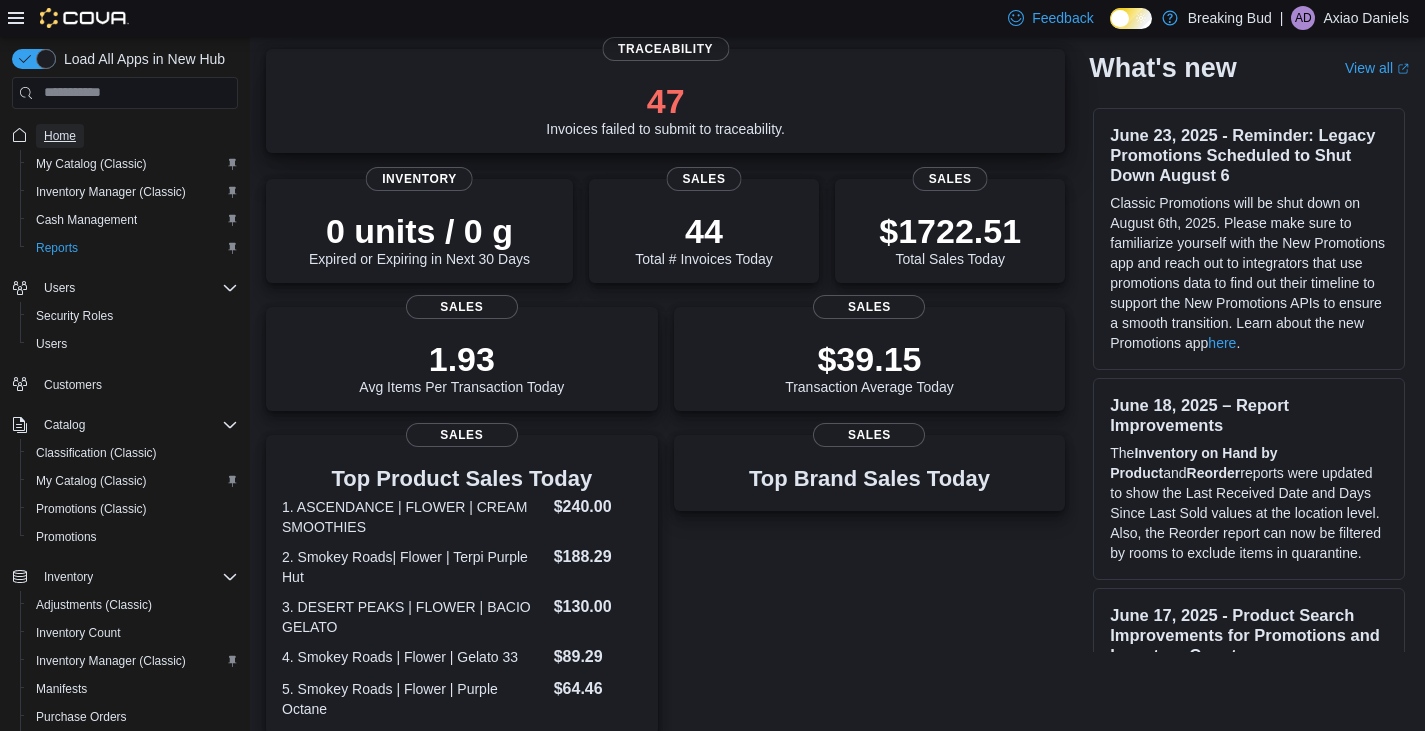 scroll, scrollTop: 200, scrollLeft: 0, axis: vertical 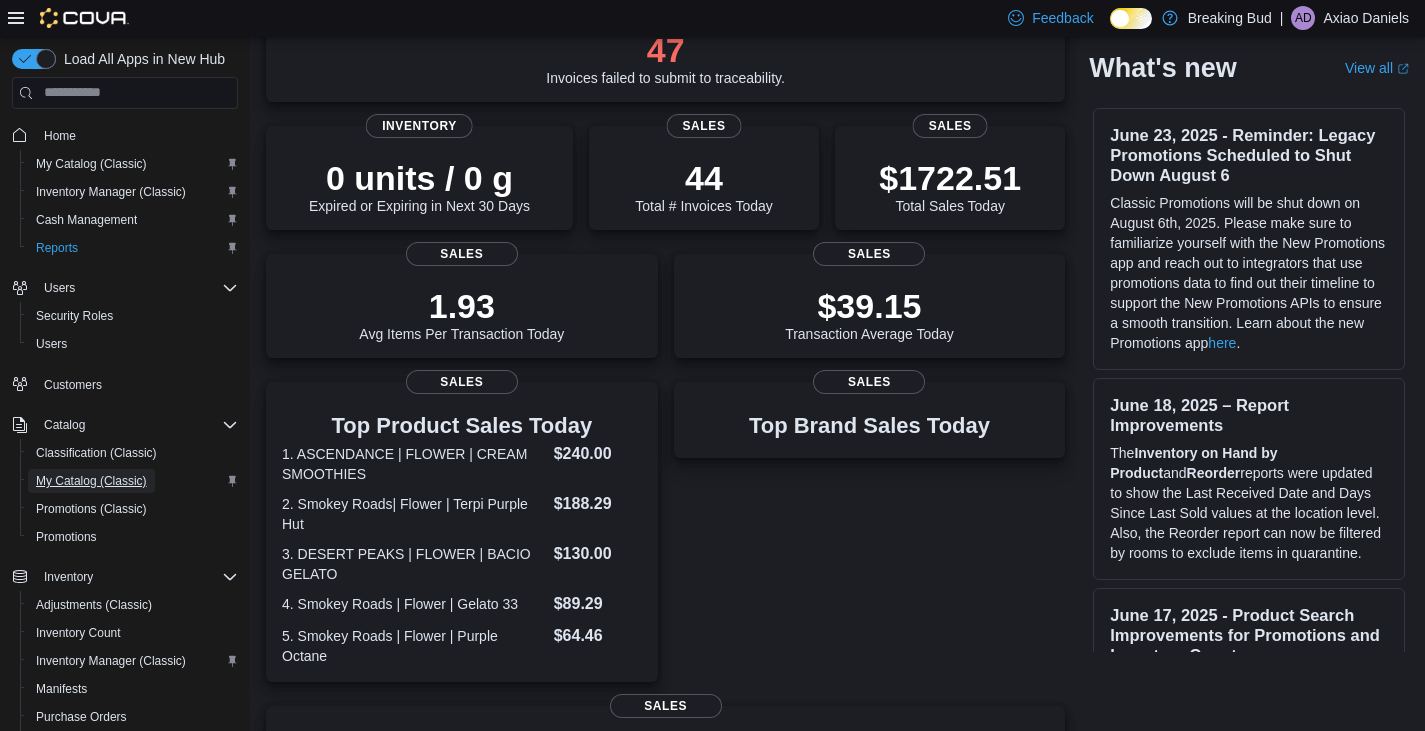 click on "My Catalog (Classic)" at bounding box center [91, 481] 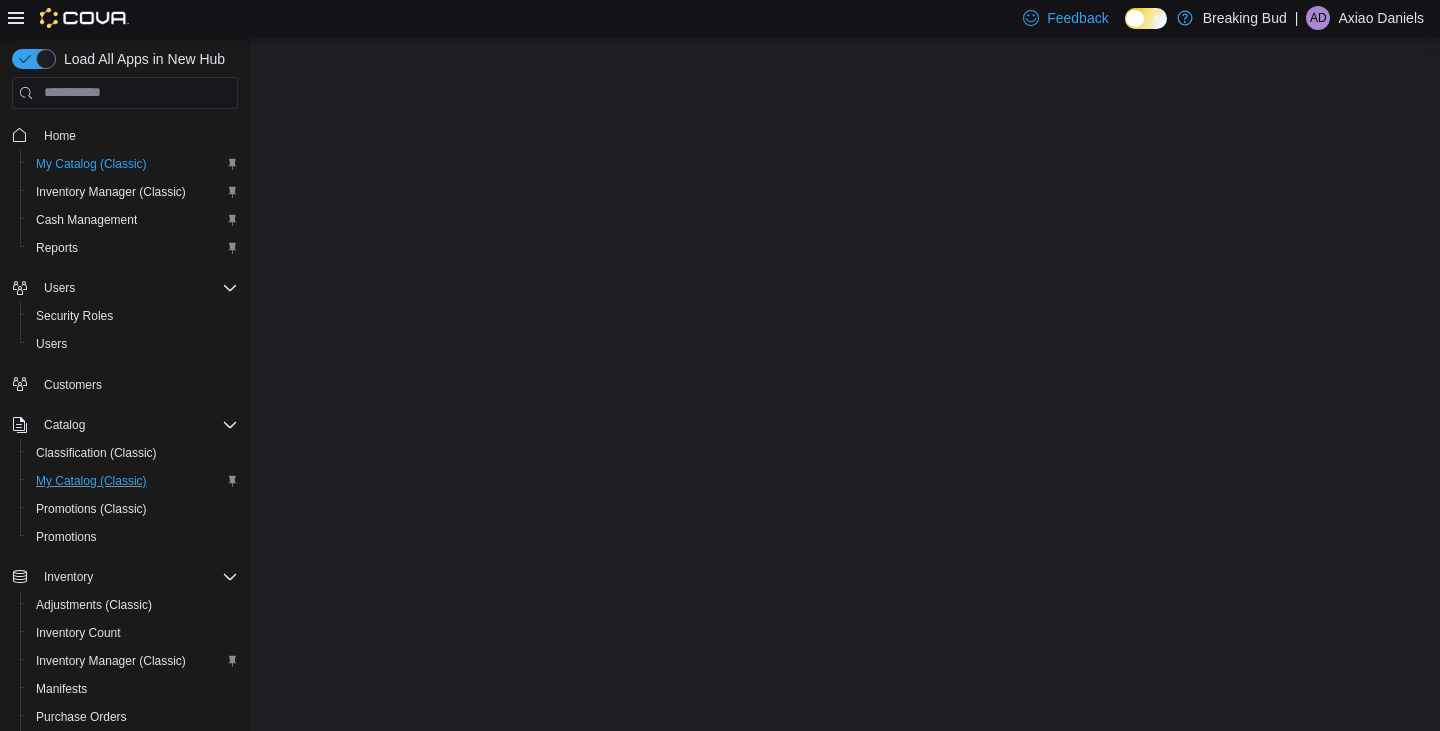 scroll, scrollTop: 0, scrollLeft: 0, axis: both 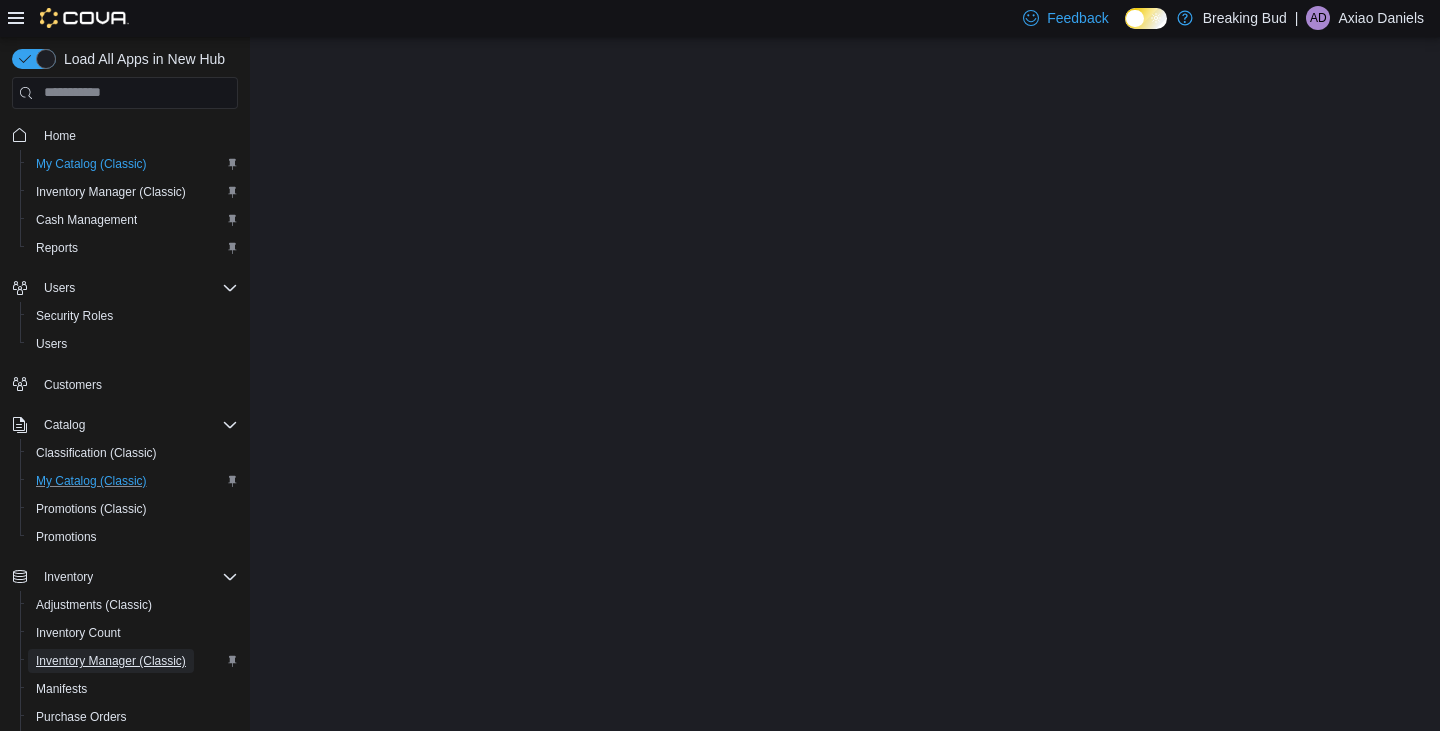 click on "Inventory Manager (Classic)" at bounding box center (111, 661) 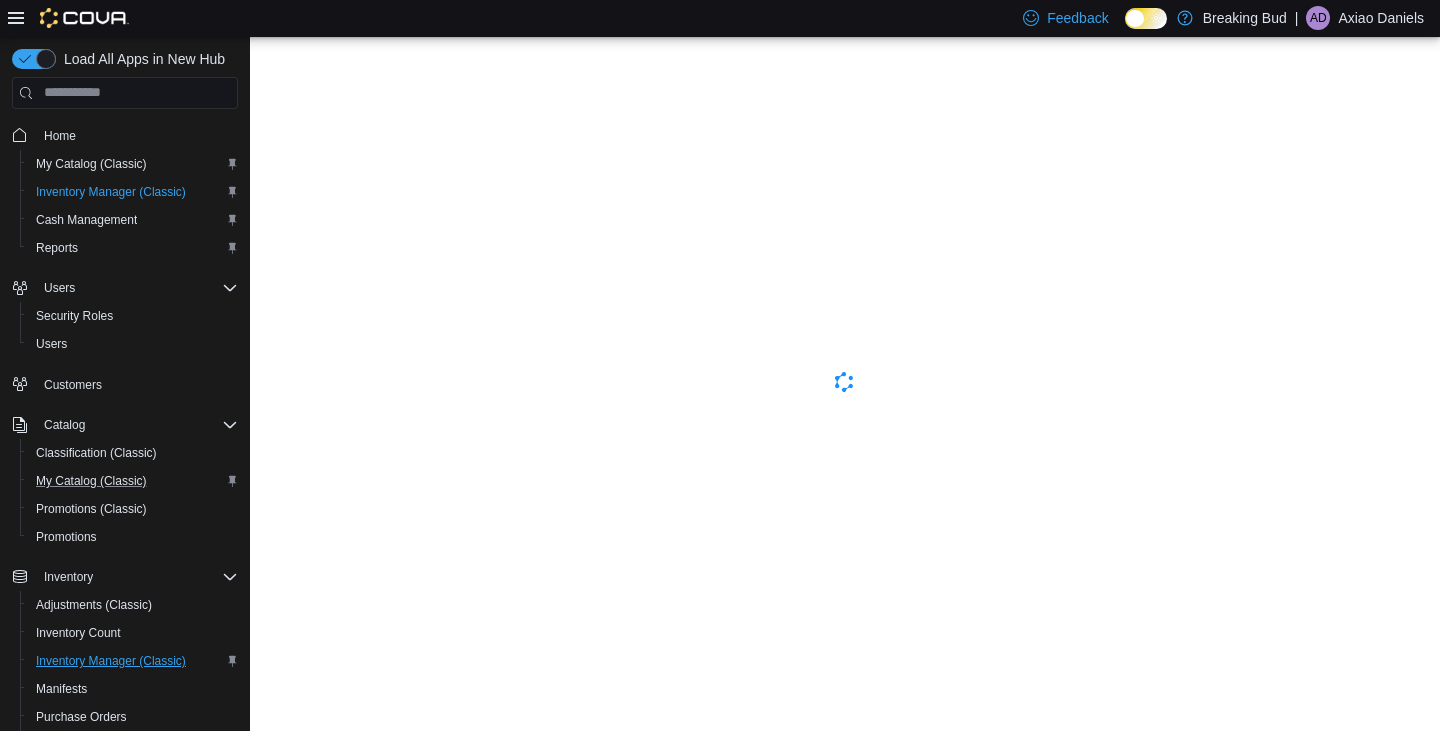 scroll, scrollTop: 0, scrollLeft: 0, axis: both 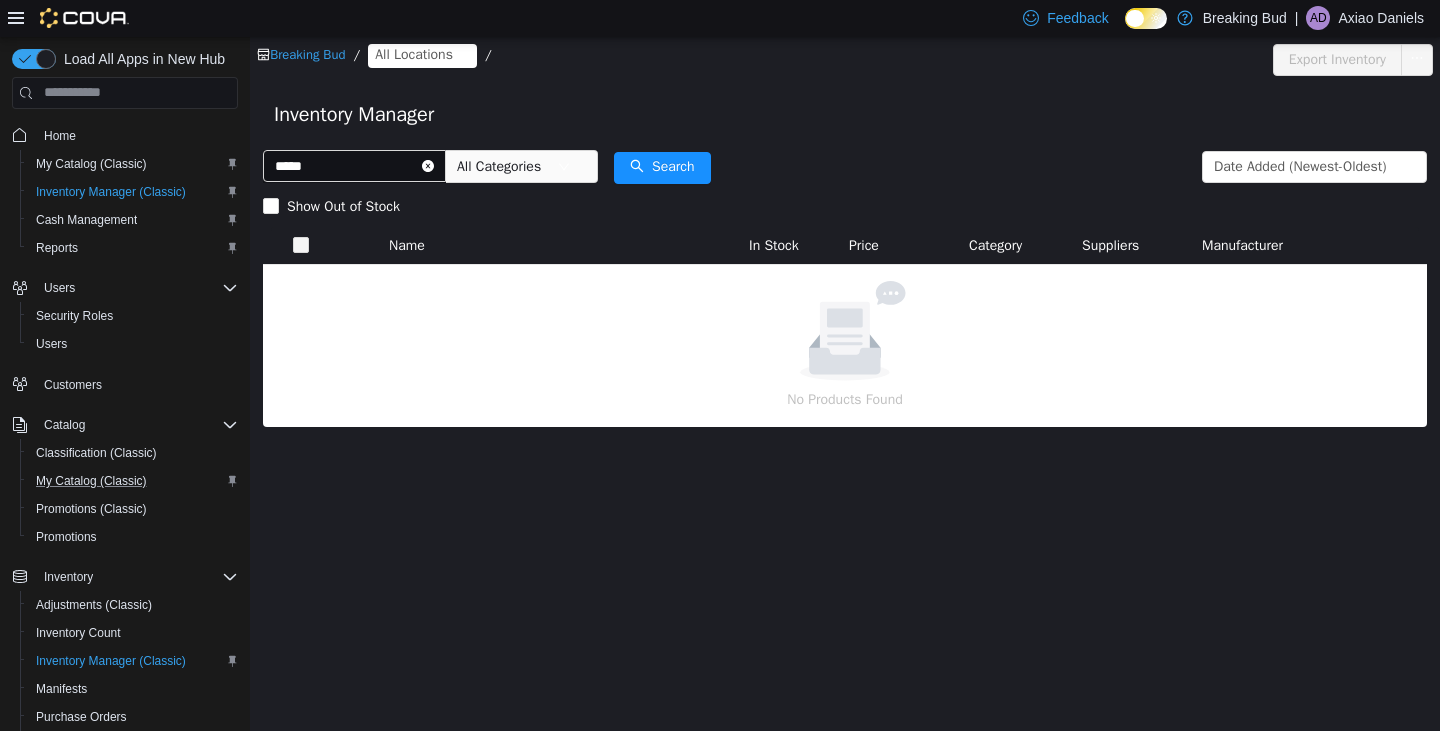 type on "*****" 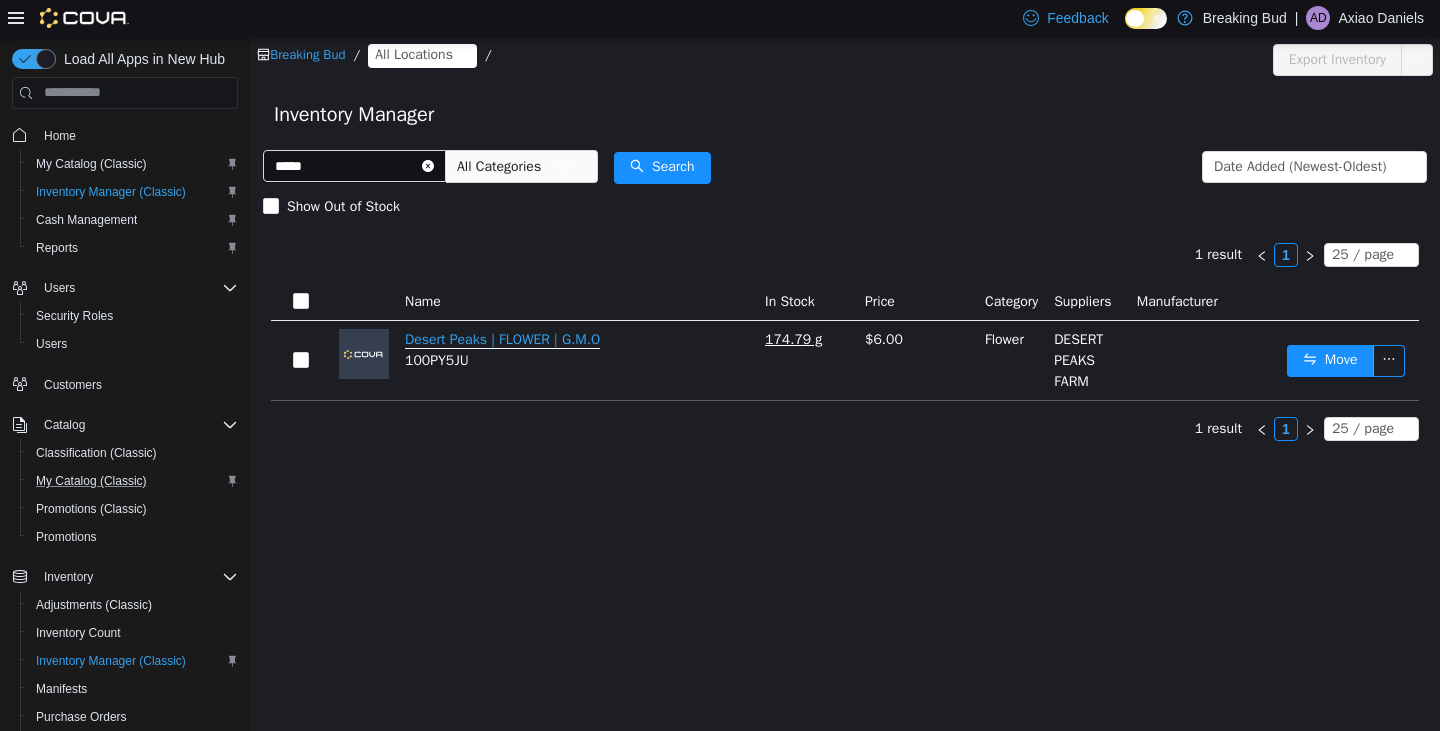click on "Desert Peaks | FLOWER | G.M.O" at bounding box center [502, 339] 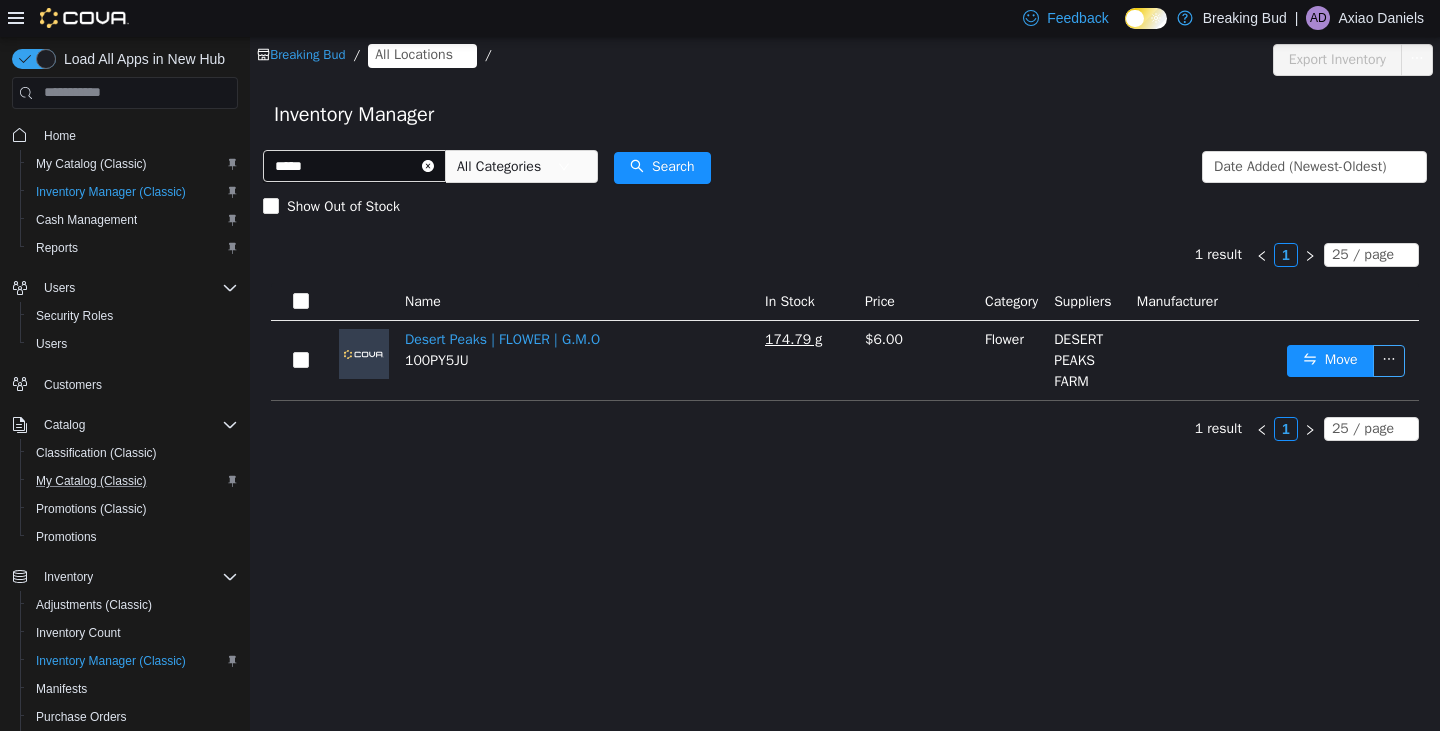 click at bounding box center (1389, 360) 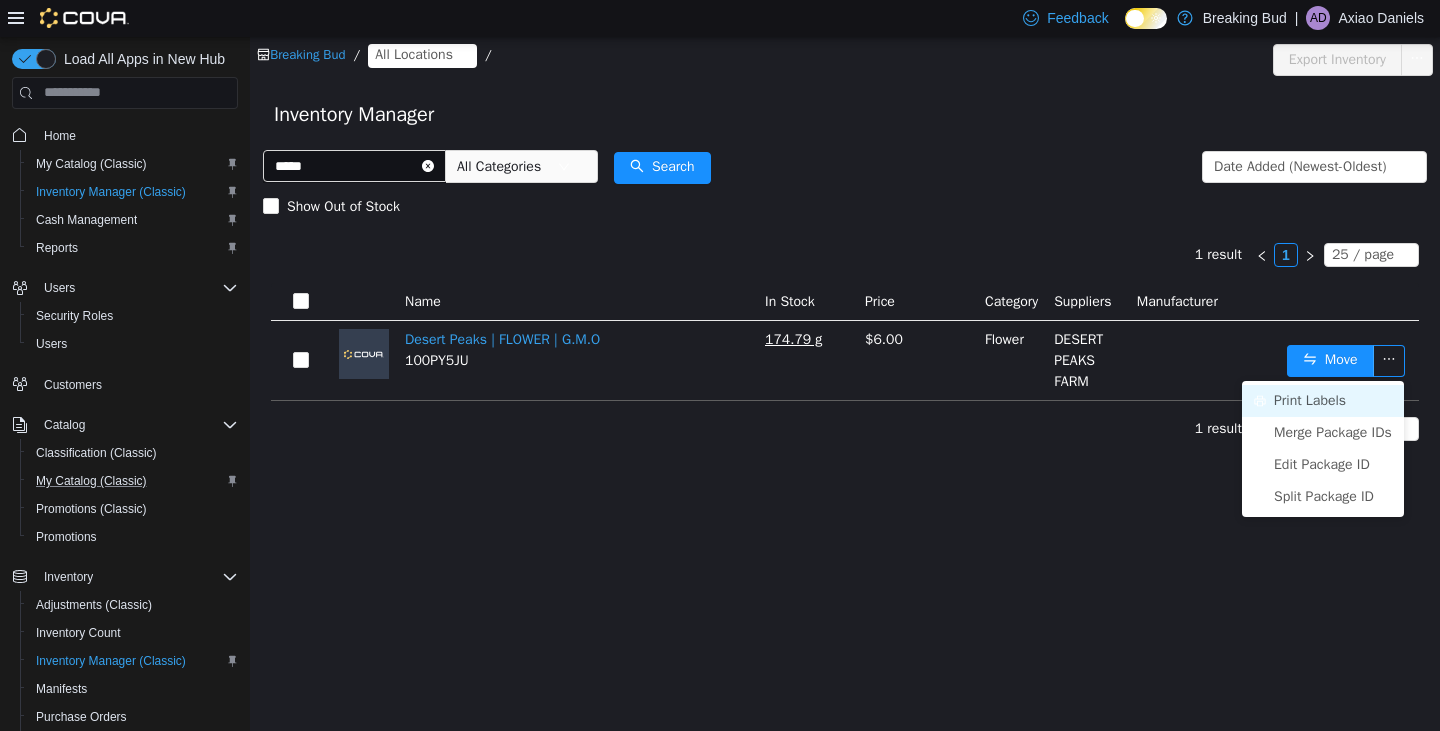 click on "Print Labels" at bounding box center (1323, 400) 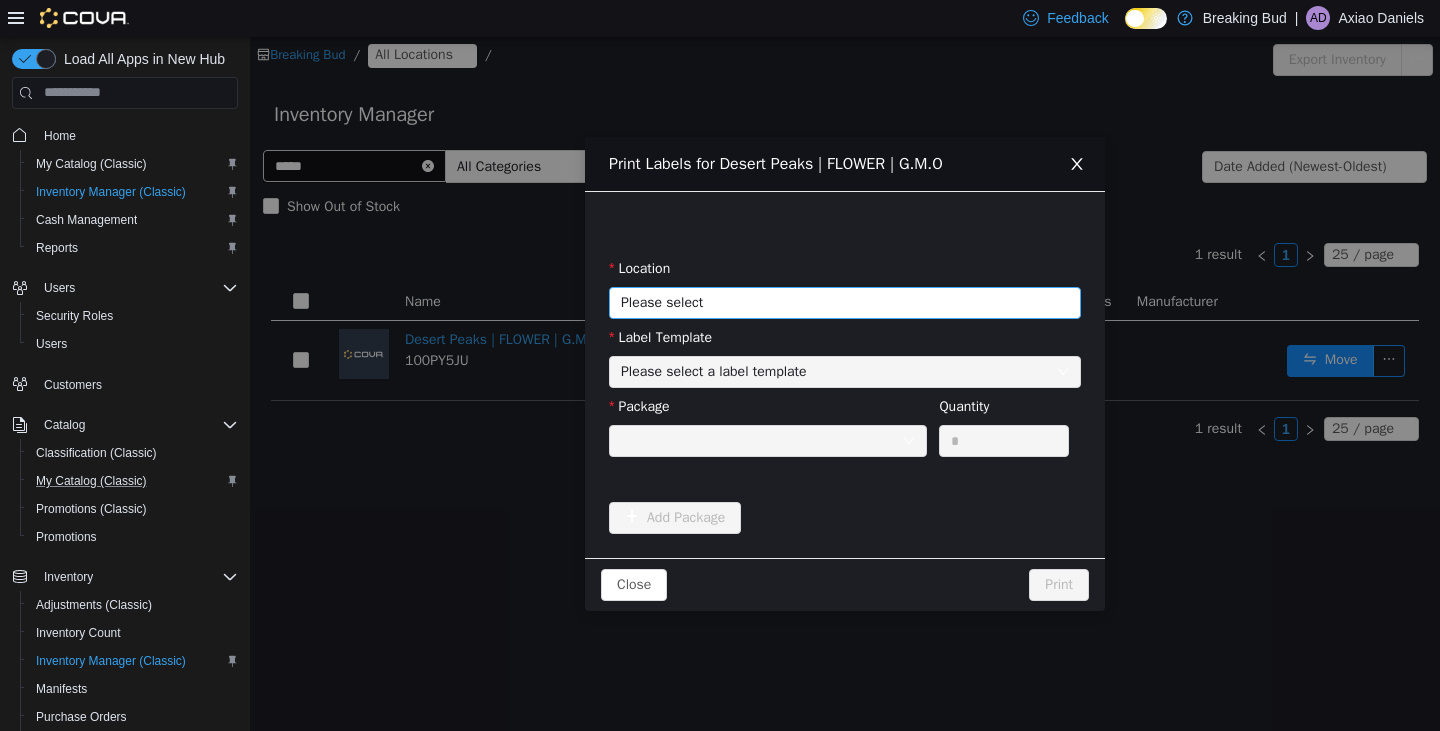 click on "Please select" at bounding box center (834, 302) 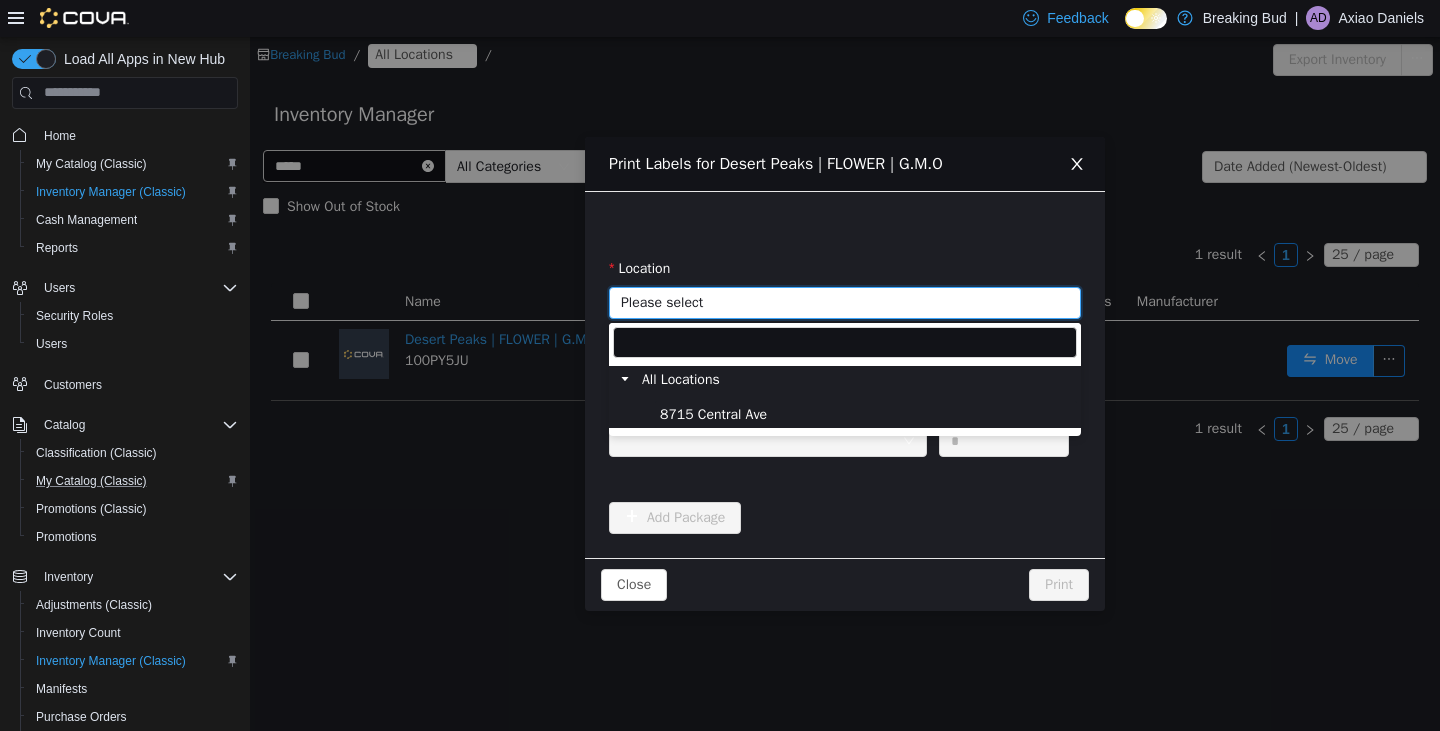 click on "8715 Central Ave" at bounding box center [866, 413] 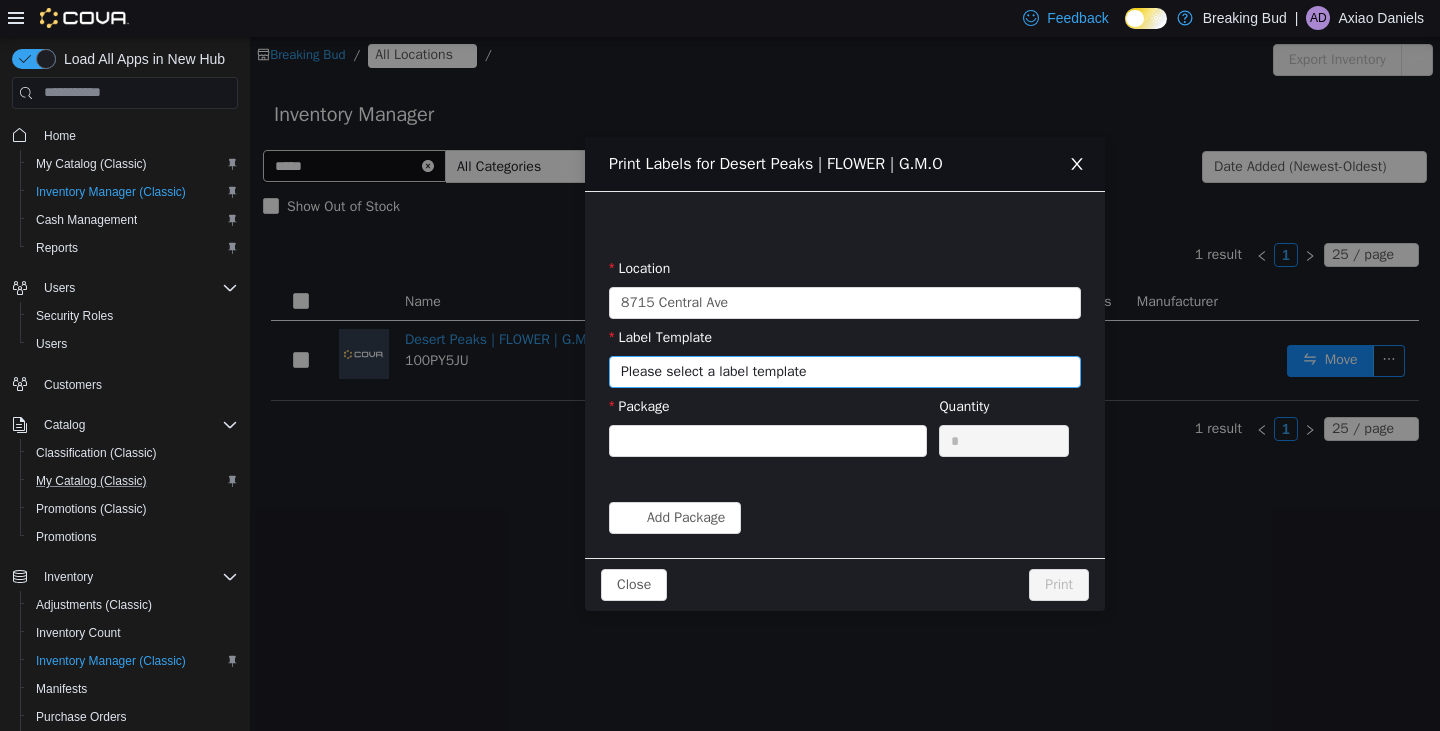 click on "Please select a label template" at bounding box center (834, 371) 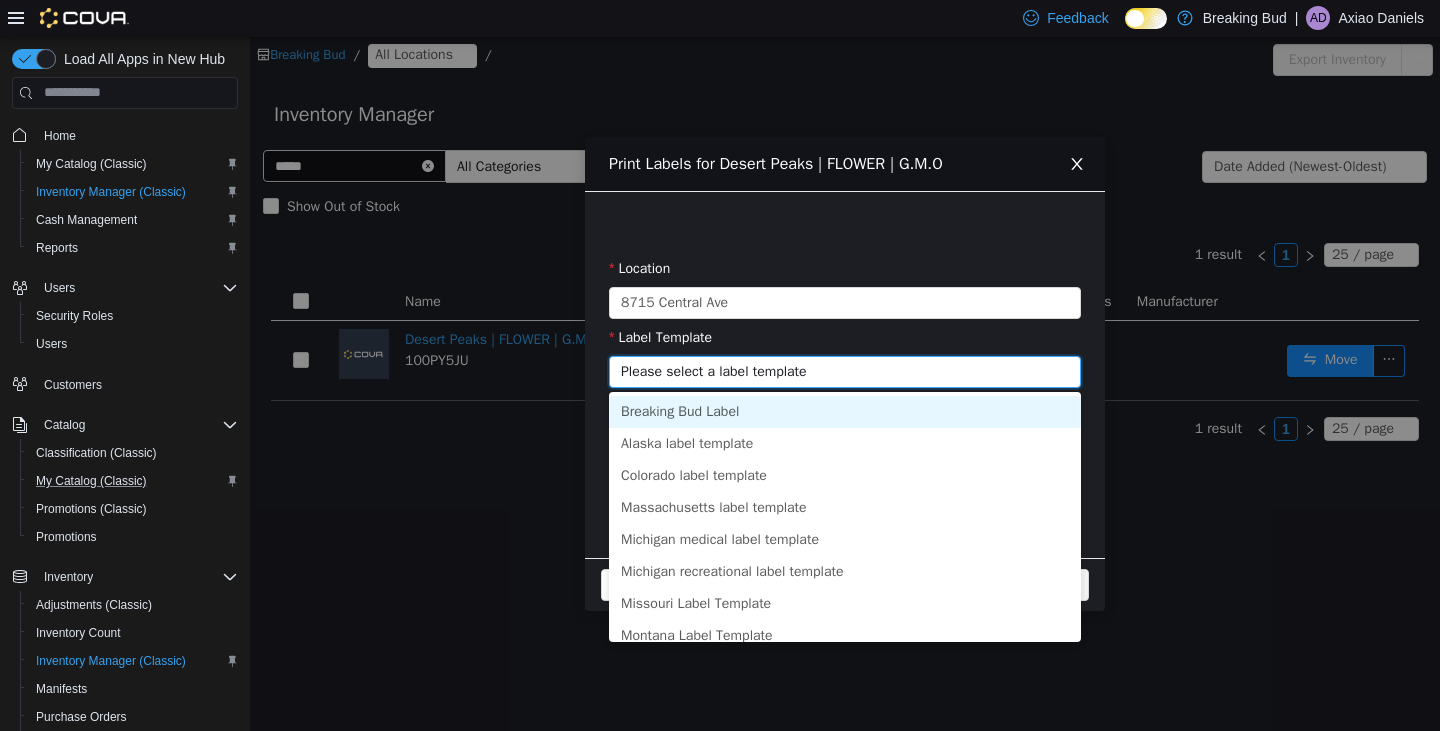 click on "Breaking Bud Label" at bounding box center [845, 411] 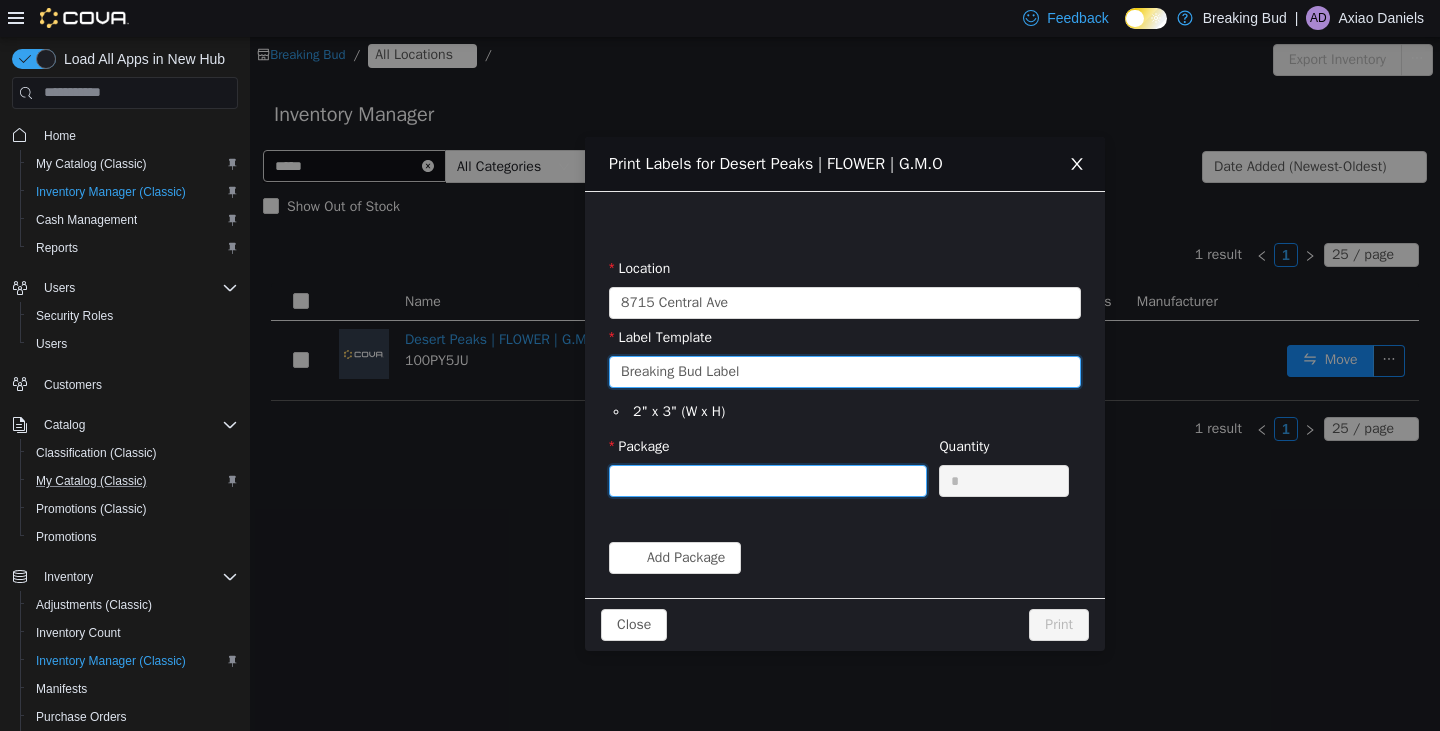 click at bounding box center (761, 480) 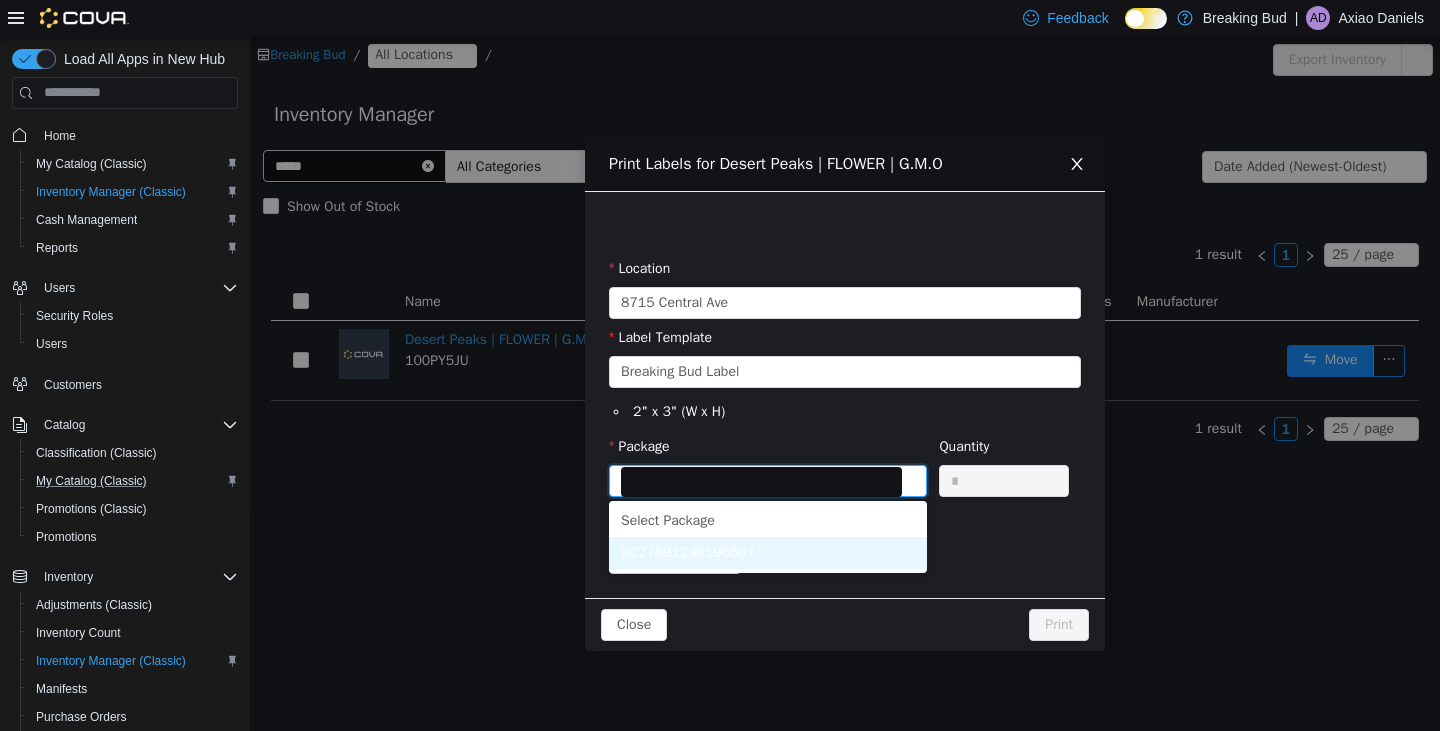 click on "9227891238196507" at bounding box center [768, 552] 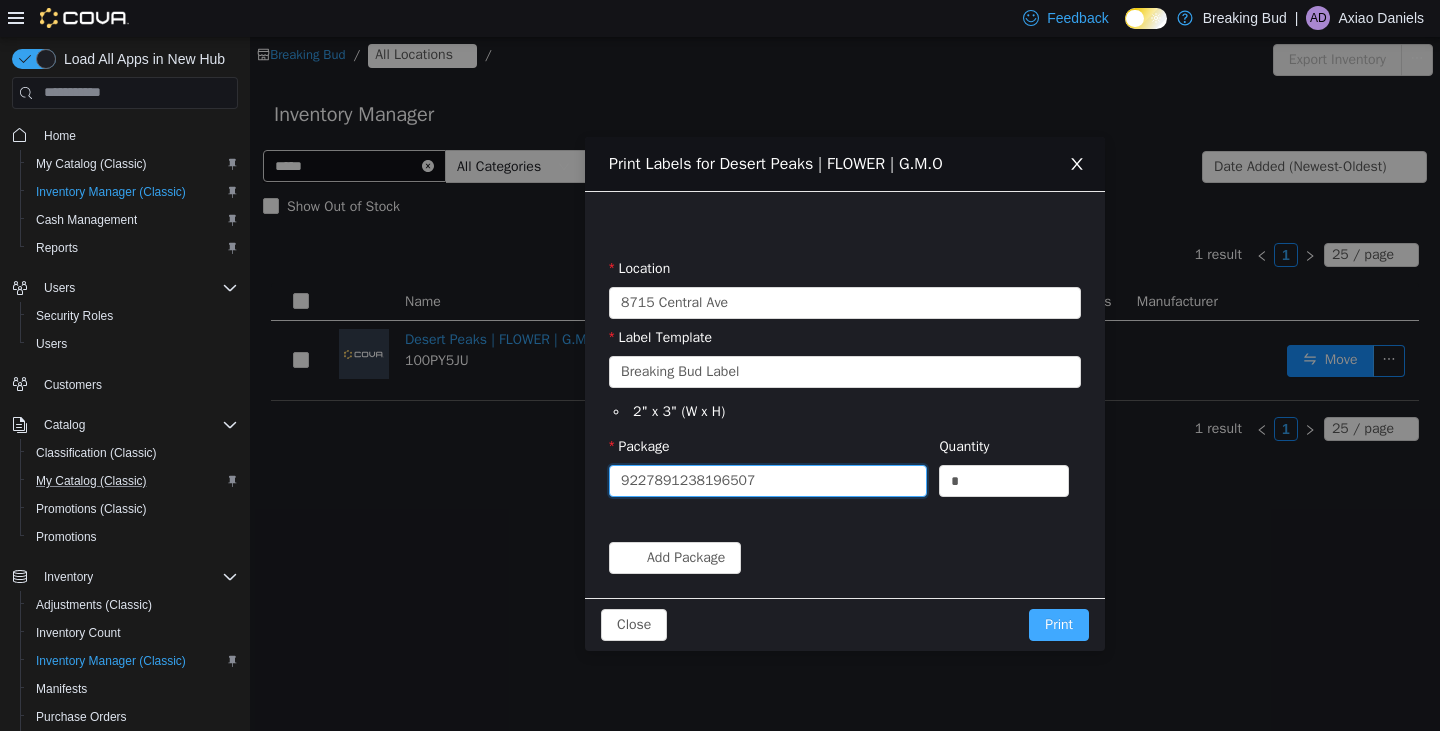 drag, startPoint x: 1052, startPoint y: 634, endPoint x: 1008, endPoint y: 743, distance: 117.54574 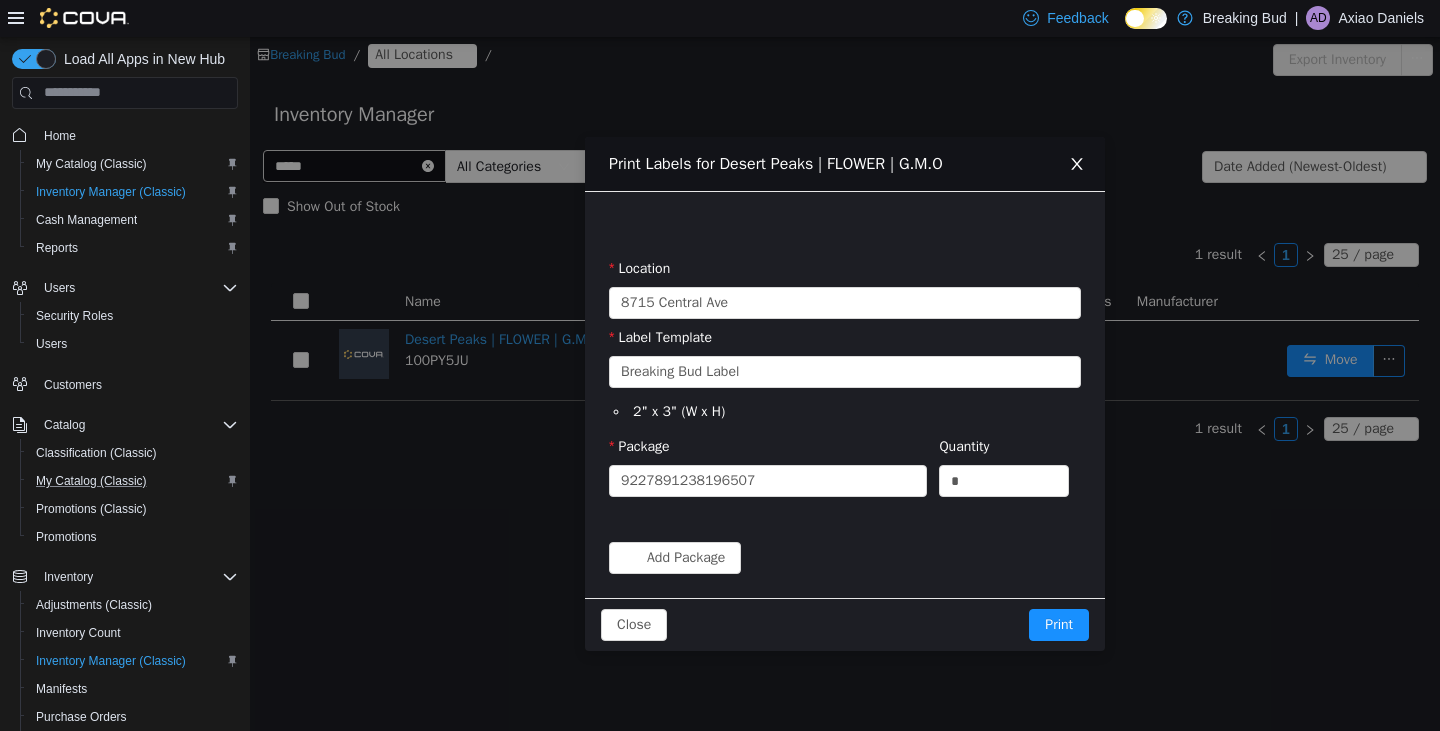 click on "Print Labels for Desert Peaks | FLOWER | G.M.O Location 8715 Central Ave Label Template Please select a label template Breaking Bud Label 2 " x   3 " (W x H) Package 9227891238196507   Quantity * Add Package Close Print" at bounding box center [845, 383] 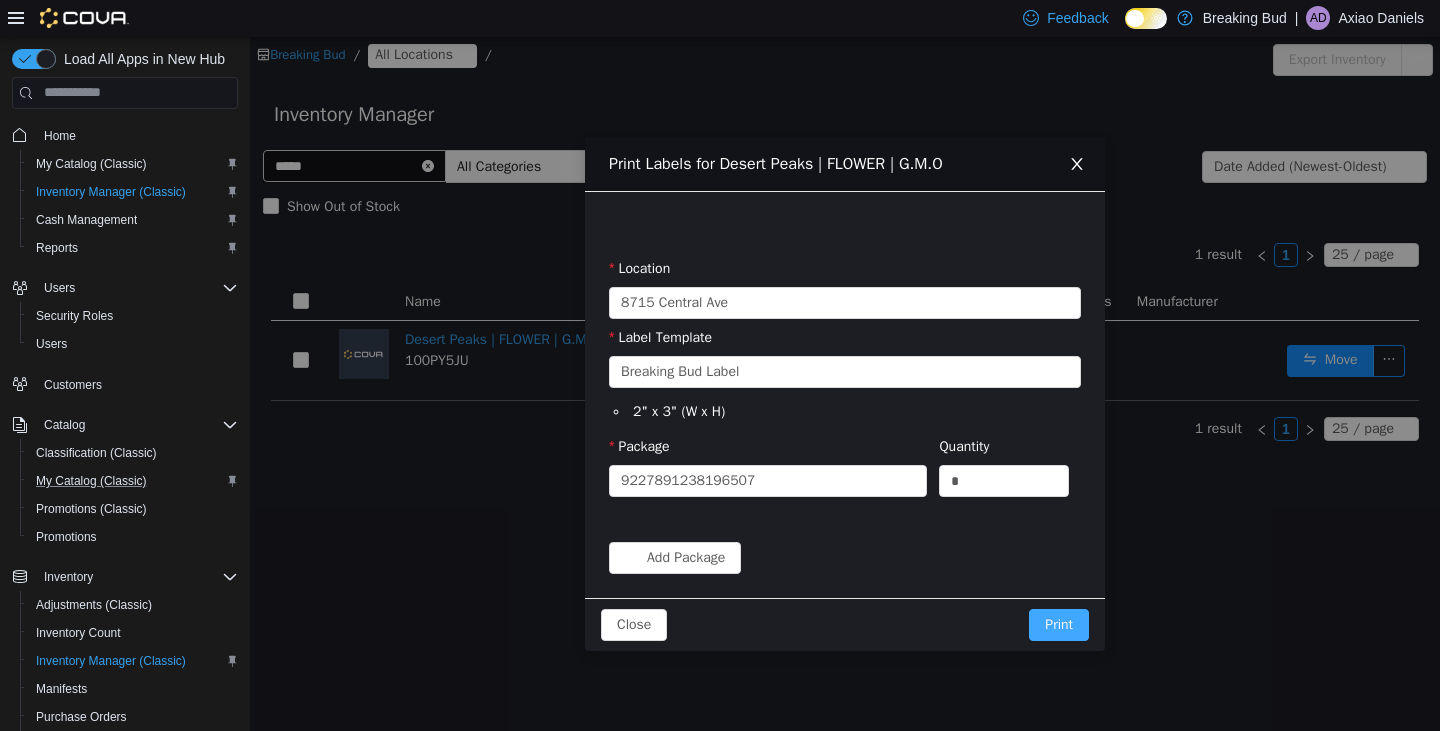 click on "Print" at bounding box center [1059, 624] 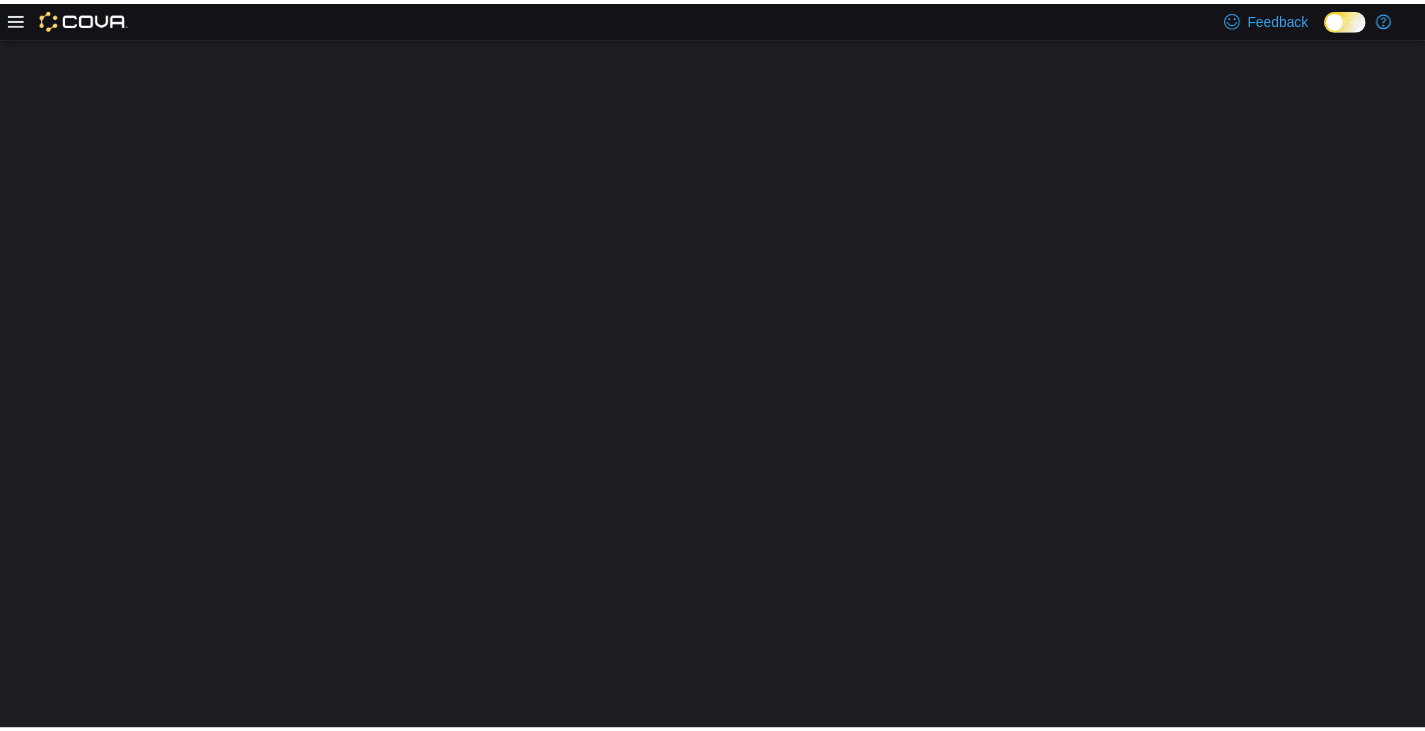 scroll, scrollTop: 0, scrollLeft: 0, axis: both 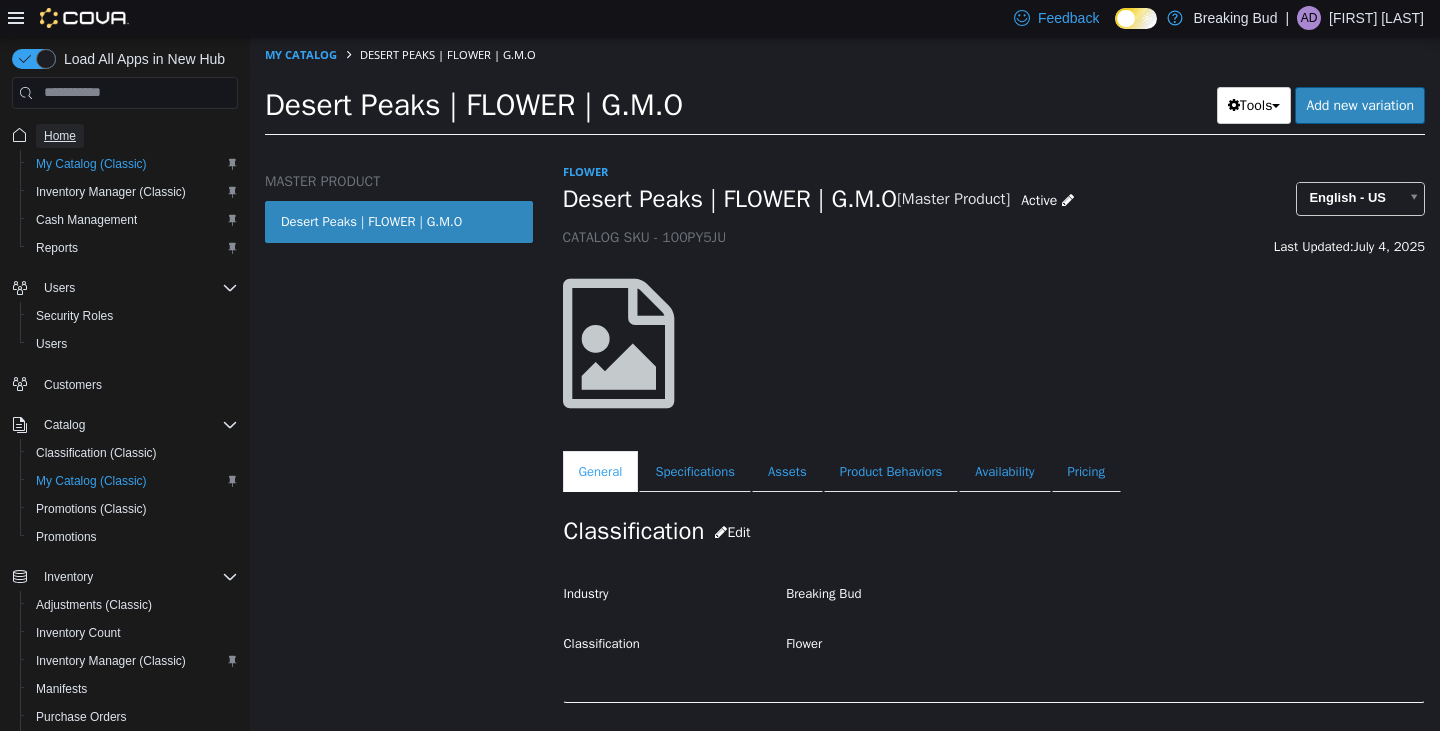 click on "Home" at bounding box center (60, 136) 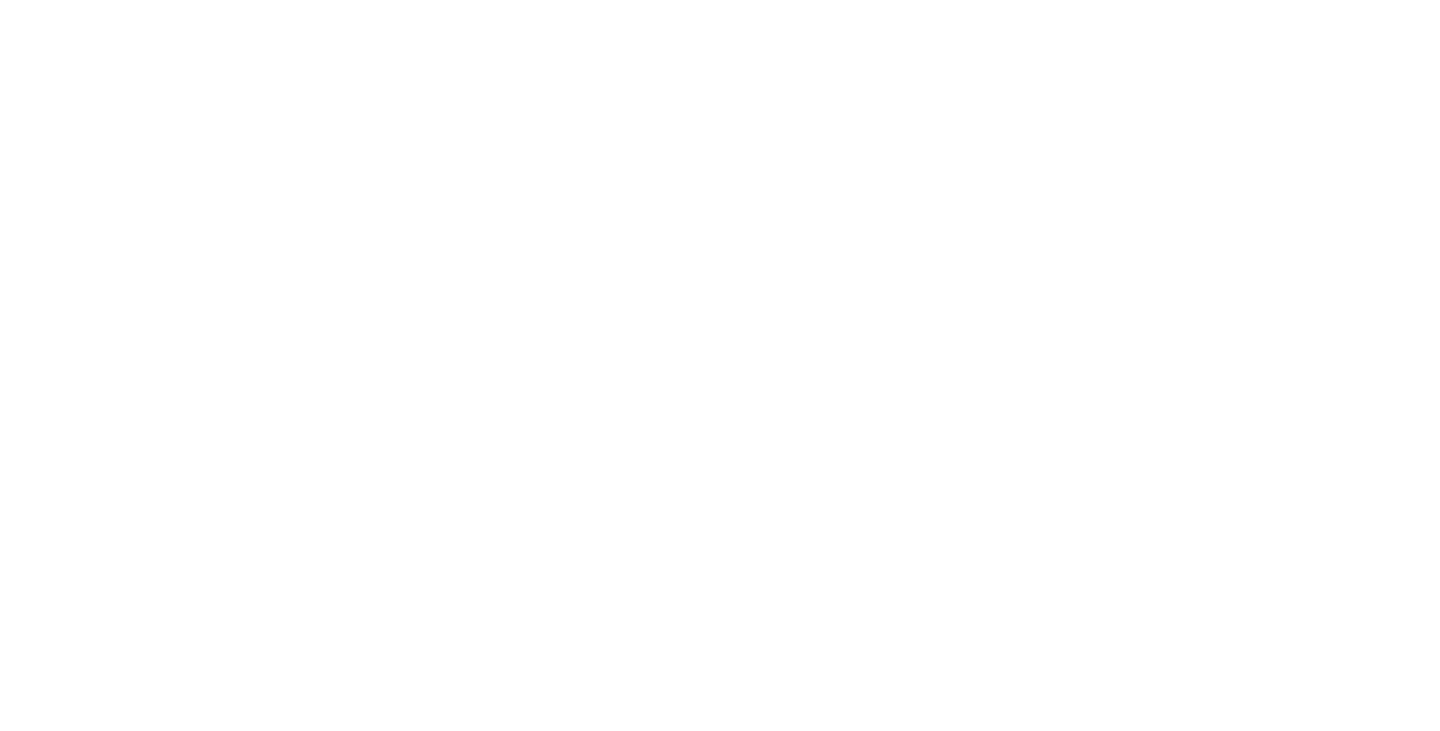 scroll, scrollTop: 0, scrollLeft: 0, axis: both 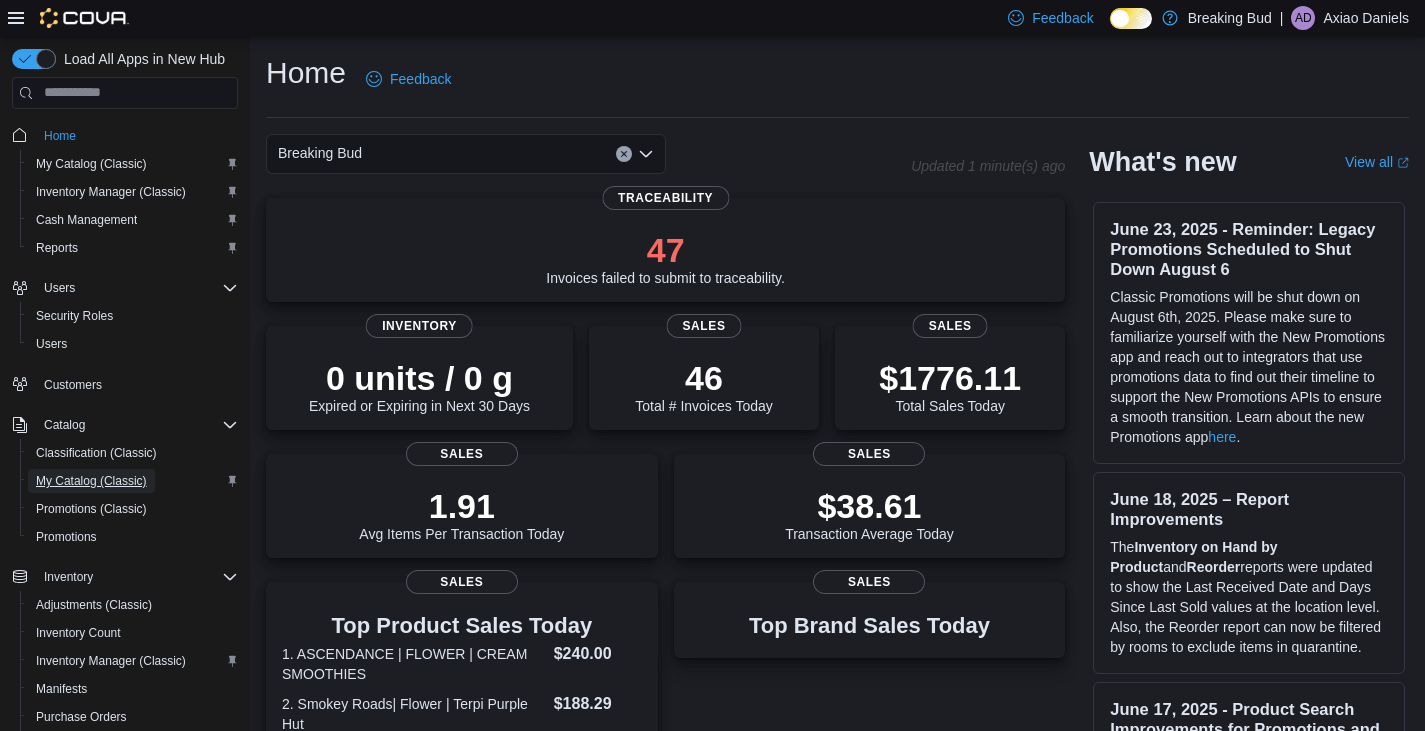 click on "My Catalog (Classic)" at bounding box center [91, 481] 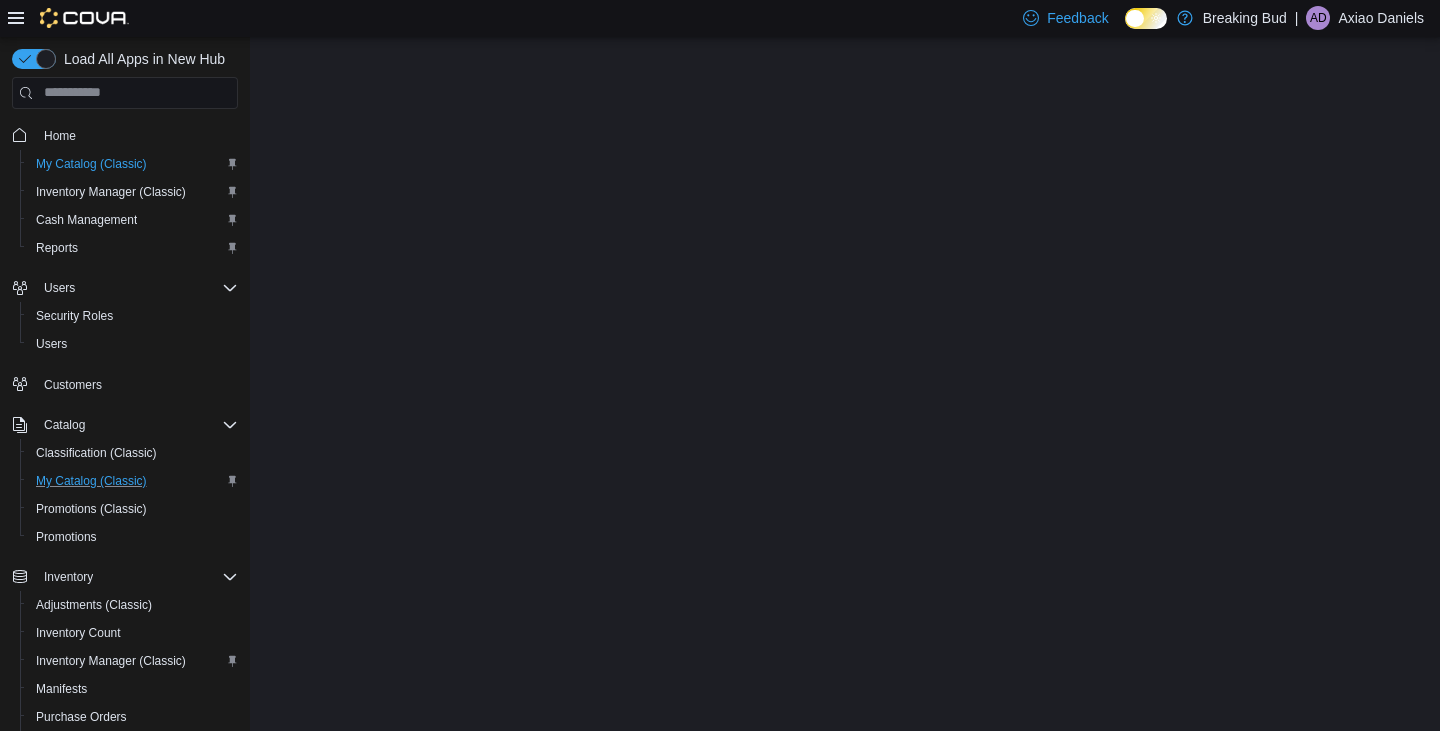 scroll, scrollTop: 0, scrollLeft: 0, axis: both 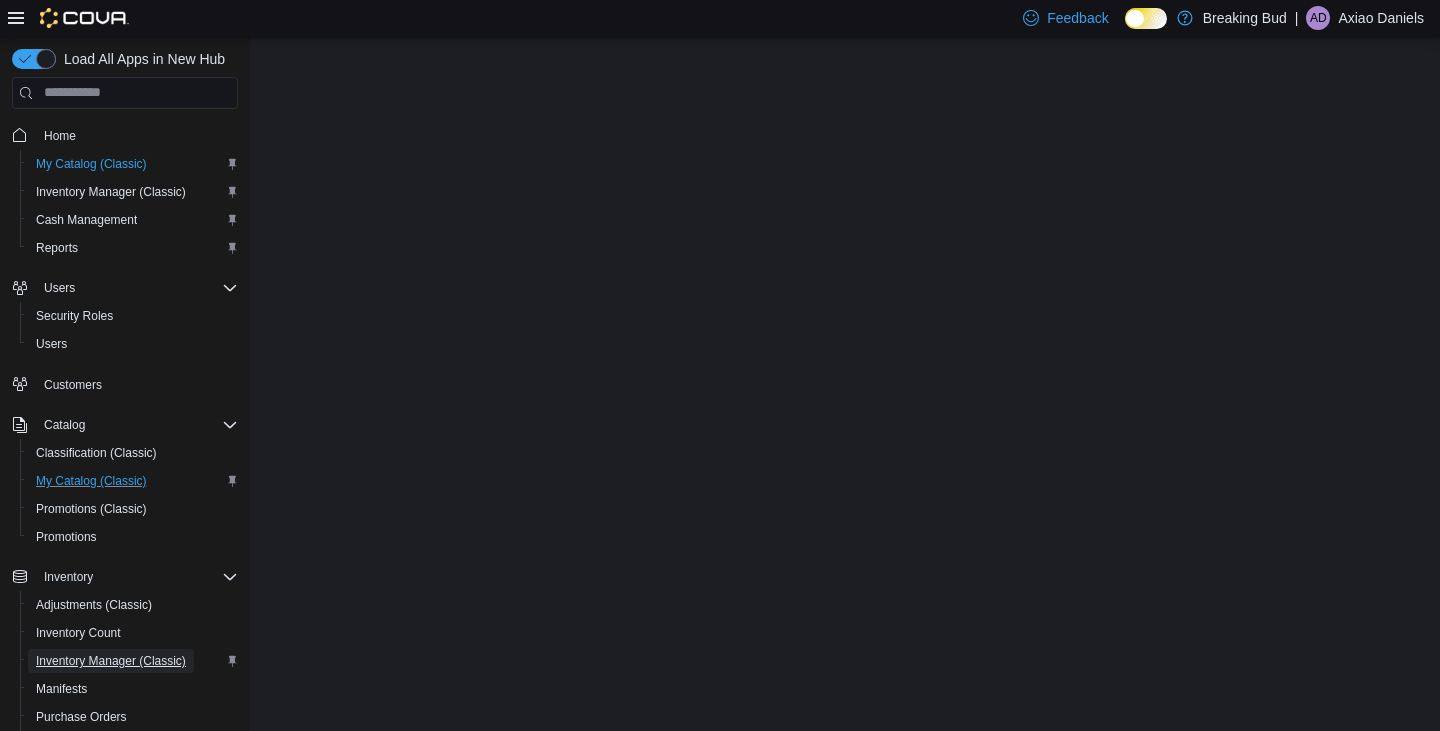 click on "Inventory Manager (Classic)" at bounding box center (111, 661) 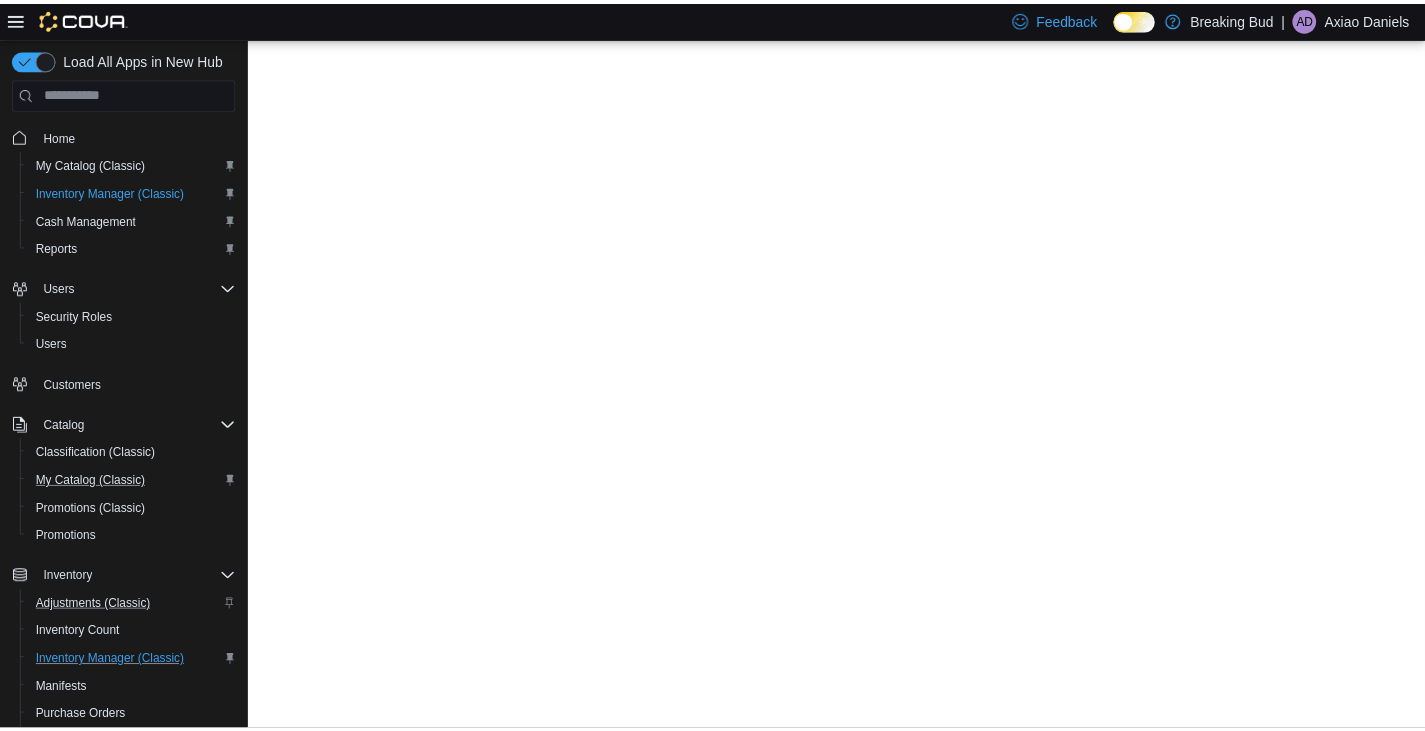 scroll, scrollTop: 0, scrollLeft: 0, axis: both 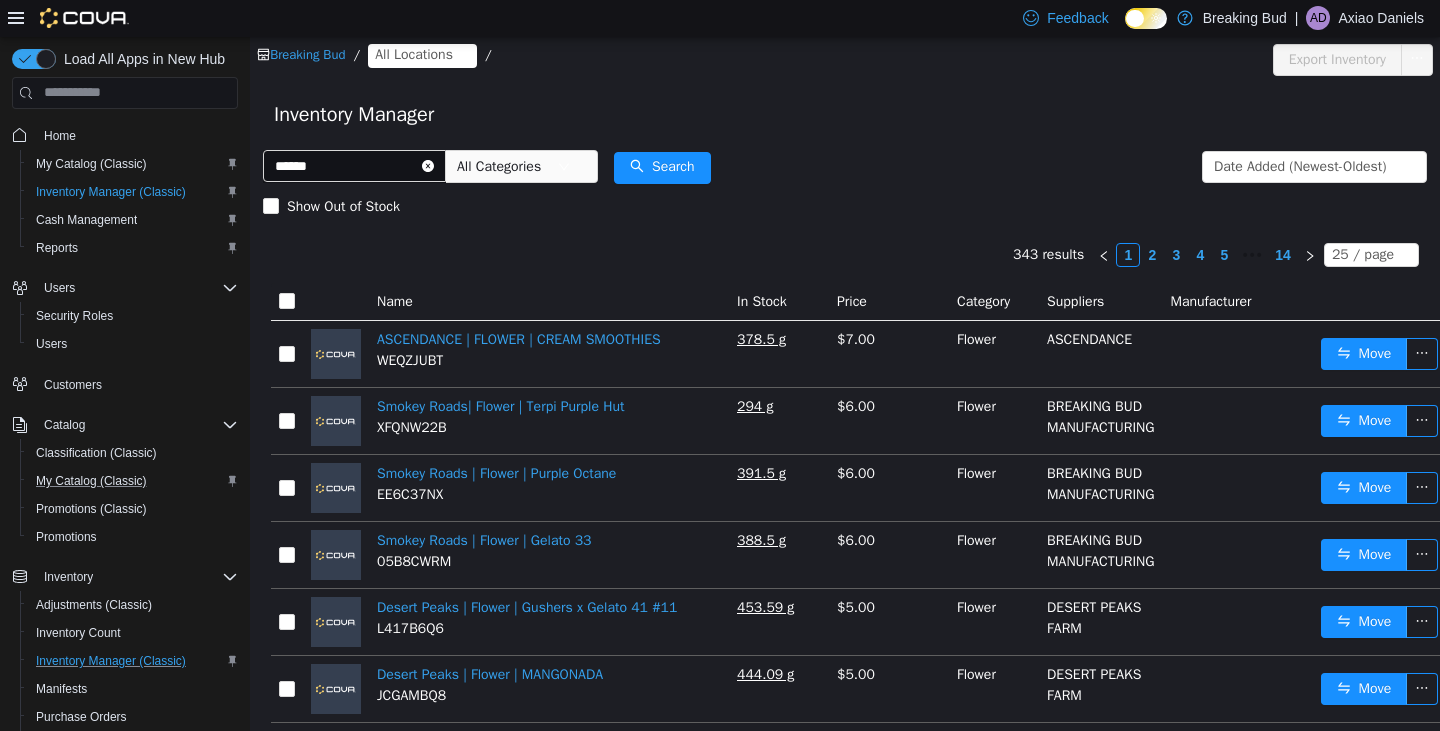 type on "******" 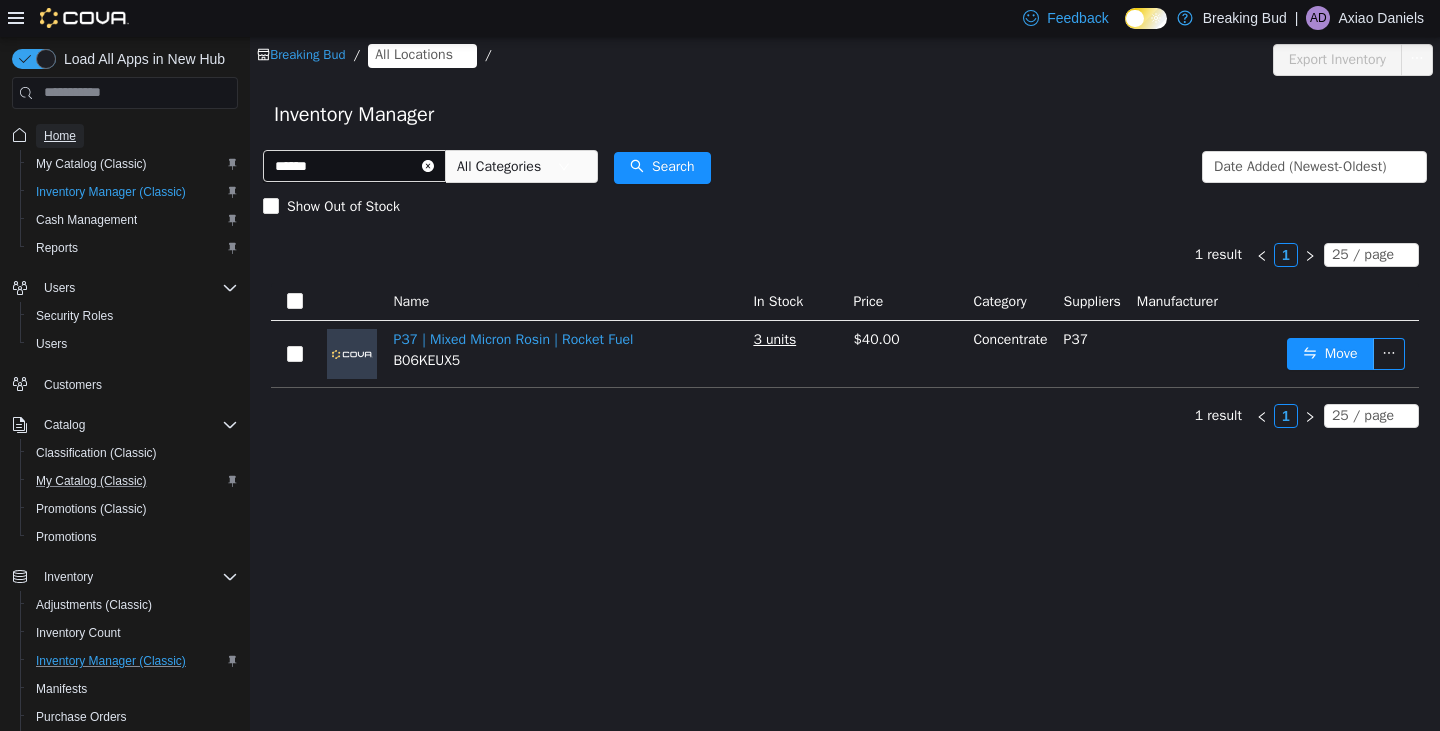click on "Home" at bounding box center (60, 136) 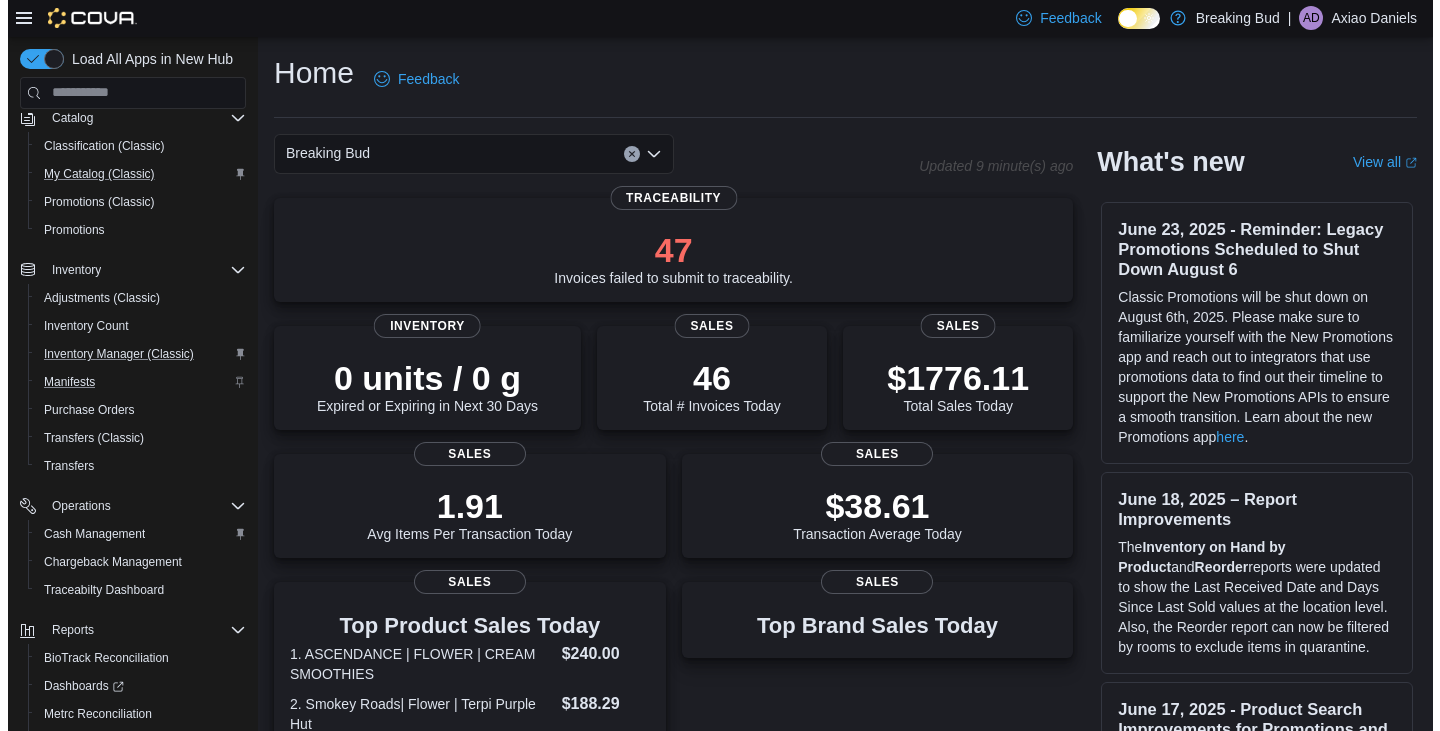 scroll, scrollTop: 392, scrollLeft: 0, axis: vertical 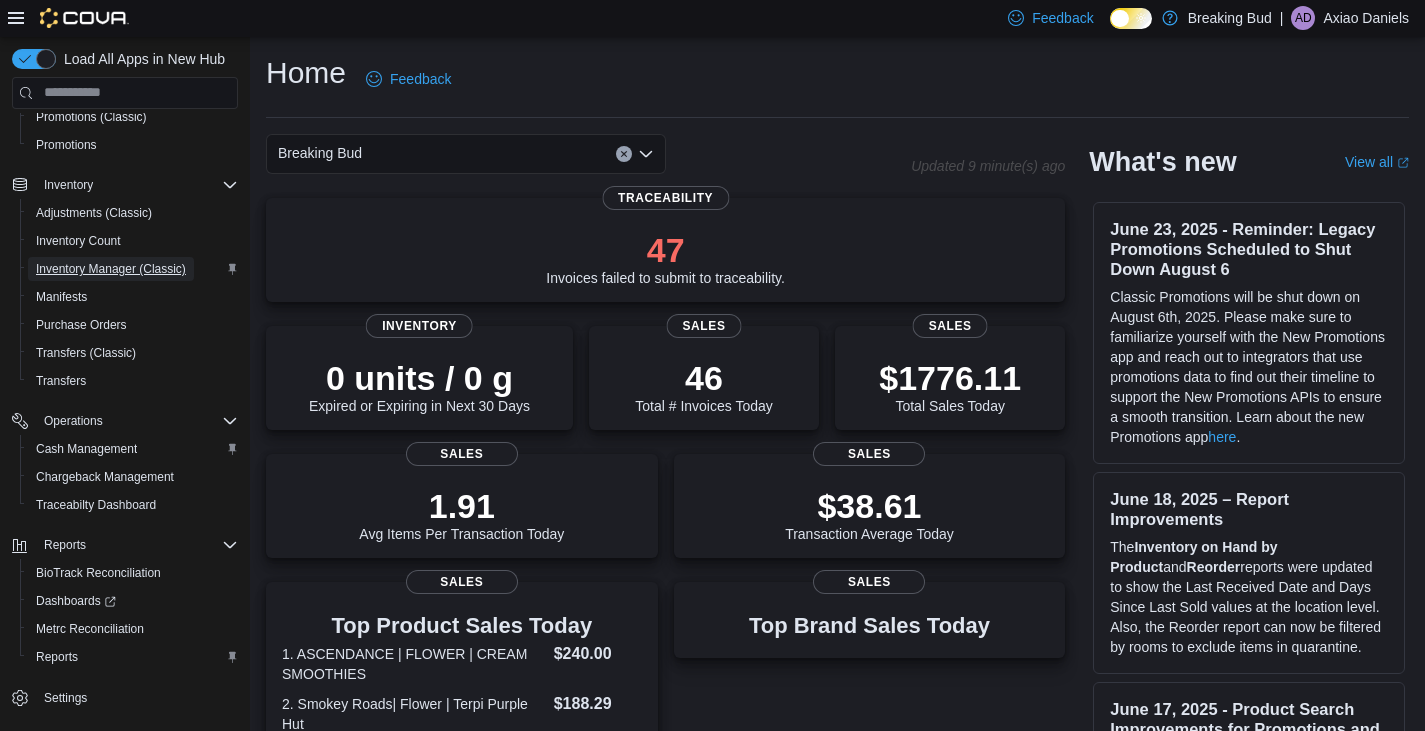click on "Inventory Manager (Classic)" at bounding box center (111, 269) 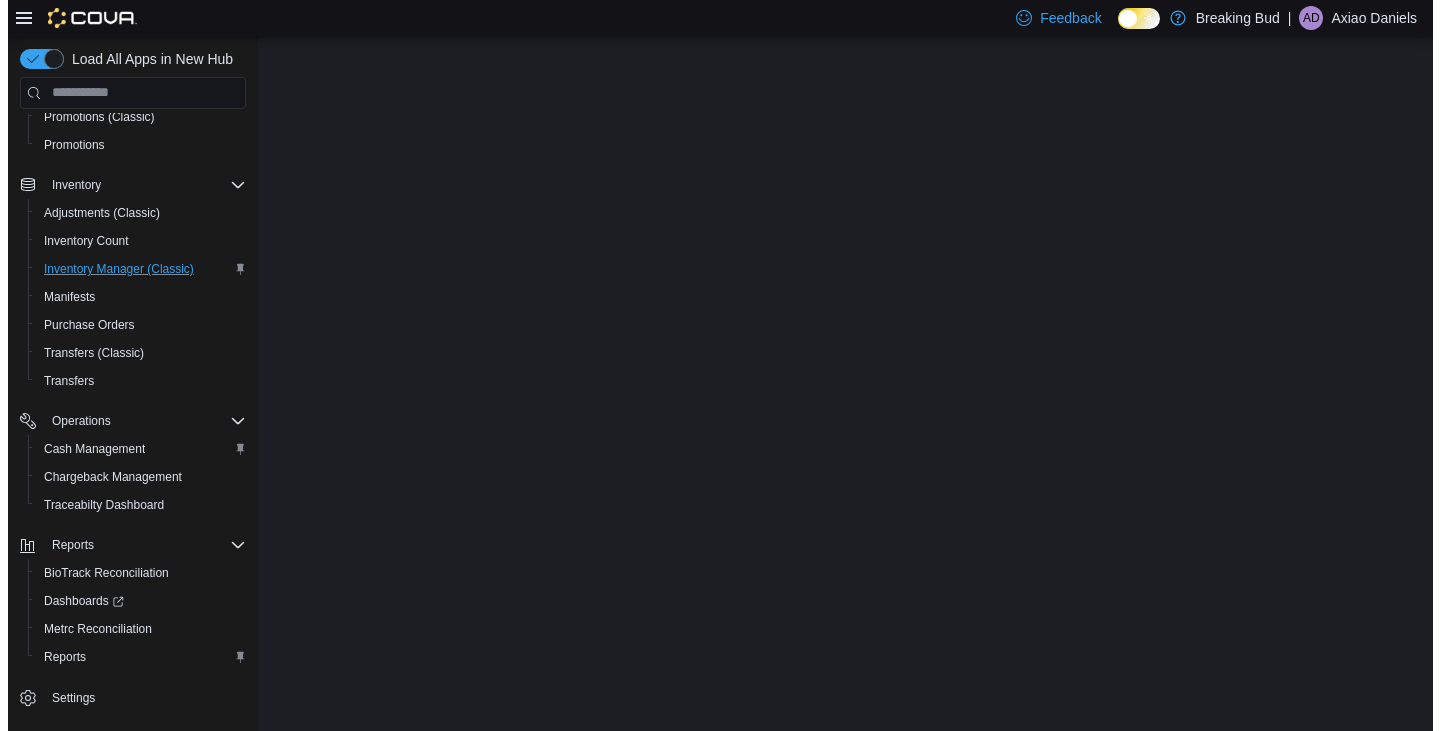 scroll, scrollTop: 314, scrollLeft: 0, axis: vertical 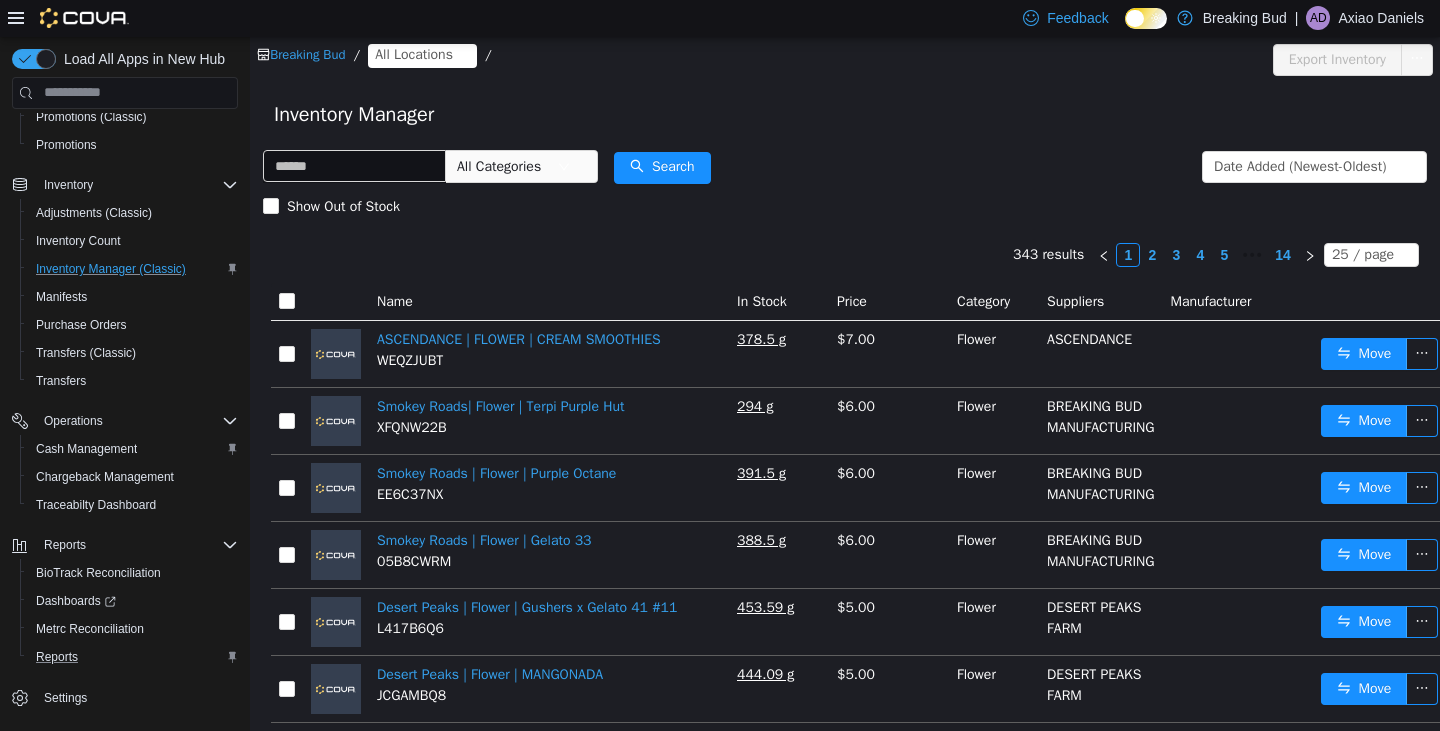 click on "Reports" at bounding box center (133, 657) 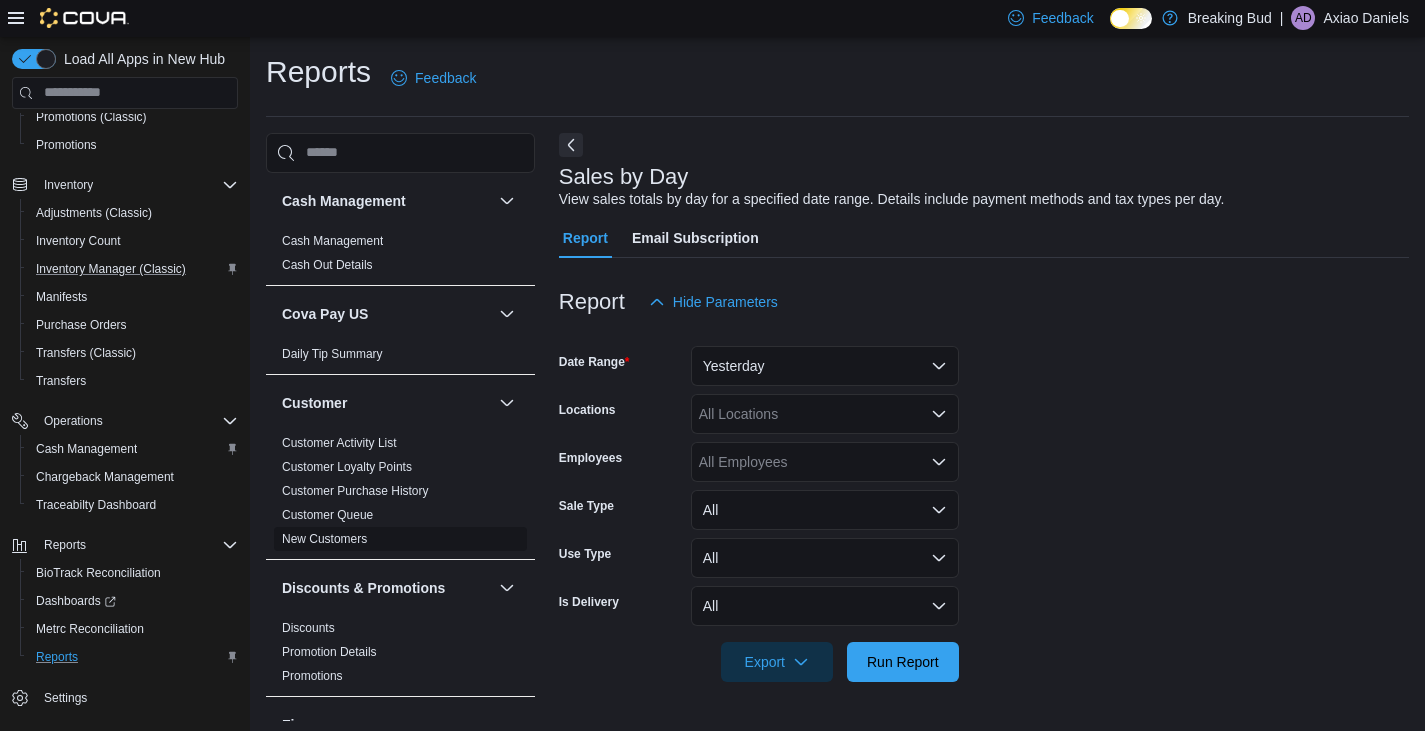 scroll, scrollTop: 0, scrollLeft: 0, axis: both 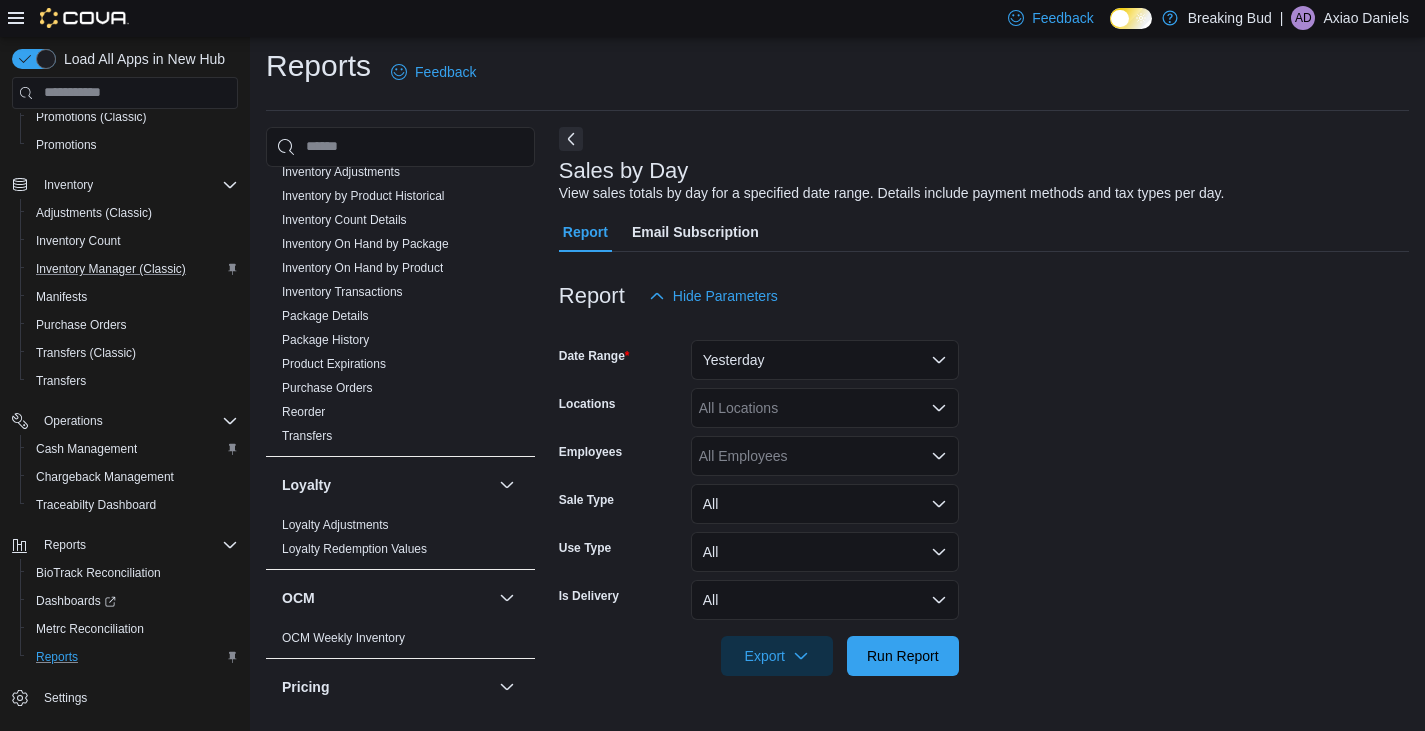 type 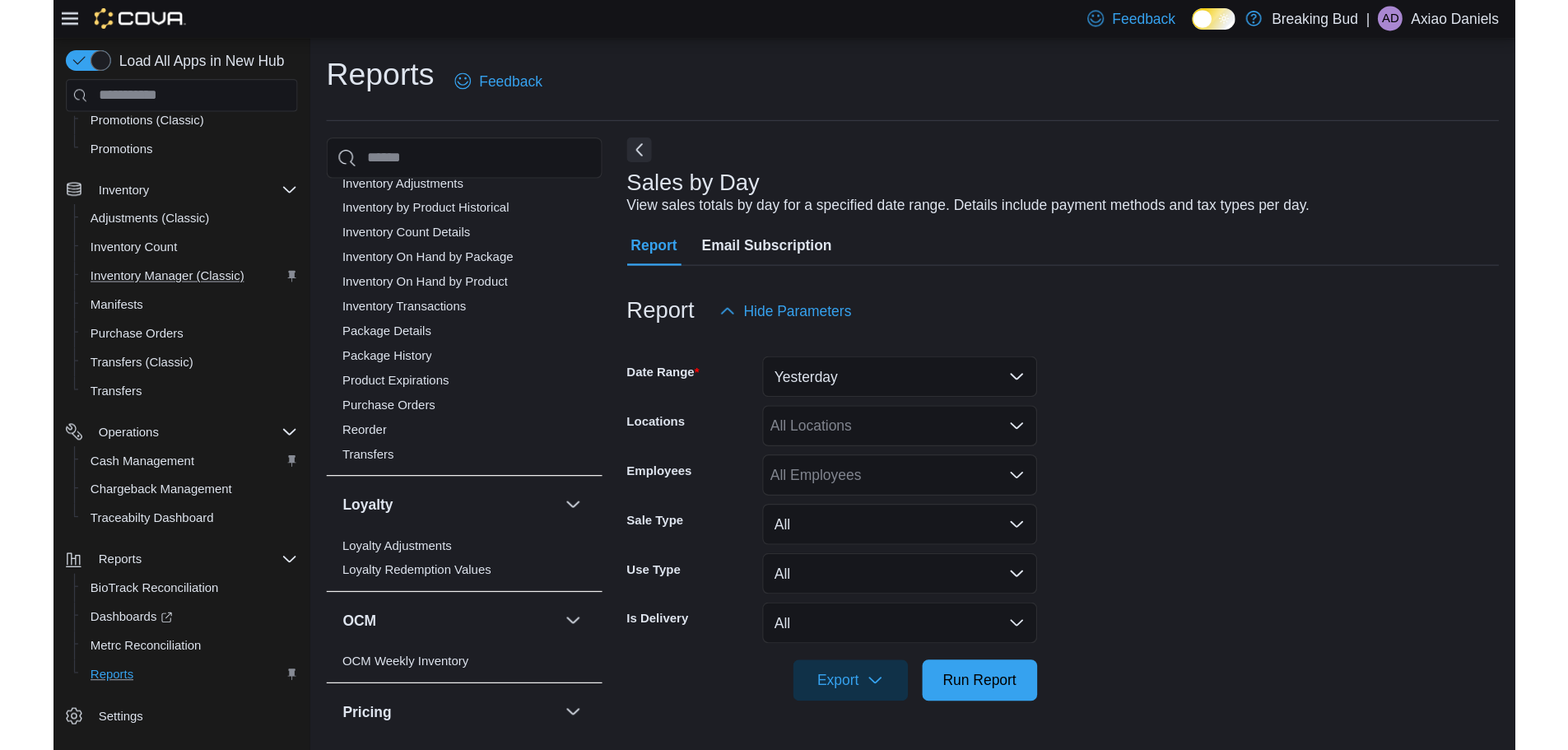 scroll, scrollTop: 0, scrollLeft: 0, axis: both 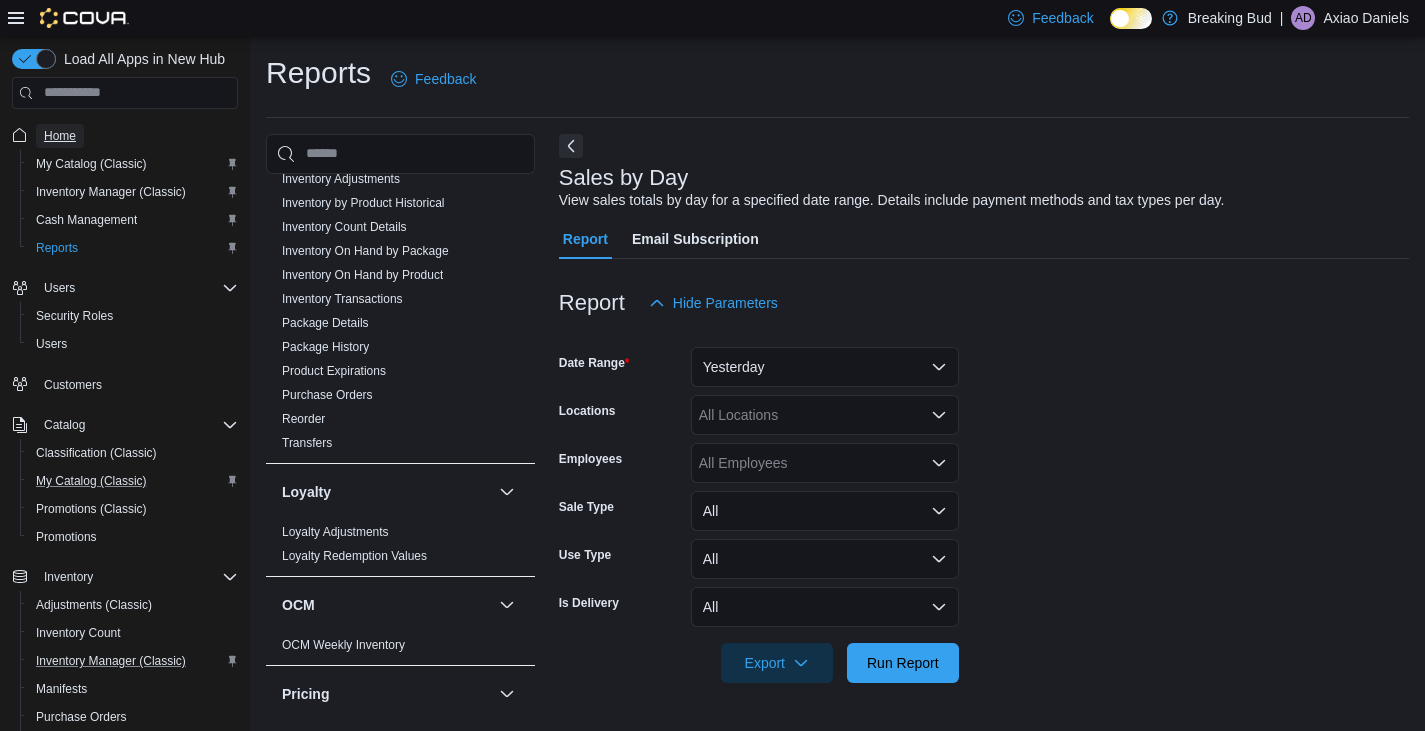 click on "Home" at bounding box center (60, 136) 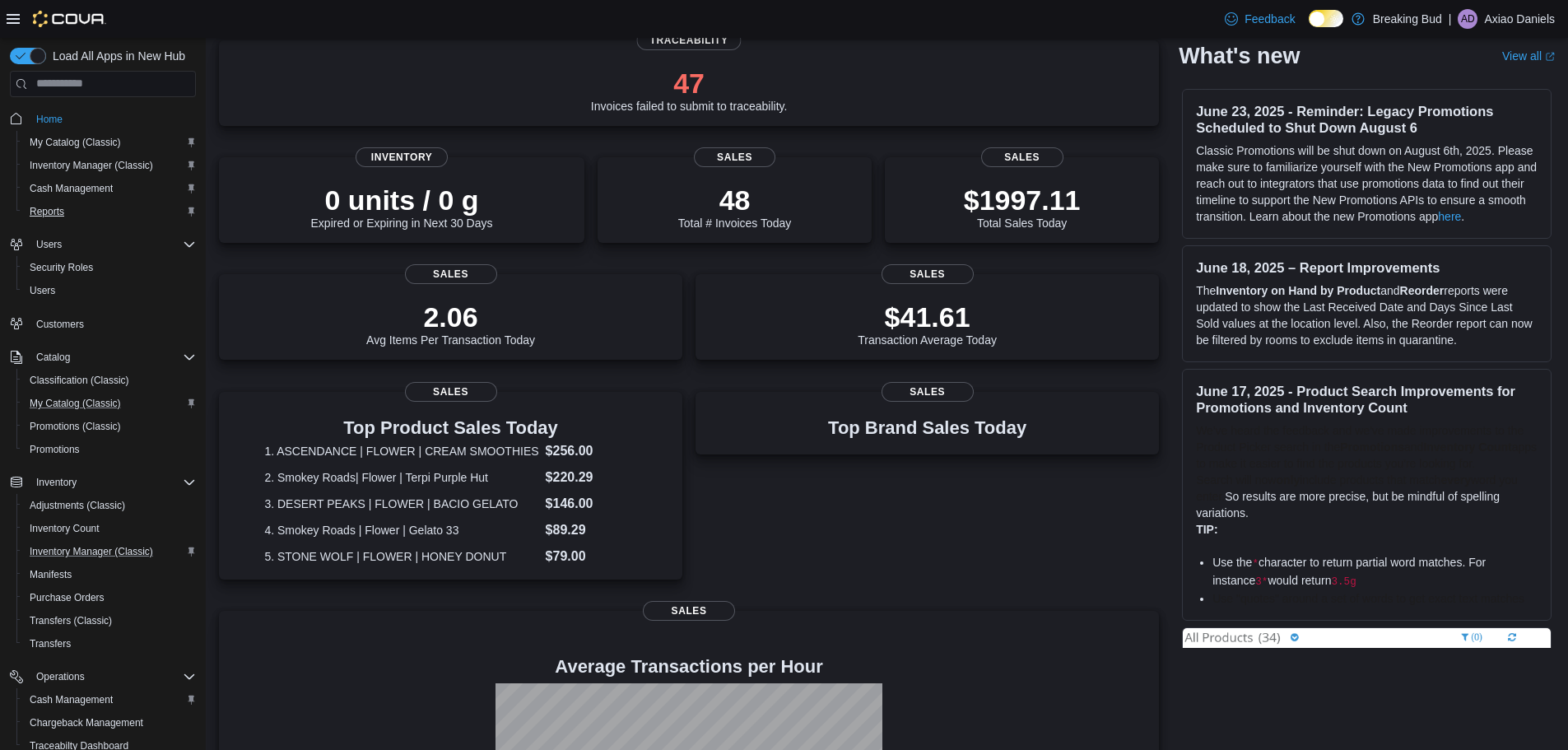scroll, scrollTop: 0, scrollLeft: 0, axis: both 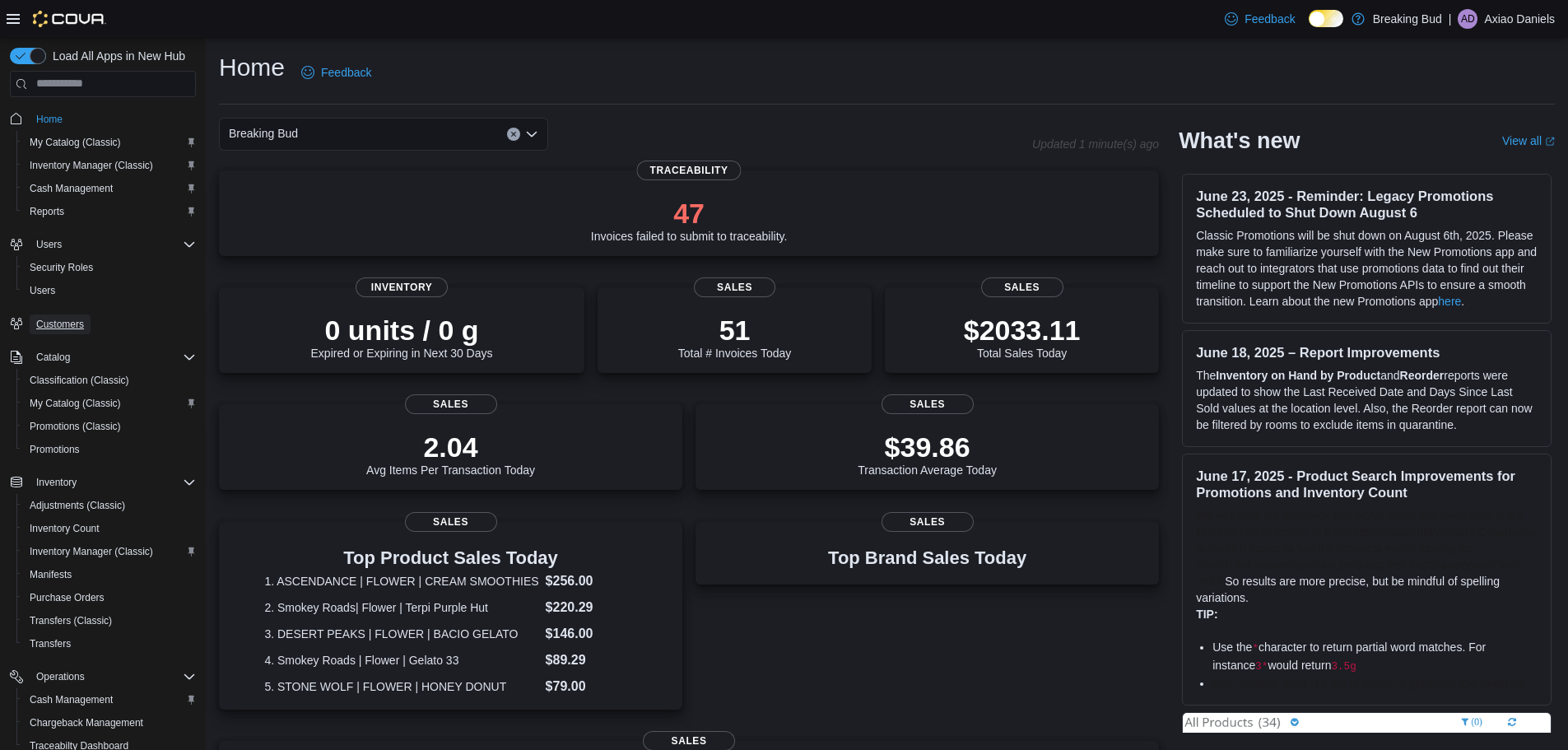 click on "Customers" at bounding box center (60, 324) 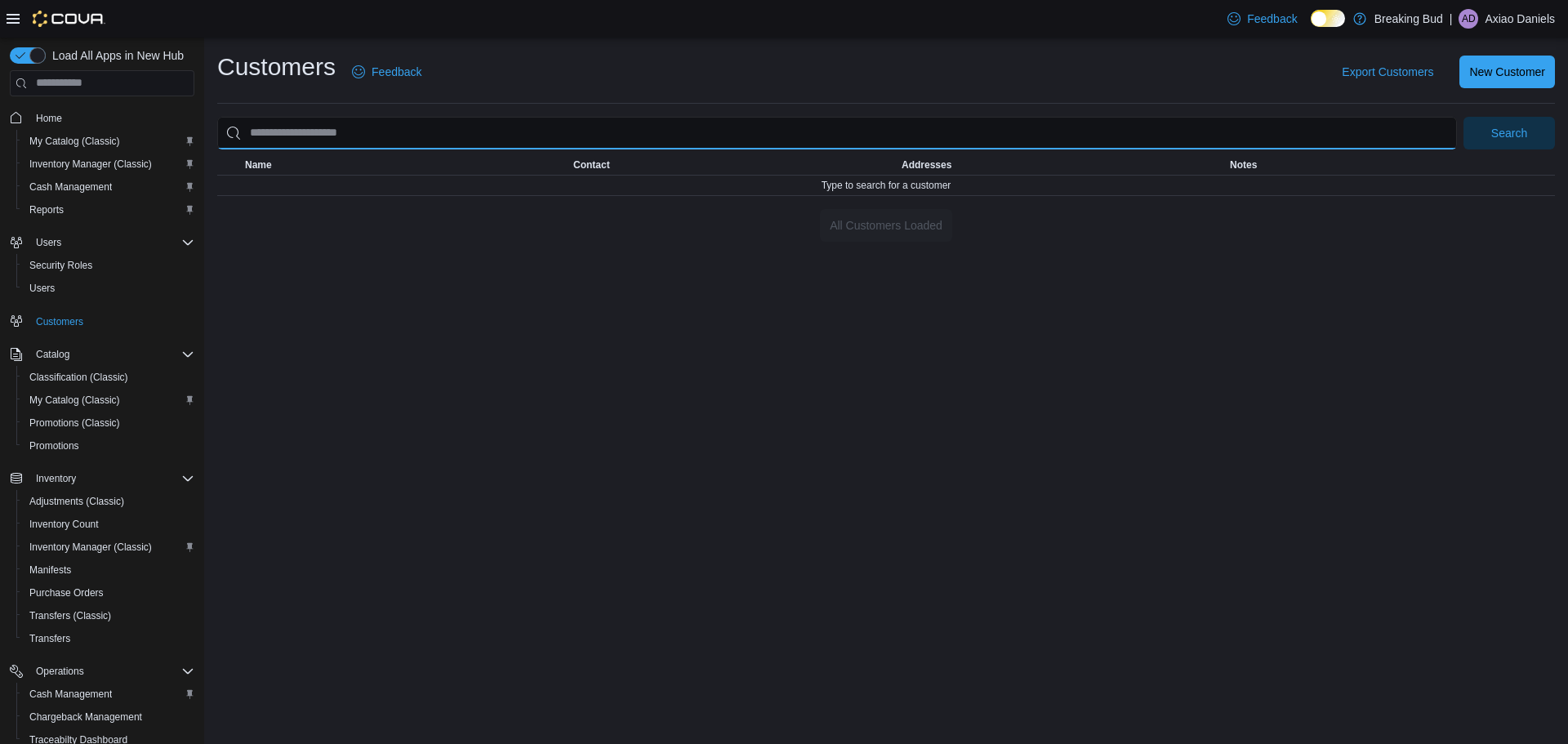 click at bounding box center [837, 133] 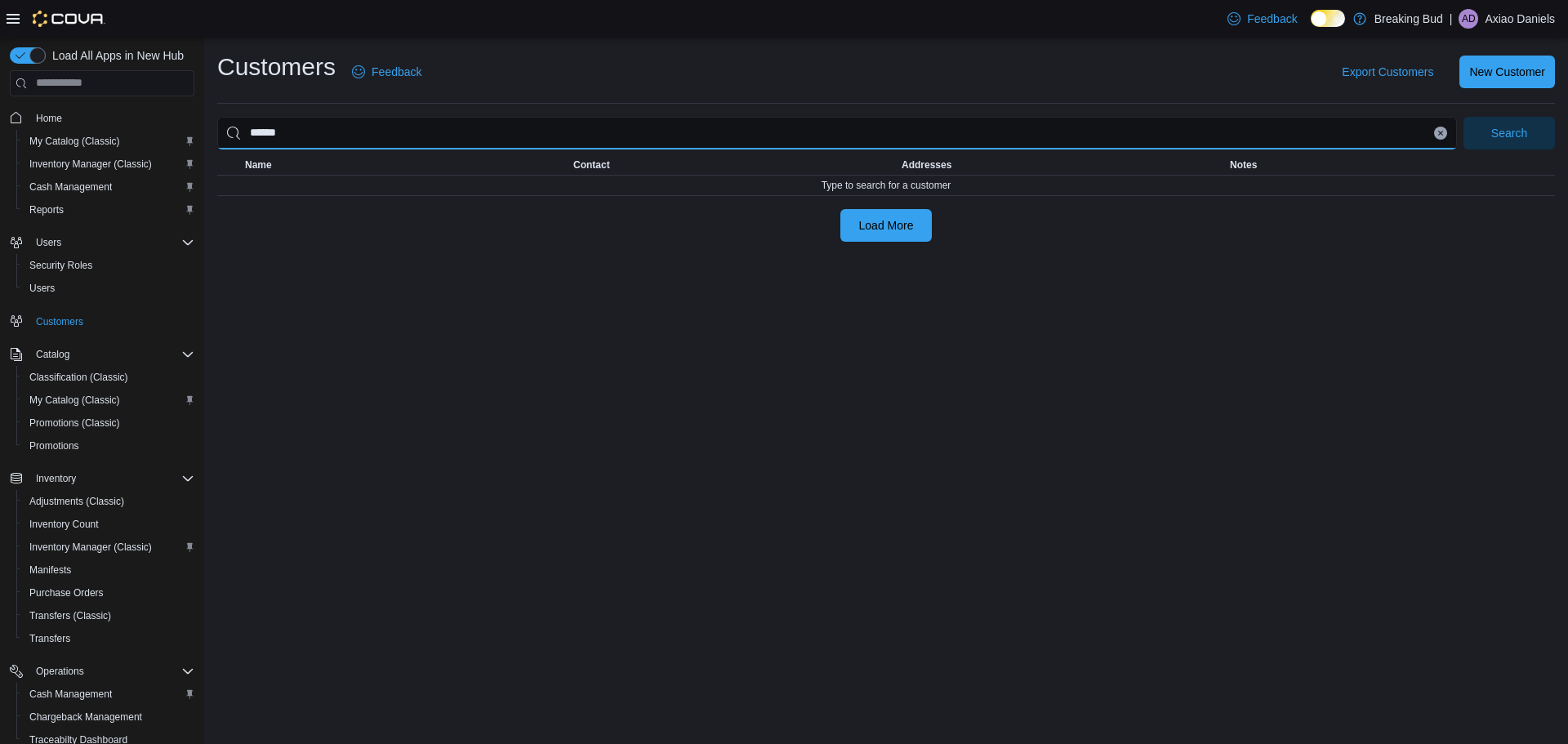 type on "******" 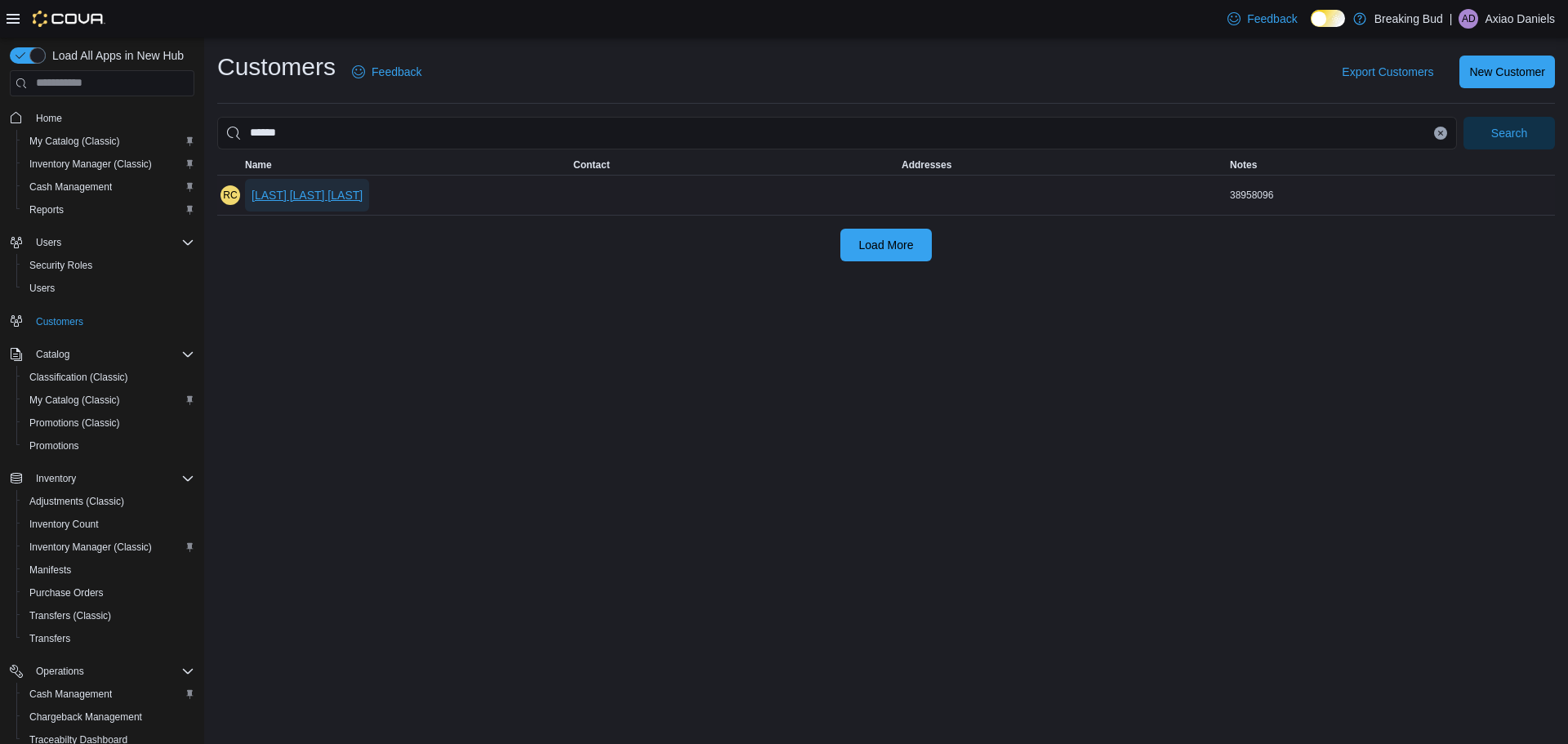 click on "[LAST] [LAST] [LAST]" at bounding box center [307, 195] 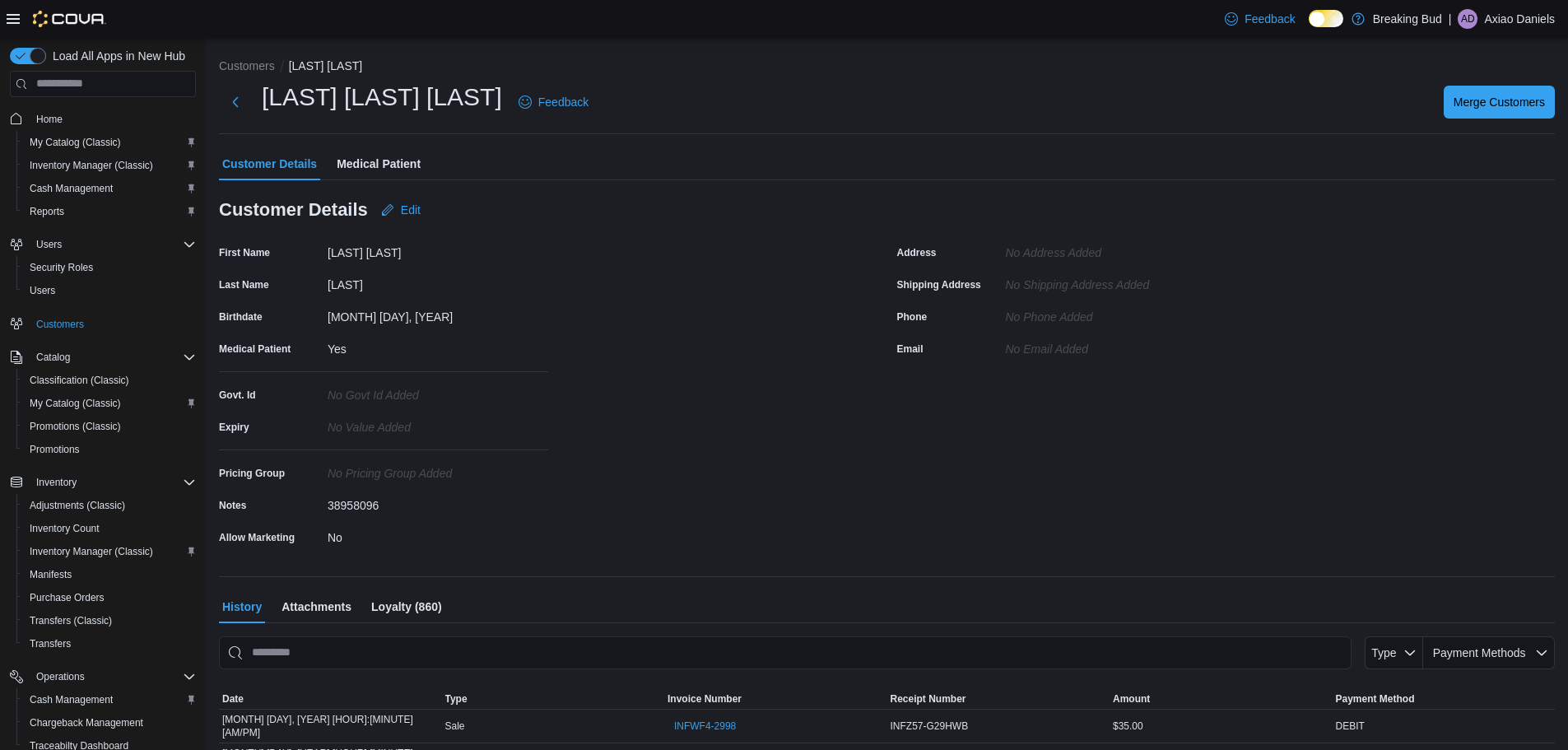 click on "Loyalty (860)" at bounding box center (407, 607) 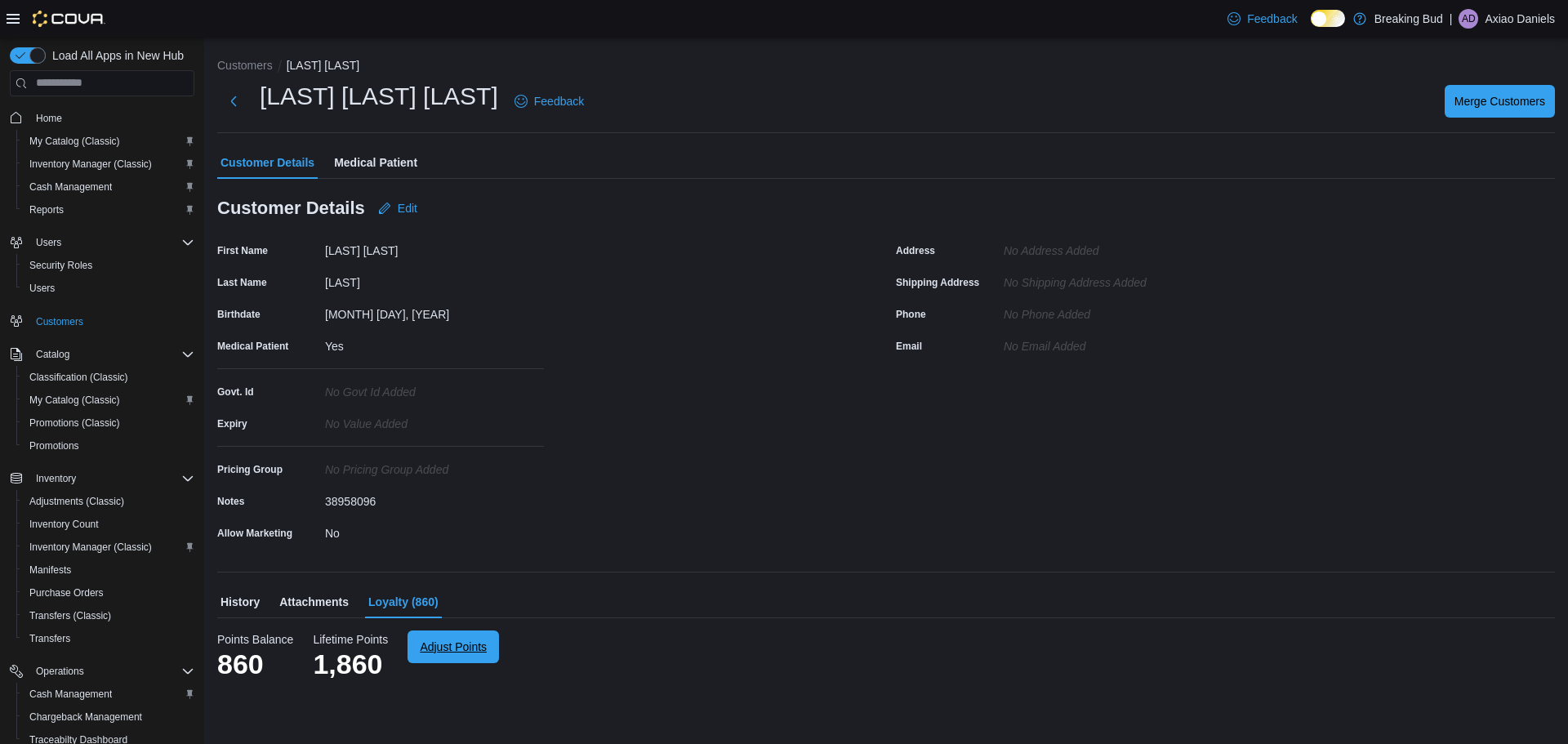 click on "Points Balance 860 Points Balance 860 Lifetime Points 1,860 Lifetime Points 1,860 Adjust Points" at bounding box center (886, 656) 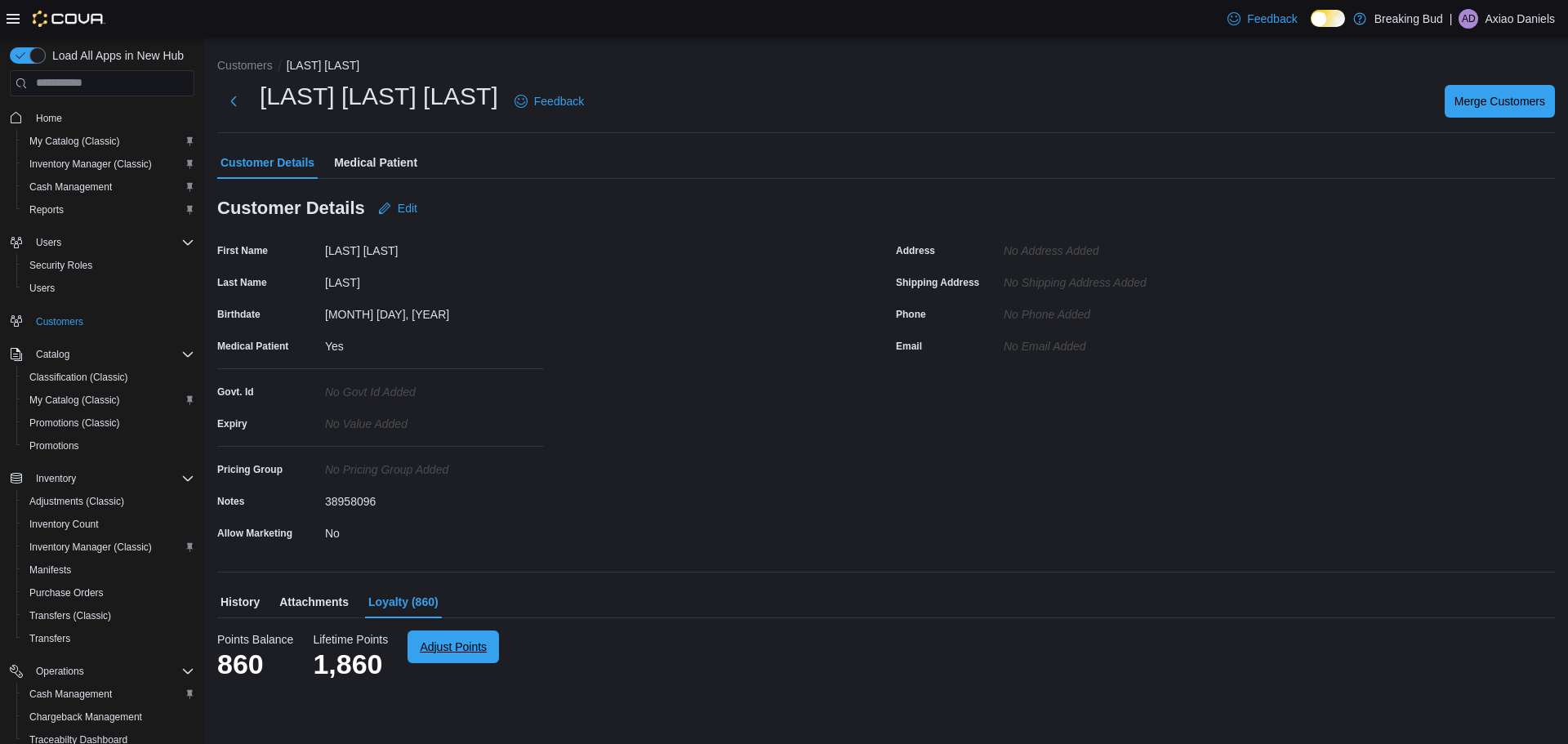 click on "Adjust Points" at bounding box center (453, 647) 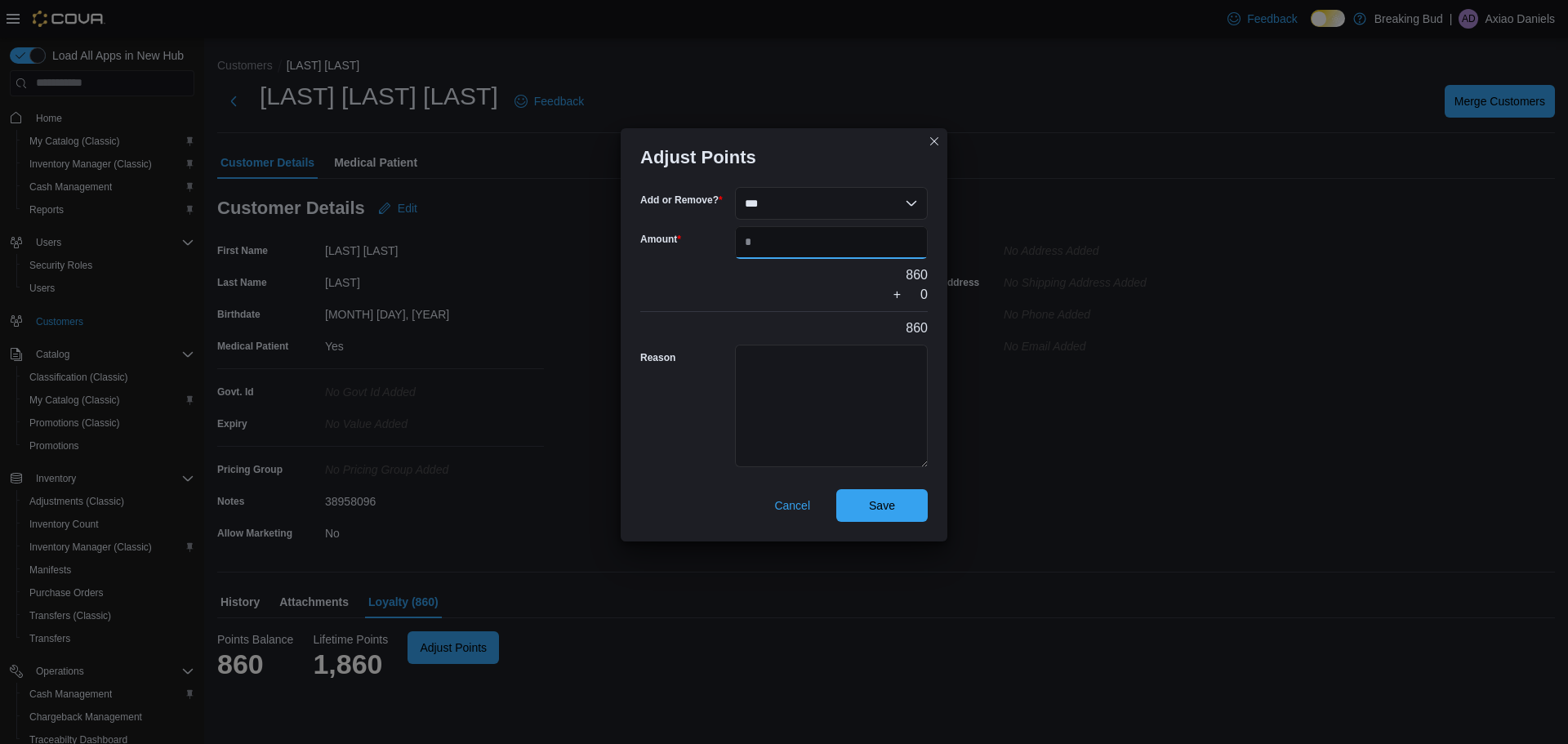 click on "Amount" at bounding box center (831, 243) 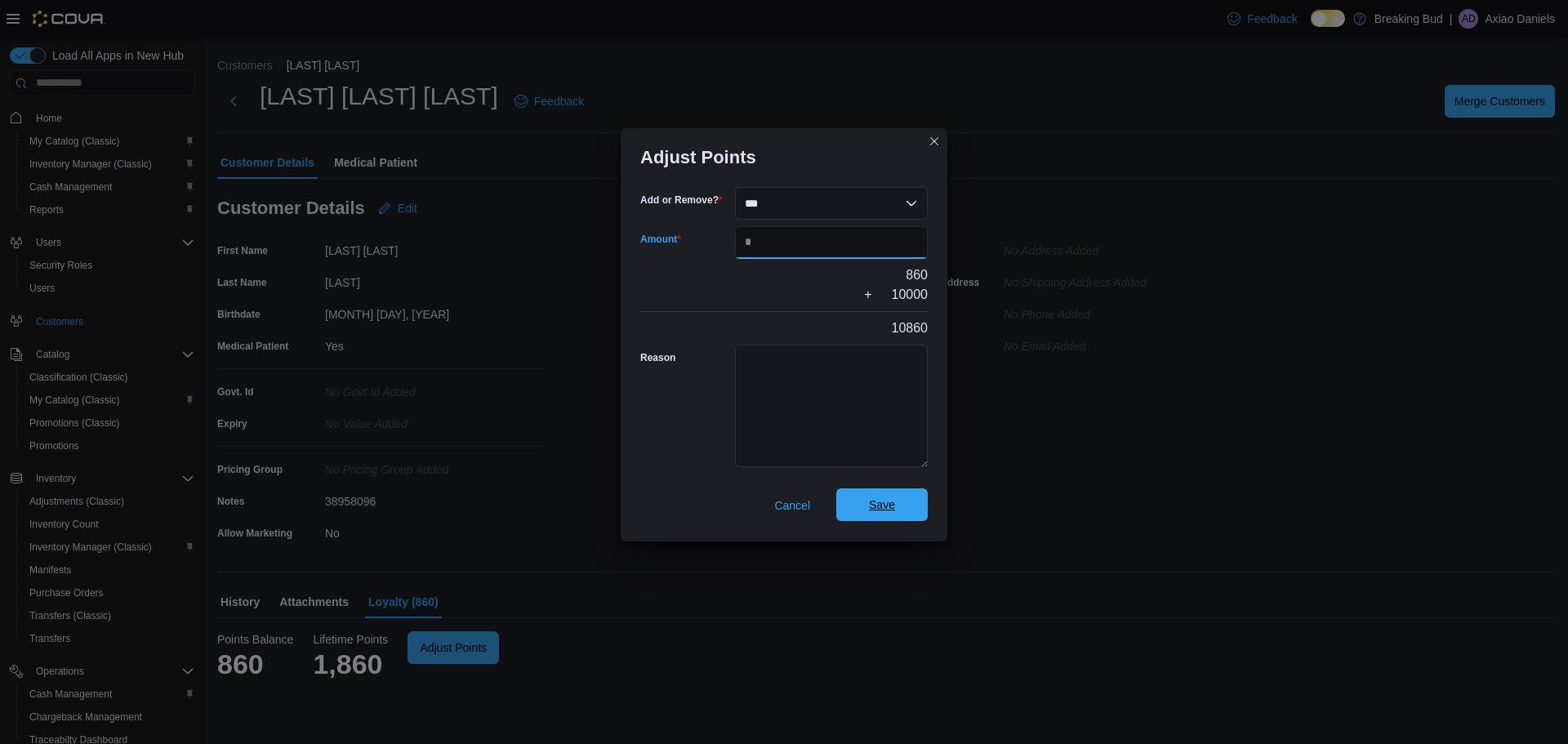 type on "*****" 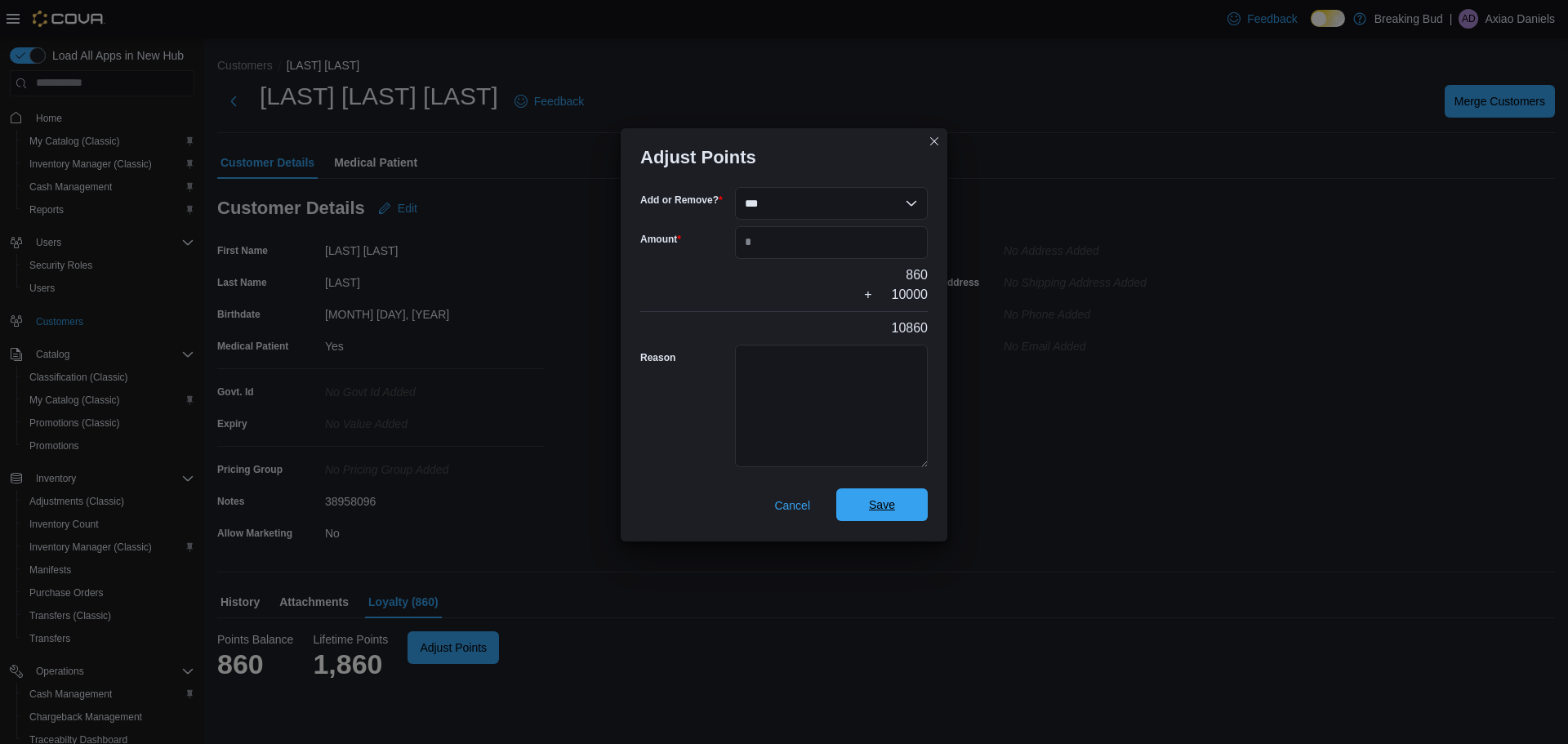 click on "Save" at bounding box center [882, 505] 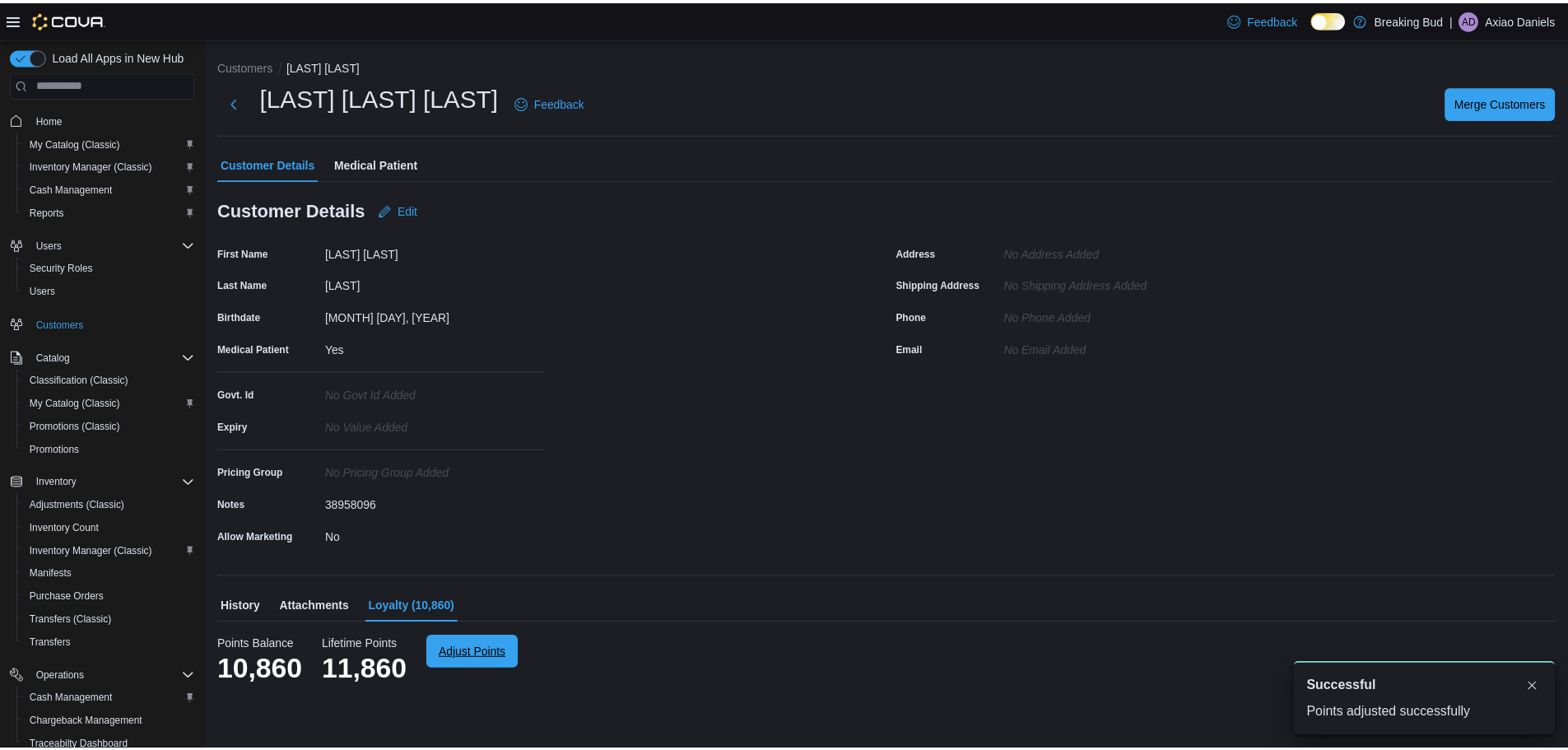 scroll, scrollTop: 0, scrollLeft: 0, axis: both 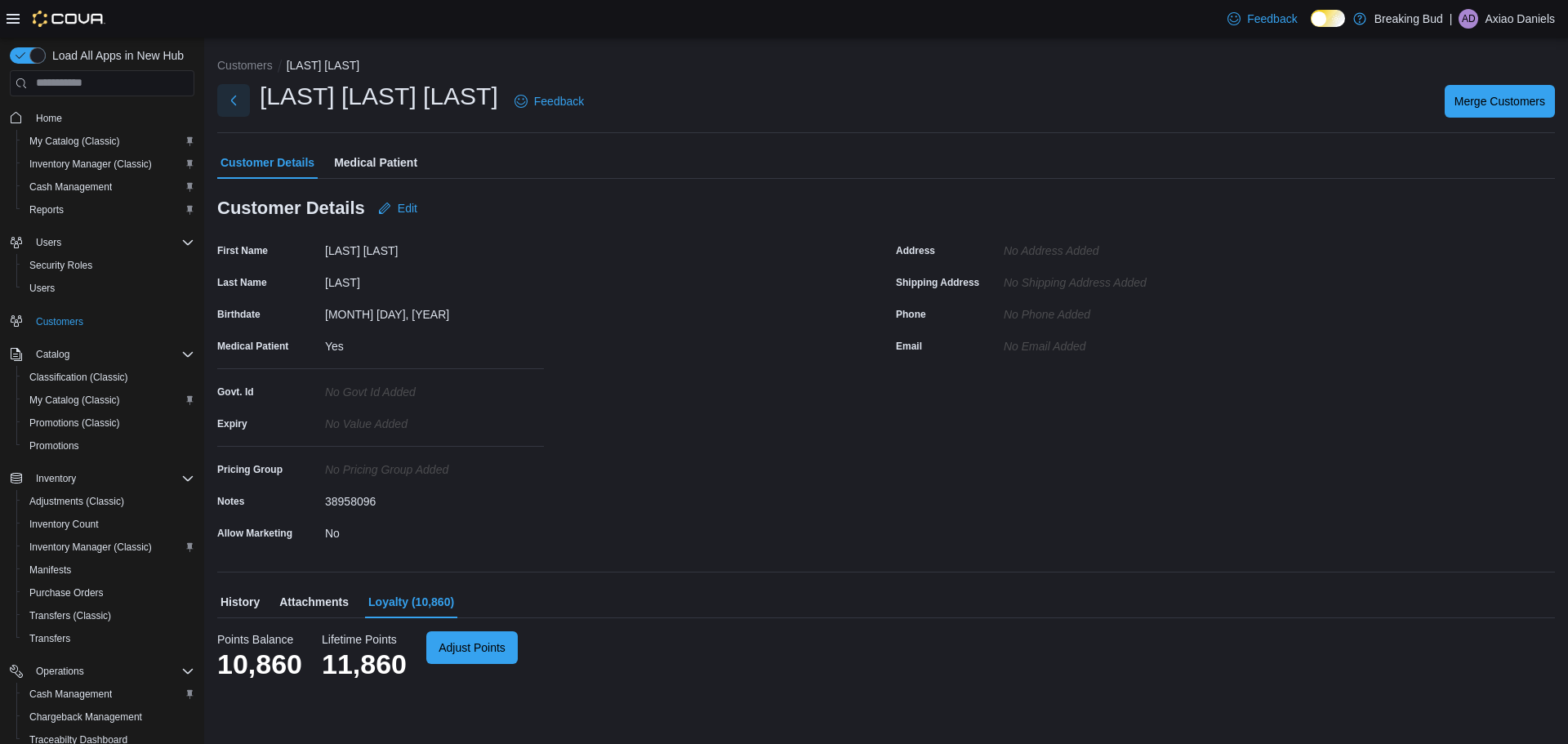 click at bounding box center [234, 100] 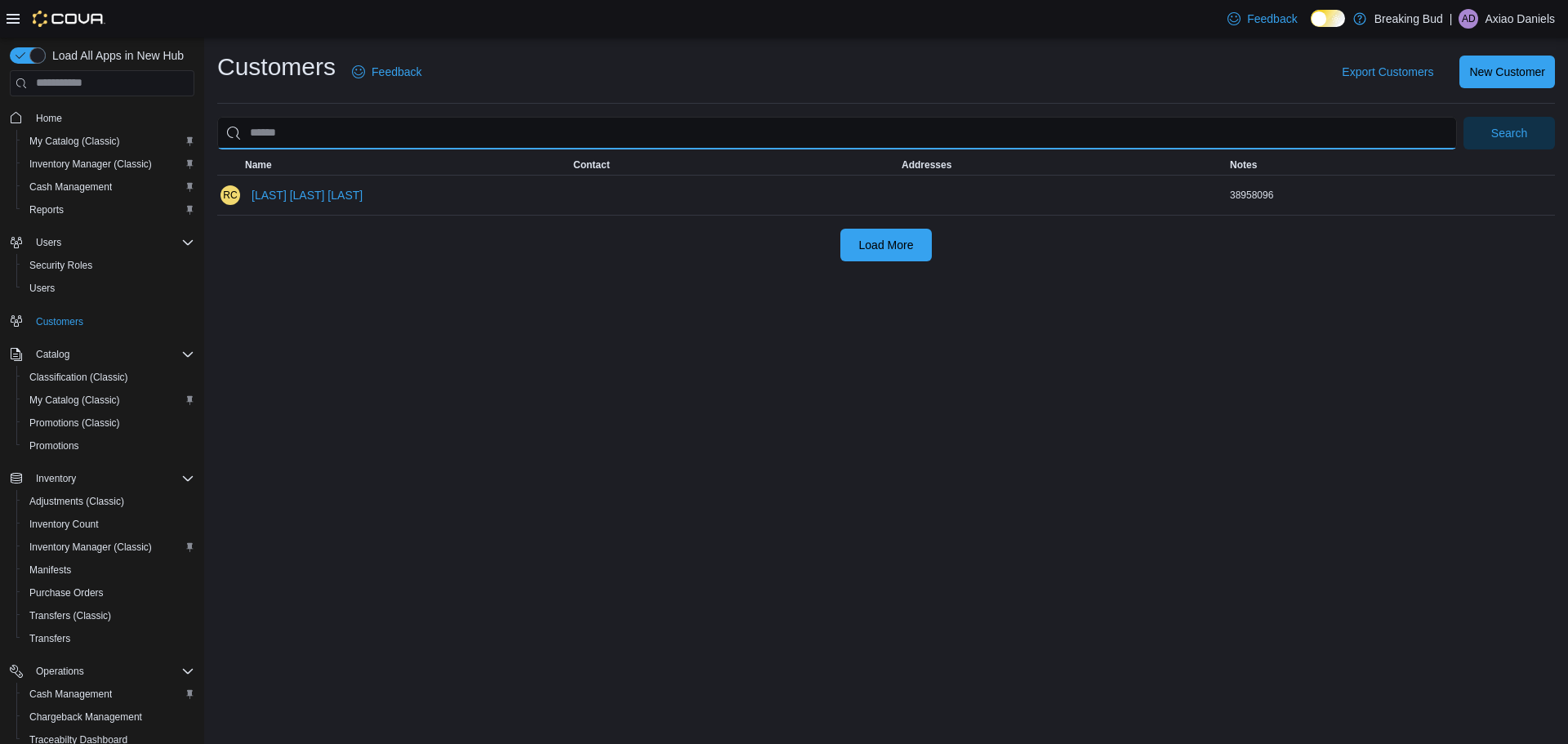 click at bounding box center (837, 133) 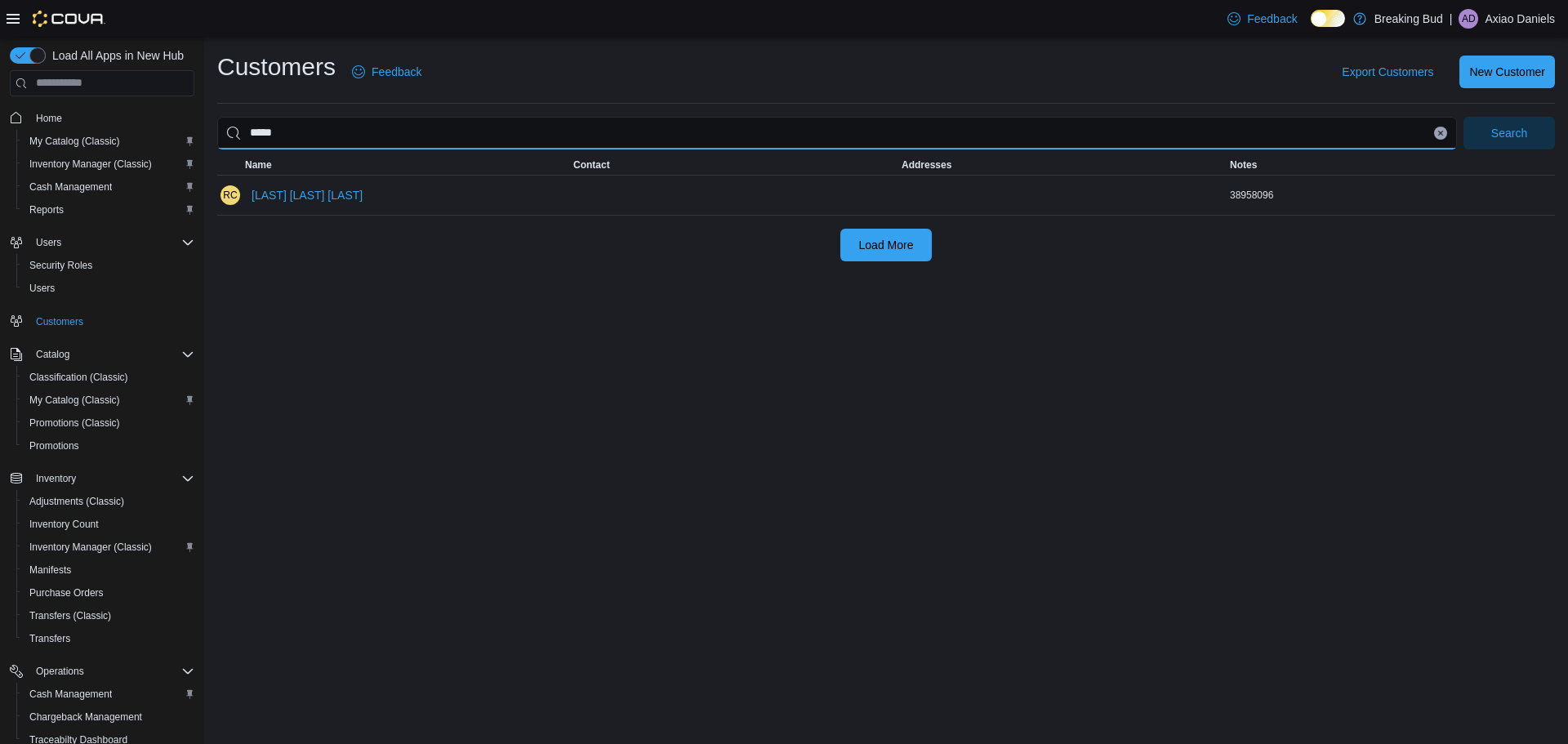type on "*****" 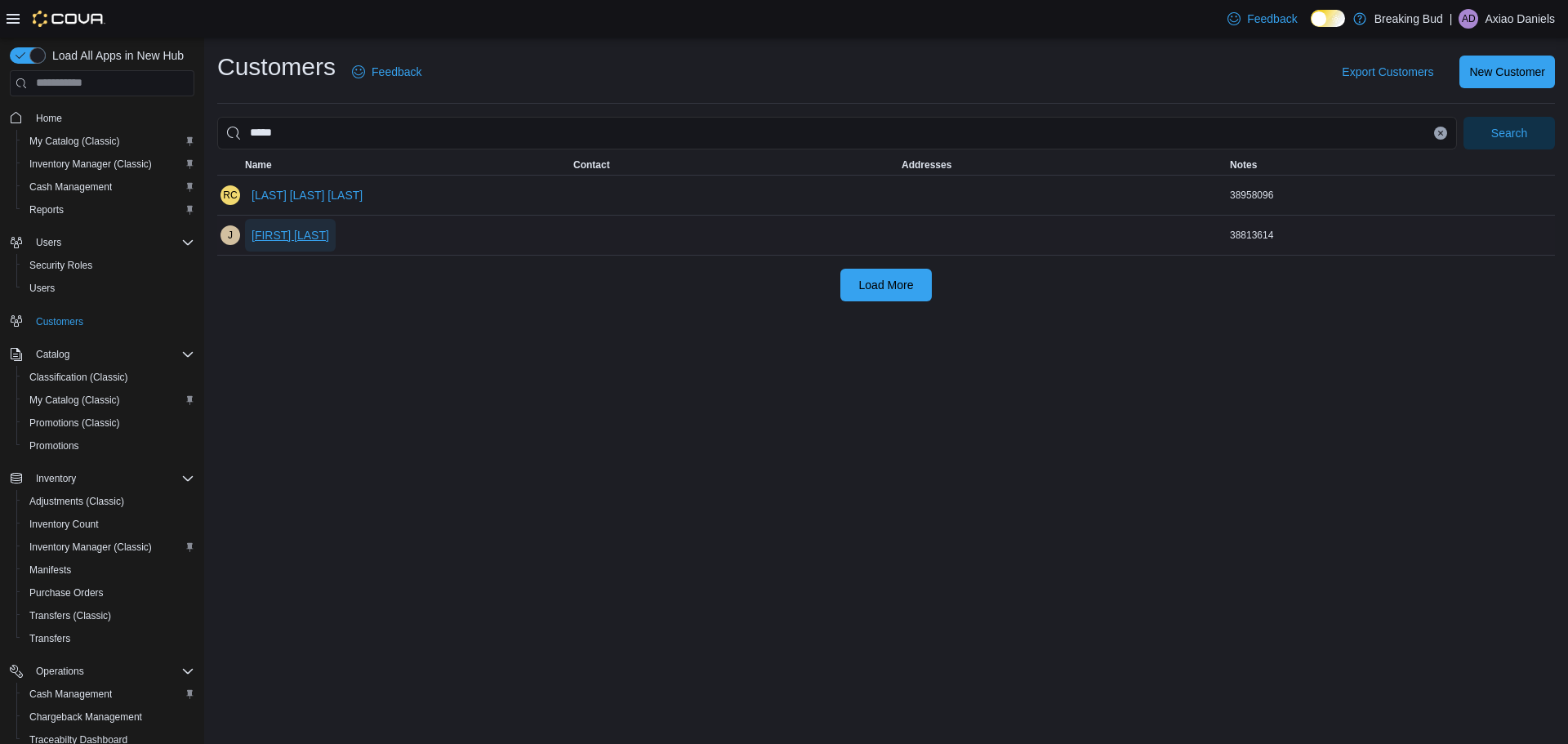 click on "joshua cohen-espinoza" at bounding box center [290, 235] 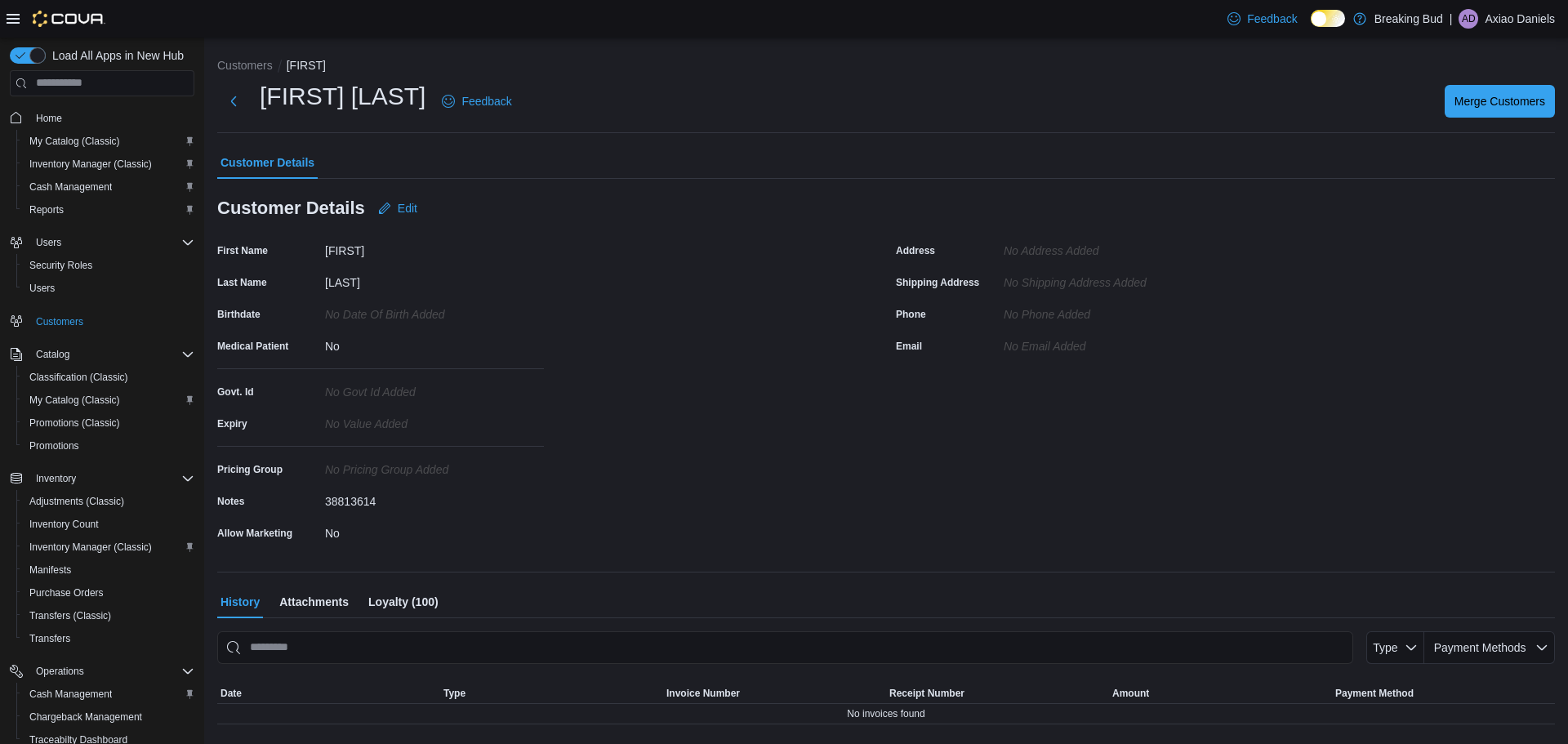 click on "Loyalty (100)" at bounding box center [403, 602] 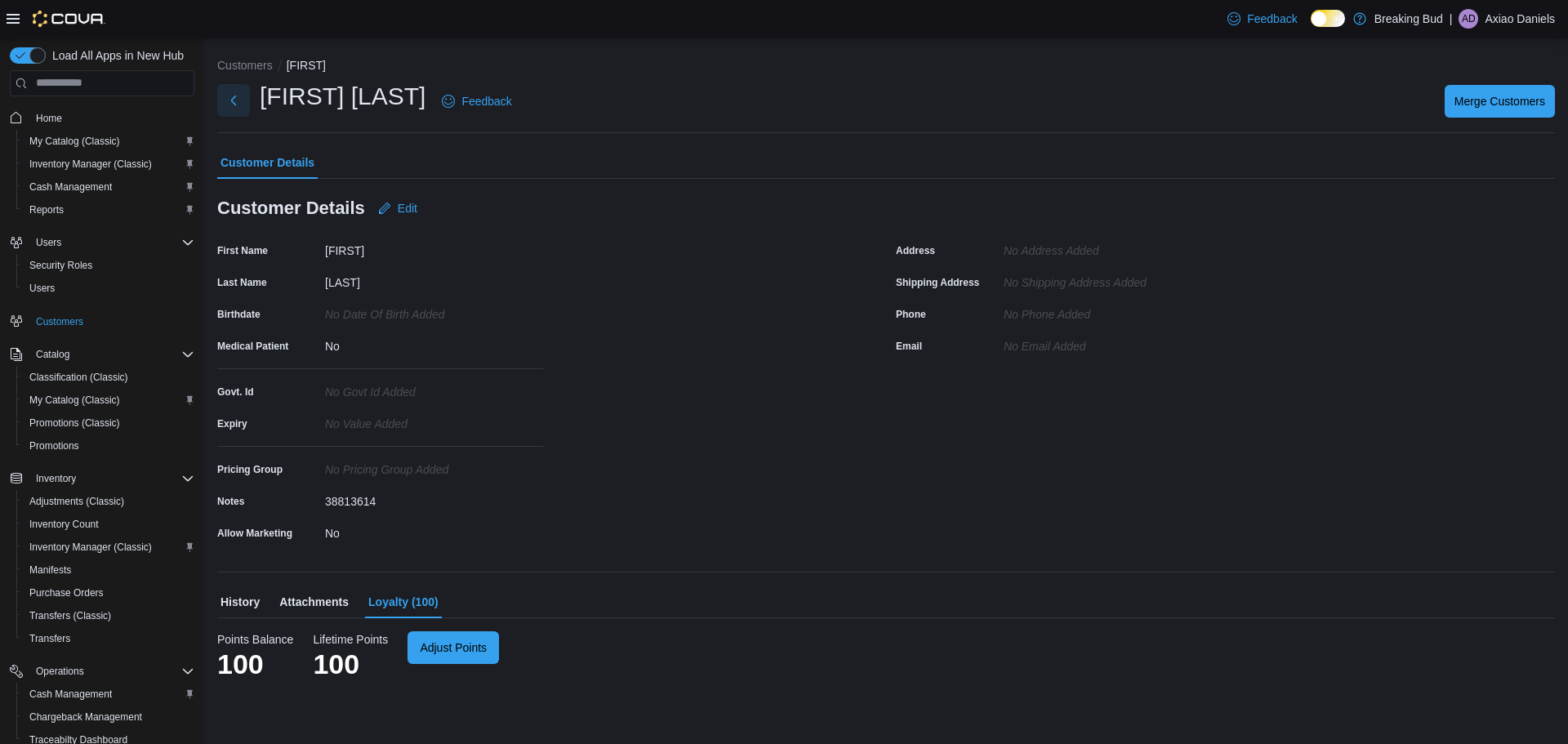 click at bounding box center (234, 100) 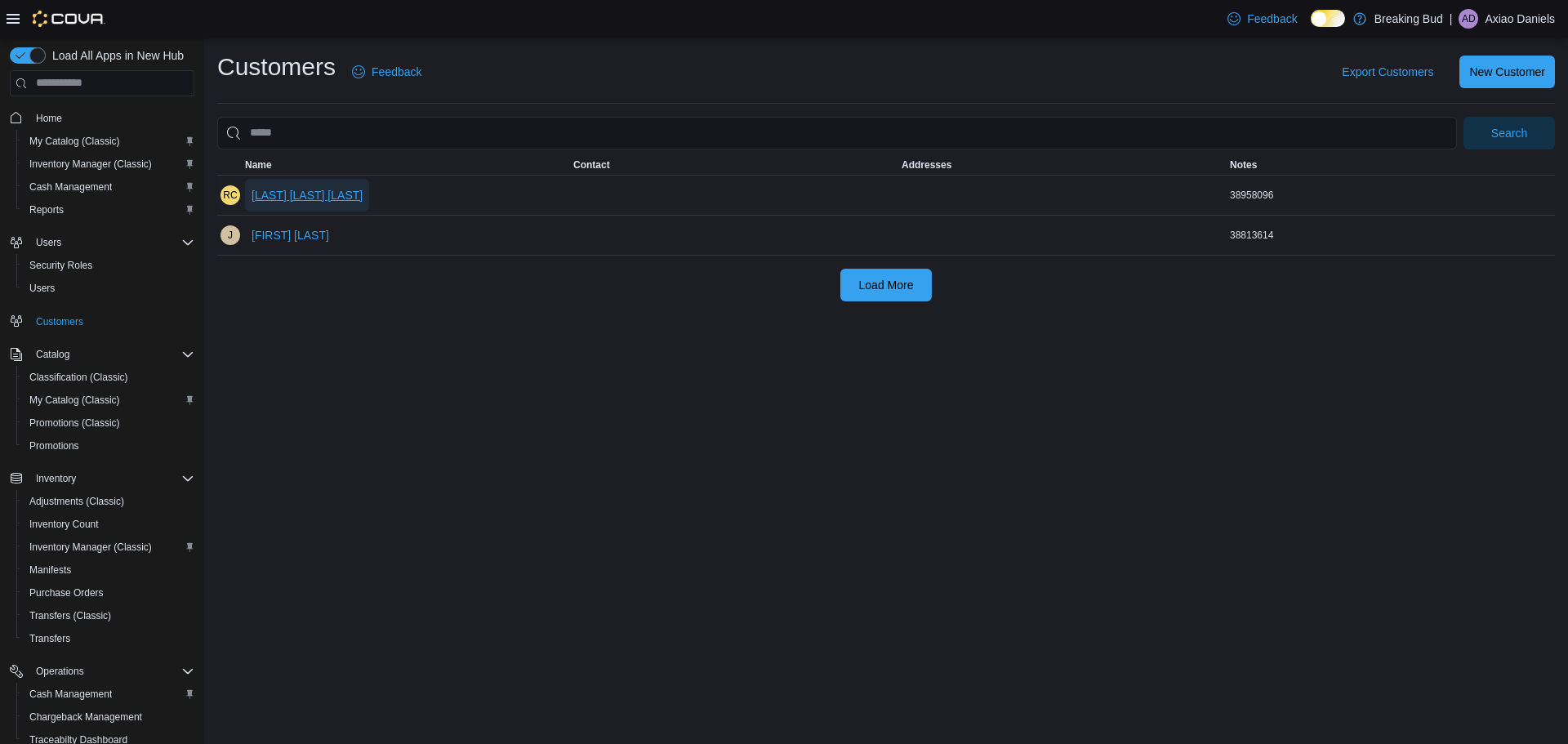 click on "ROSINA CAROLINA COHEN" at bounding box center (307, 195) 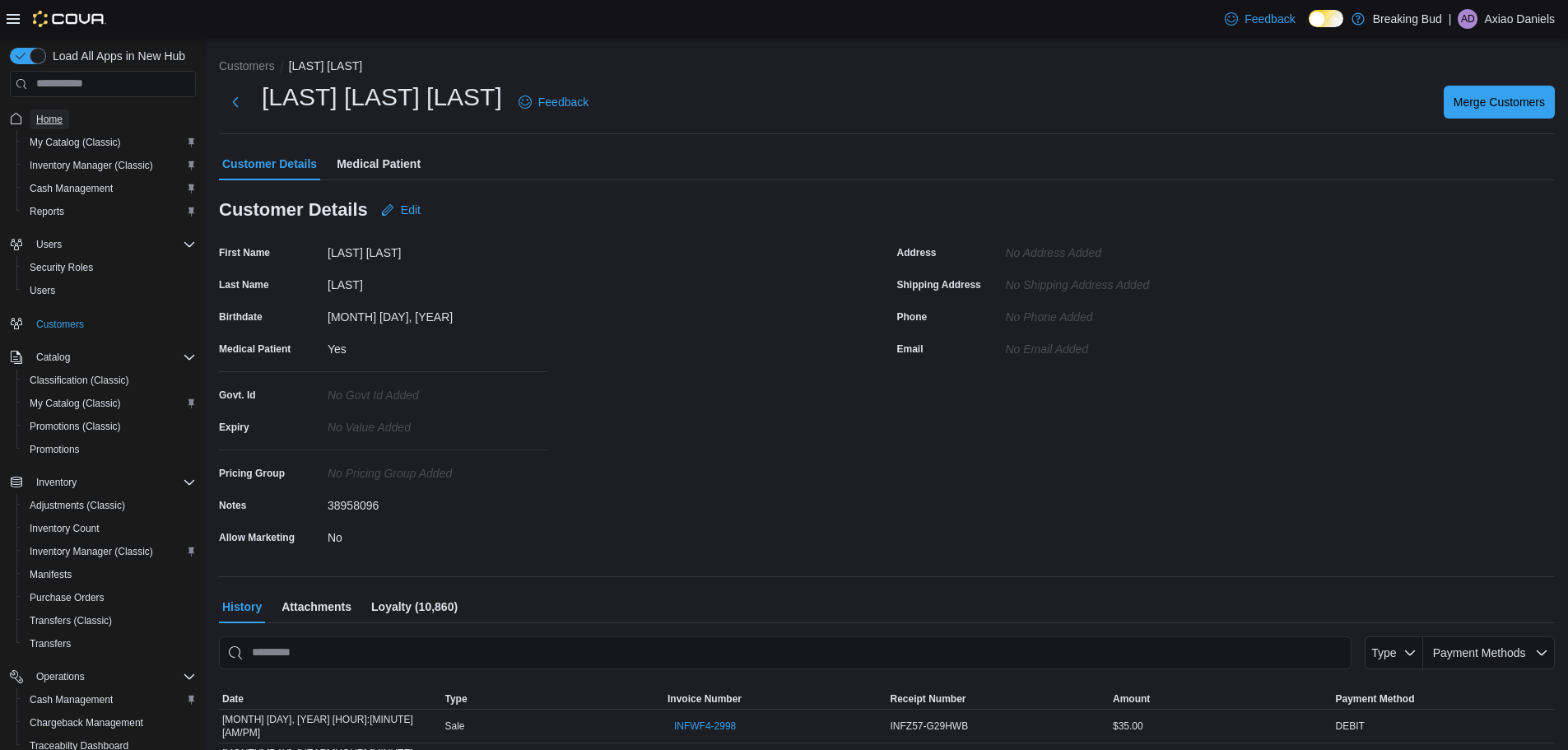 click on "Home" at bounding box center [49, 119] 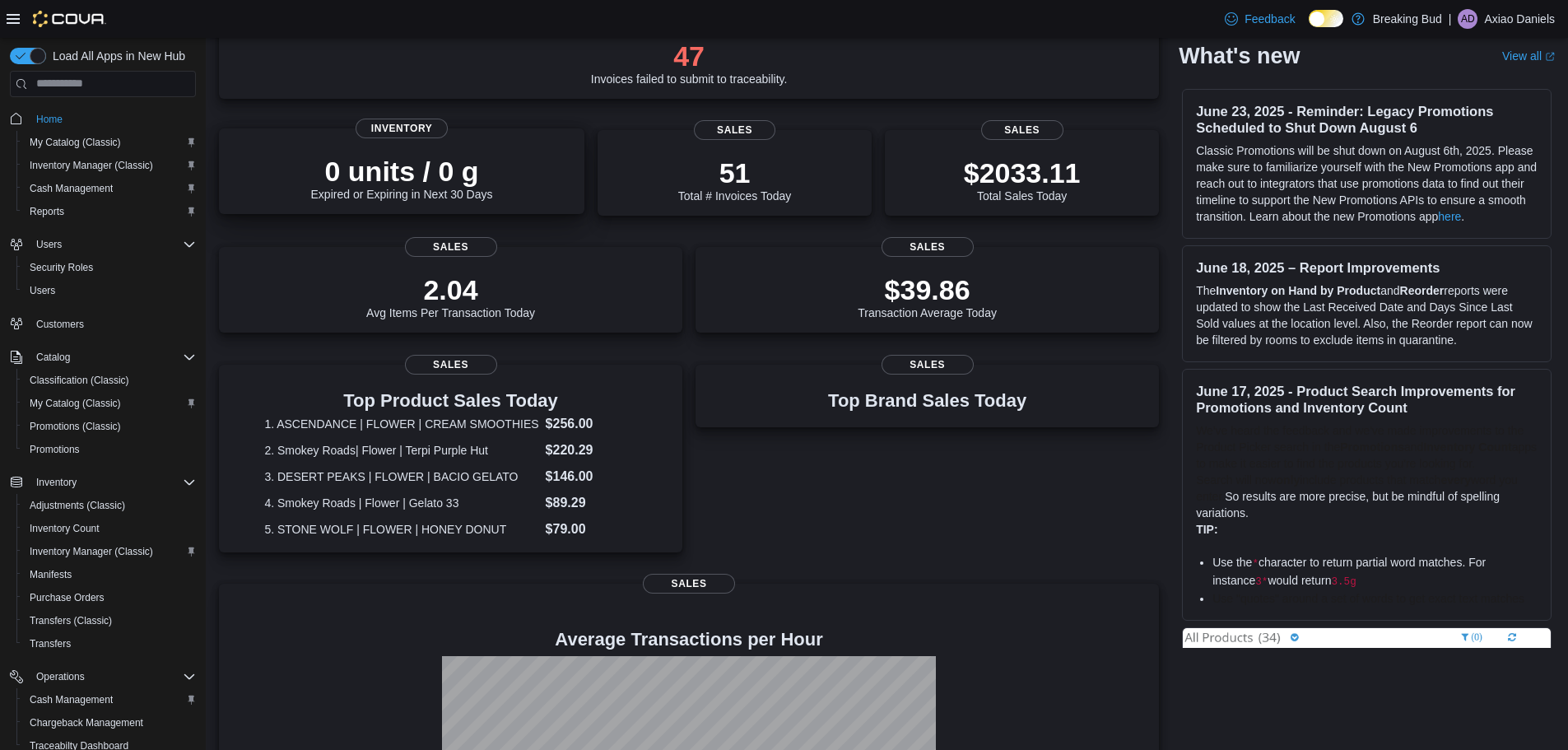 scroll, scrollTop: 0, scrollLeft: 0, axis: both 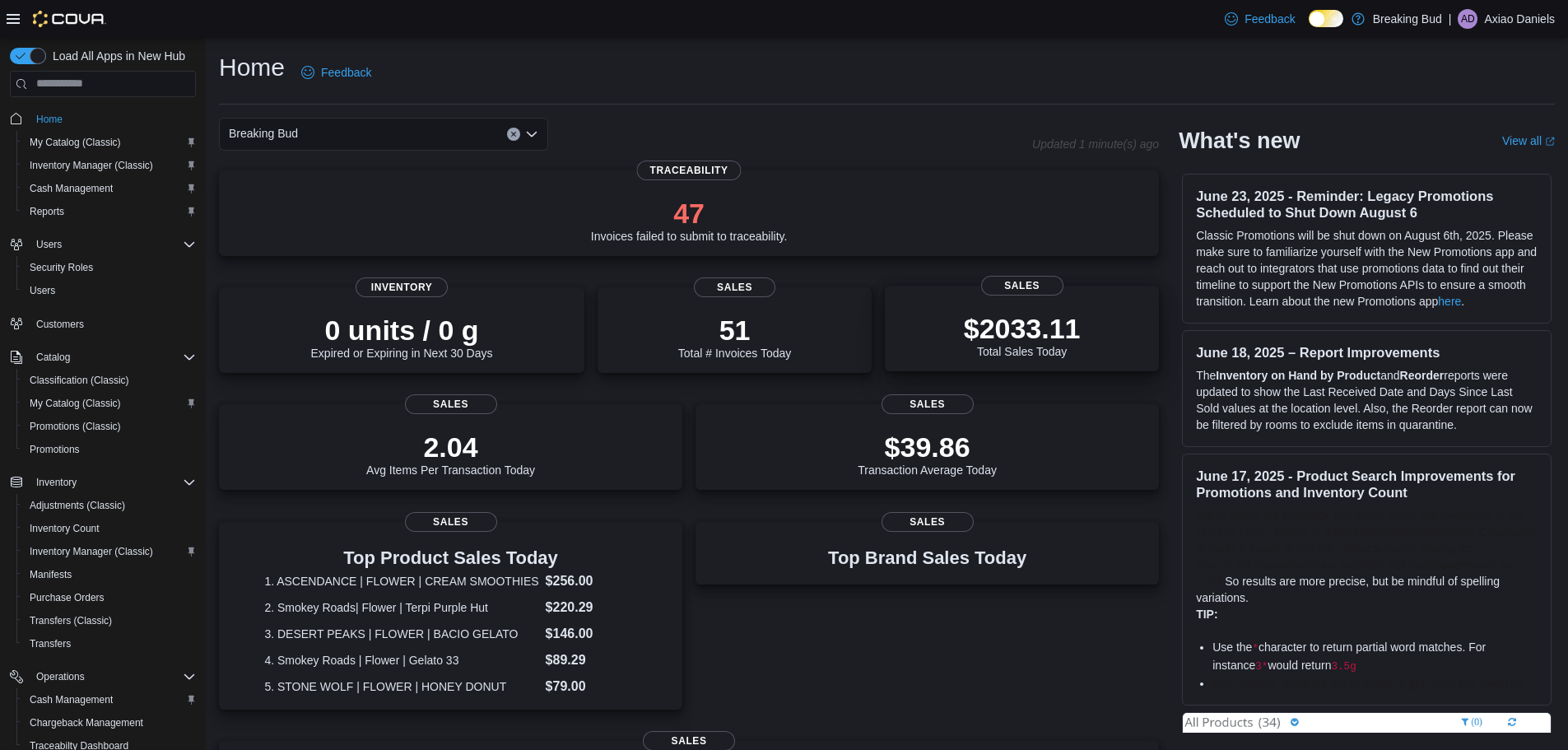 click on "$2033.11 Total Sales Today Sales" at bounding box center (1021, 328) 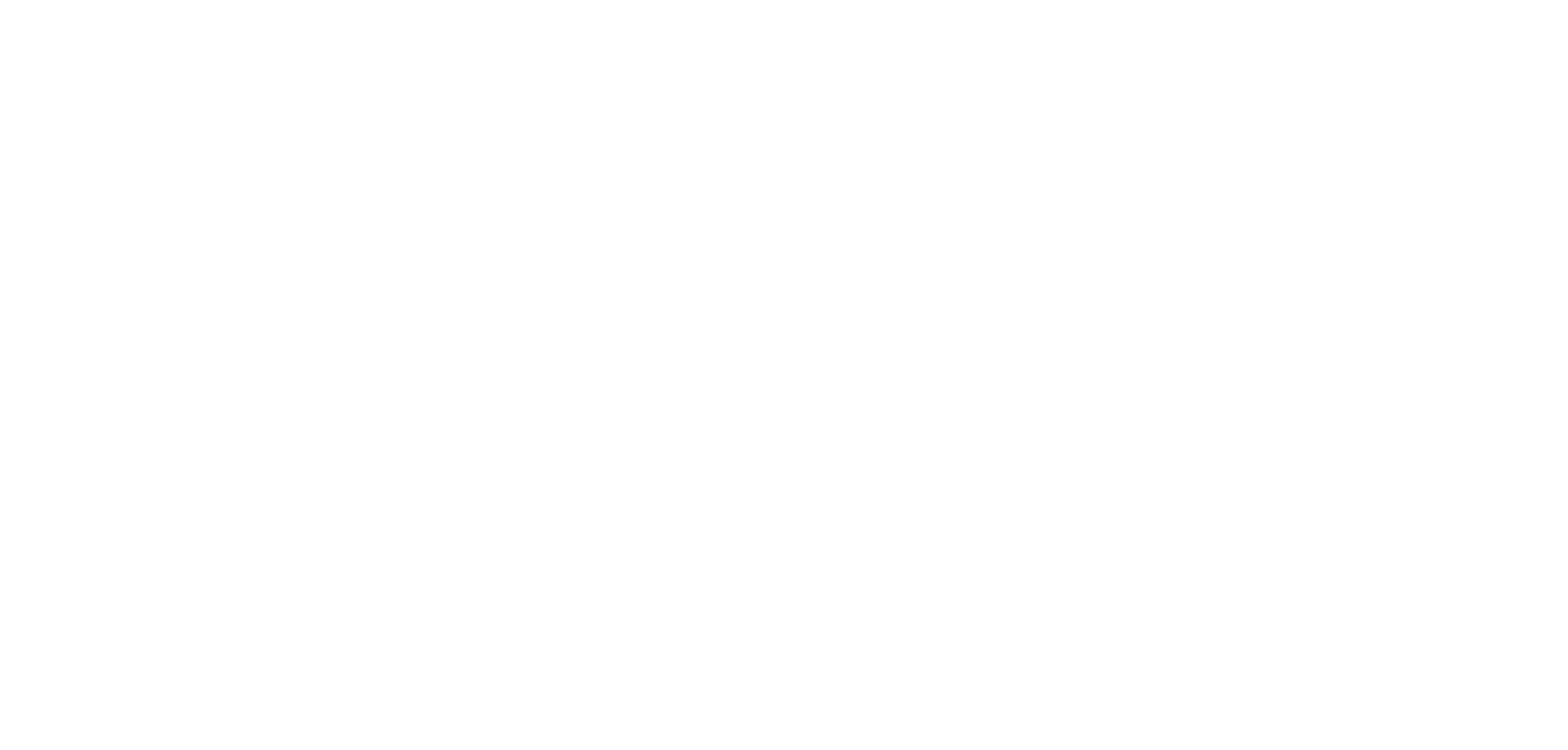 scroll, scrollTop: 0, scrollLeft: 0, axis: both 